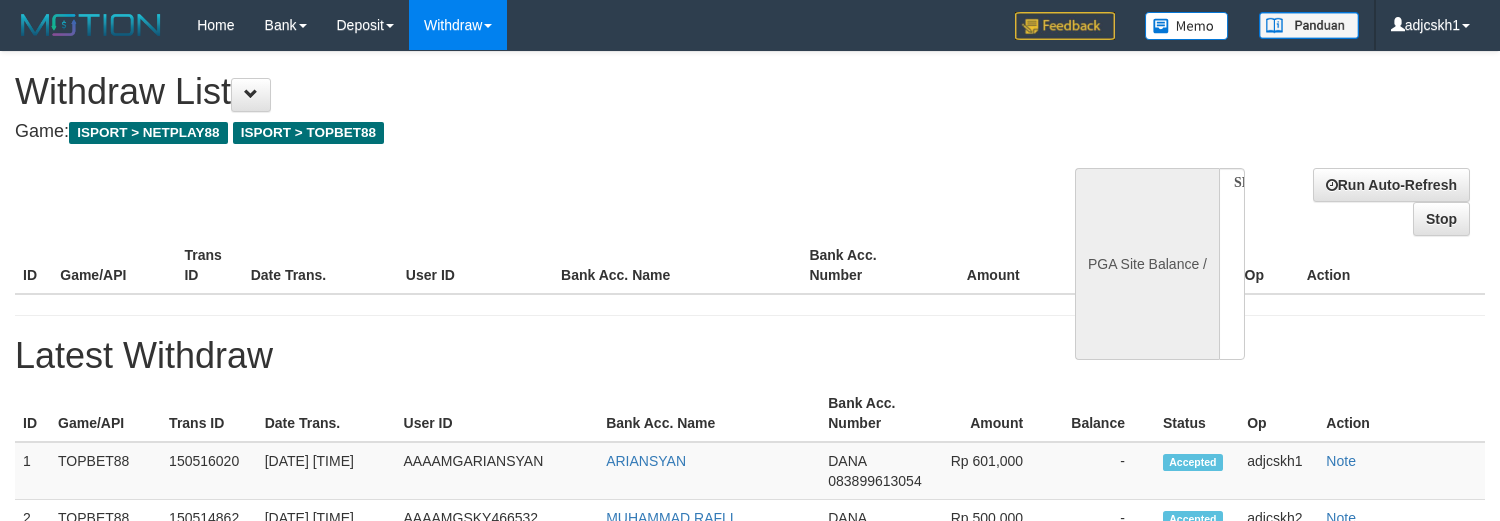 select 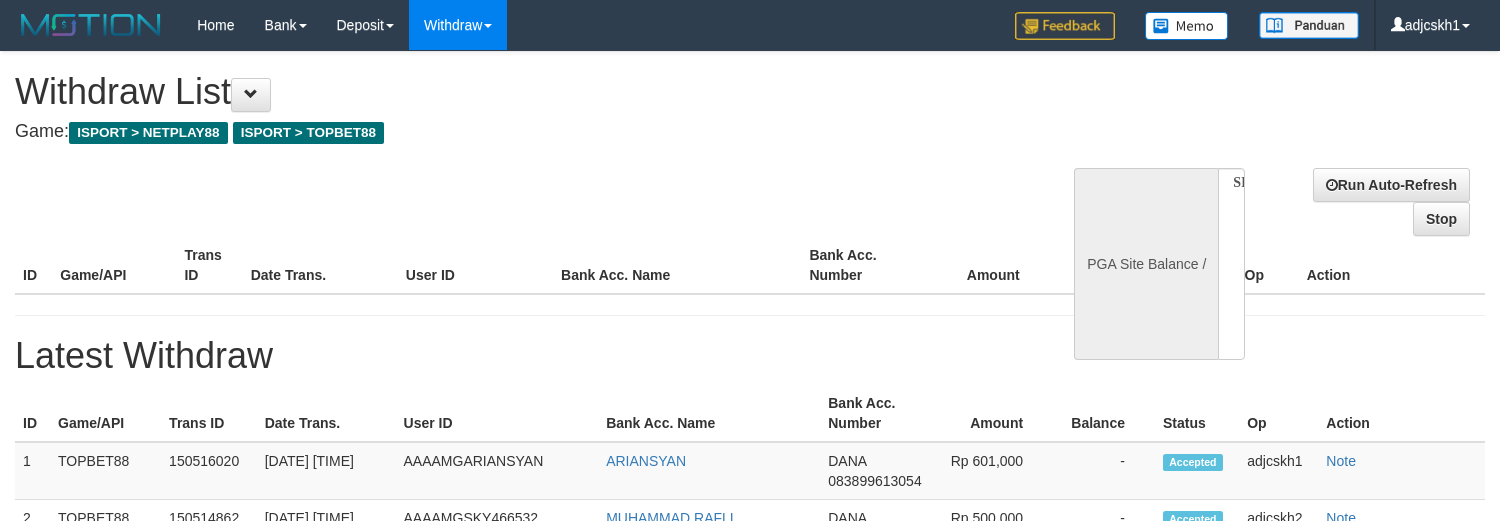 scroll, scrollTop: 0, scrollLeft: 0, axis: both 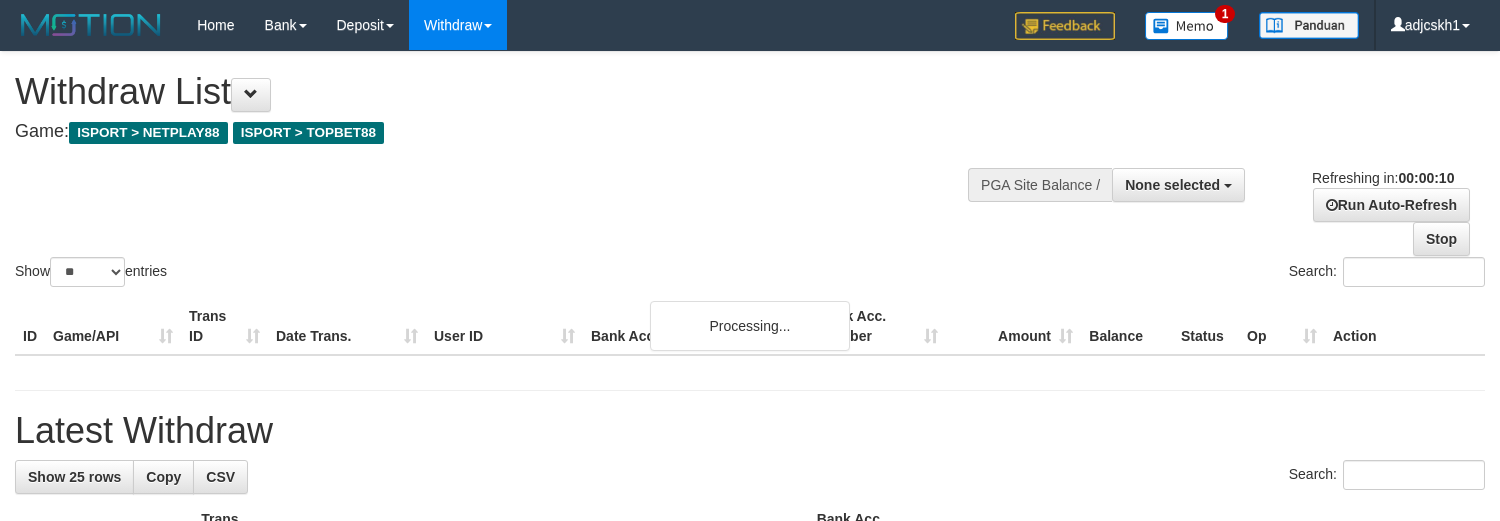 select 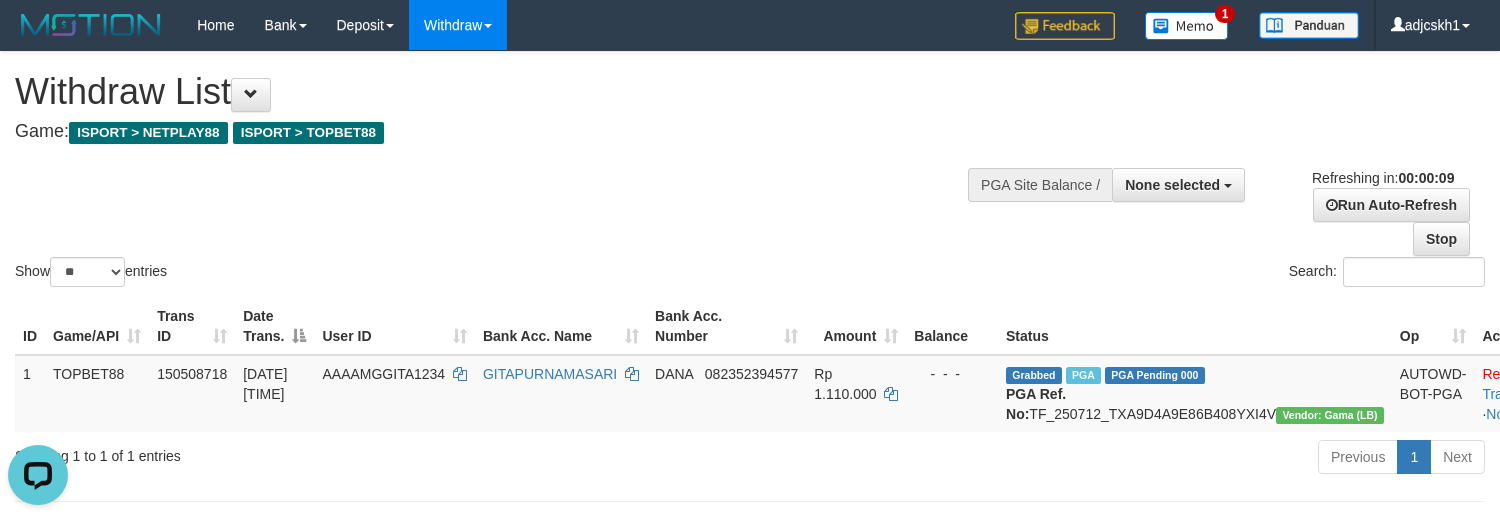 scroll, scrollTop: 0, scrollLeft: 0, axis: both 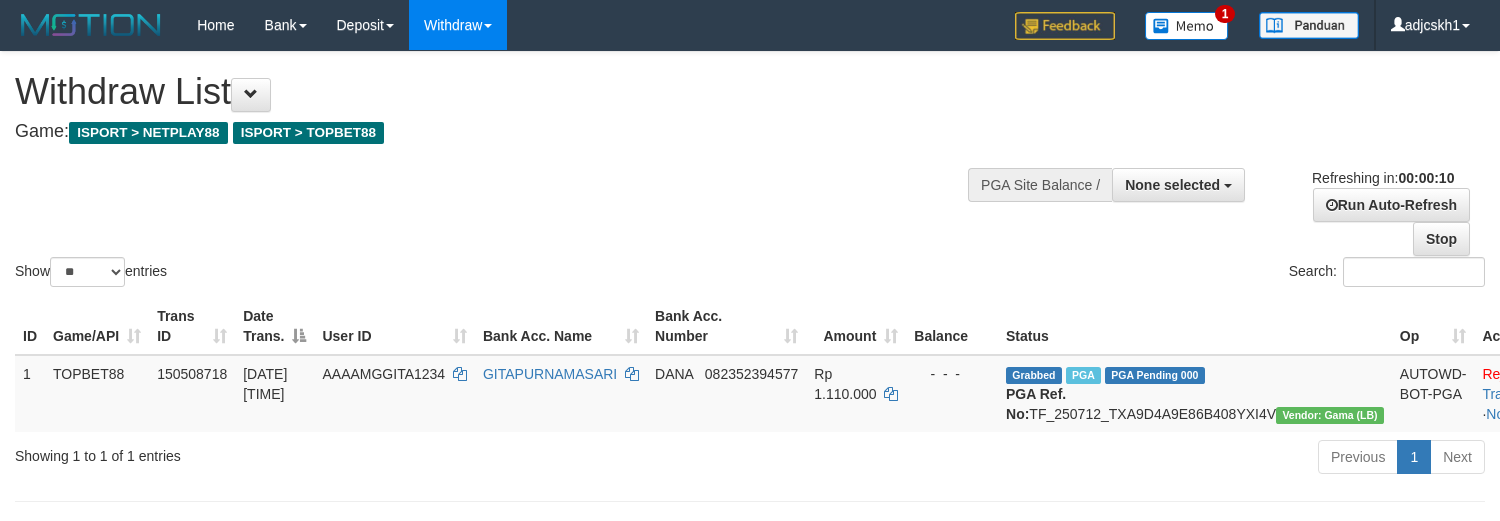 select 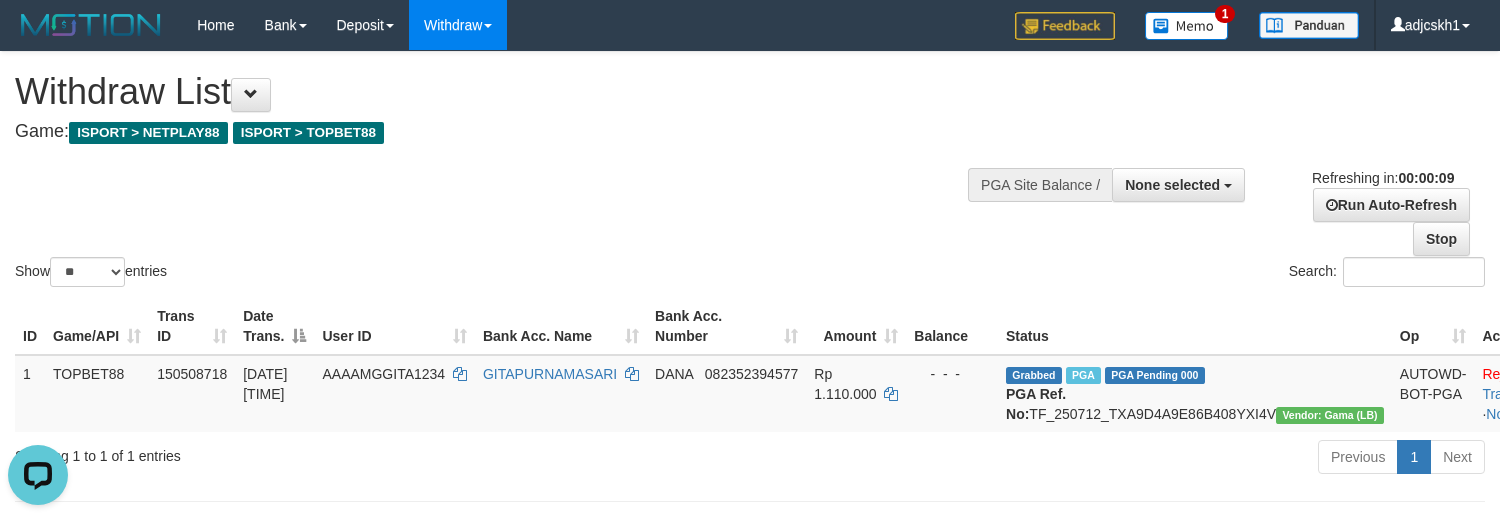 scroll, scrollTop: 0, scrollLeft: 0, axis: both 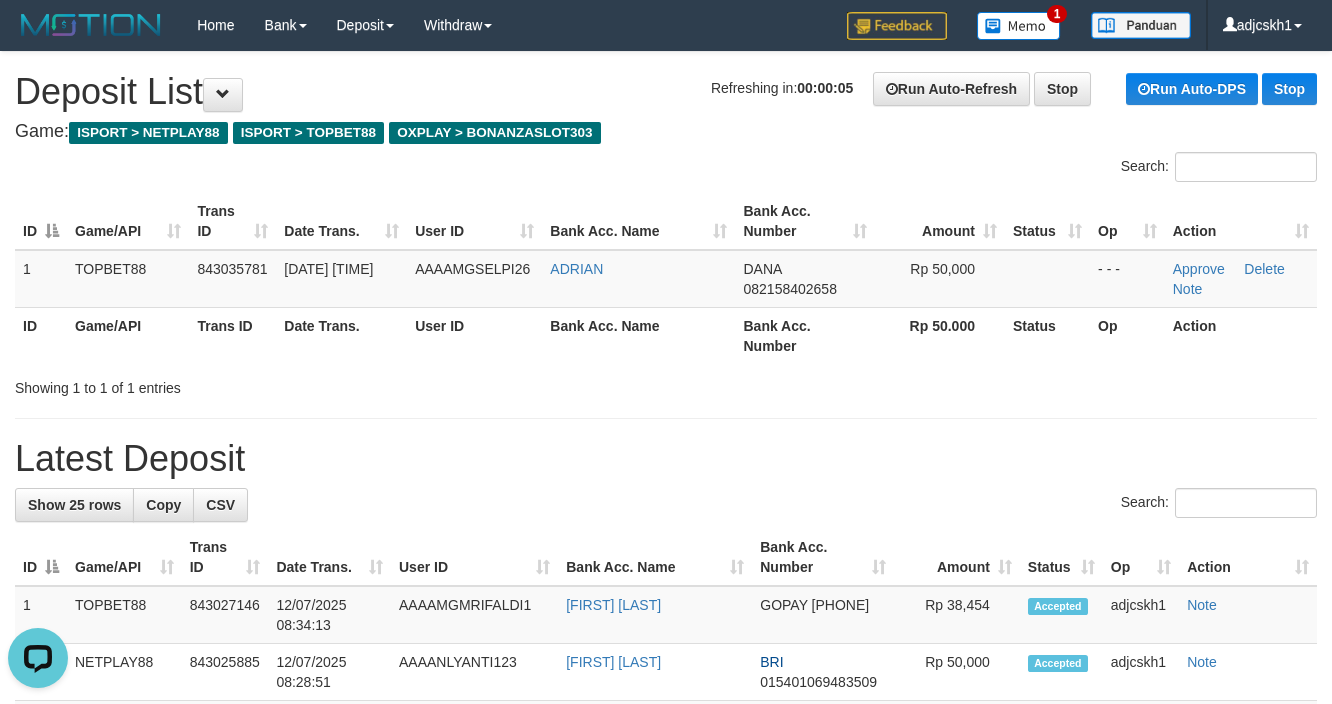 click on "Latest Deposit" at bounding box center [666, 459] 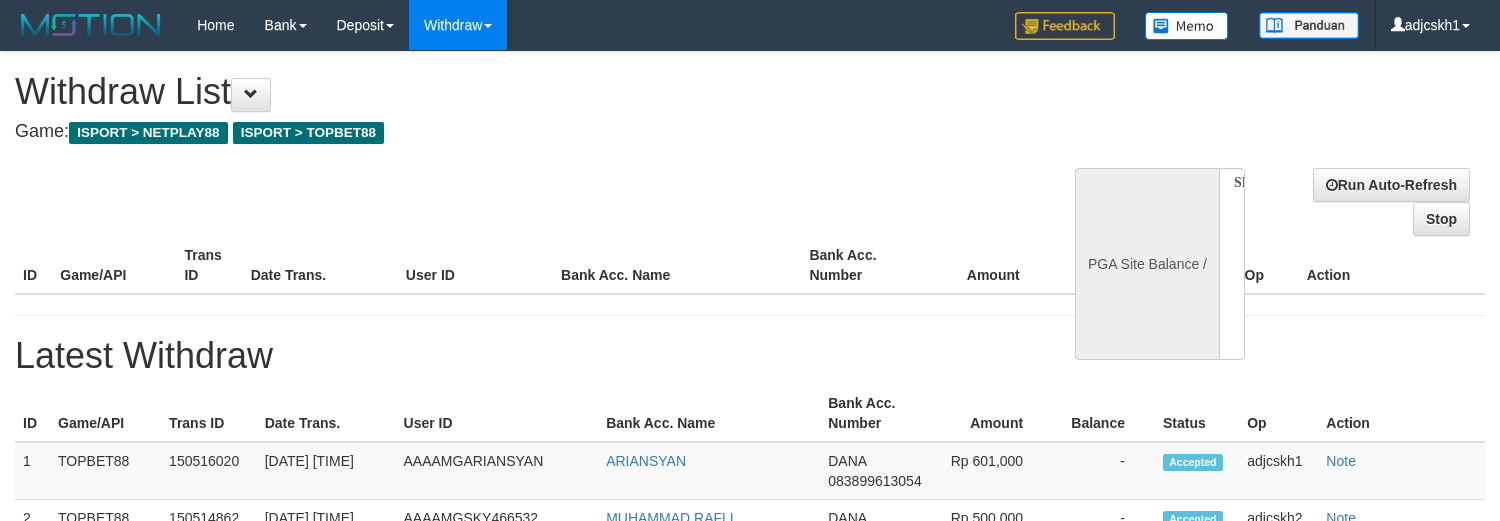 select 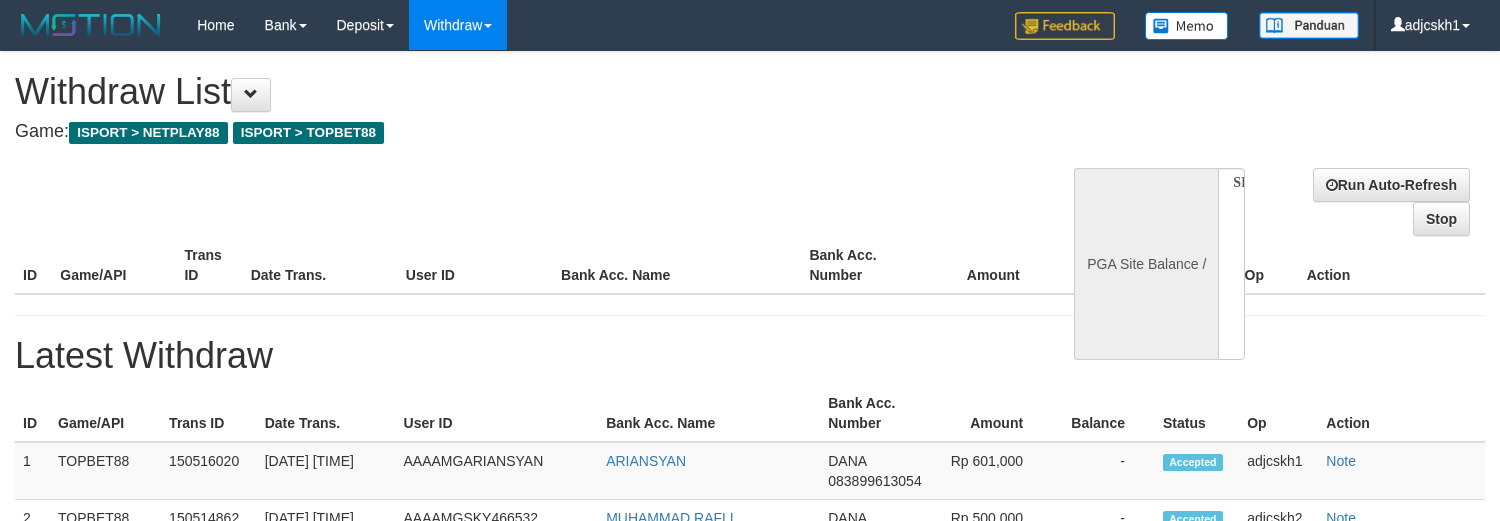 scroll, scrollTop: 0, scrollLeft: 0, axis: both 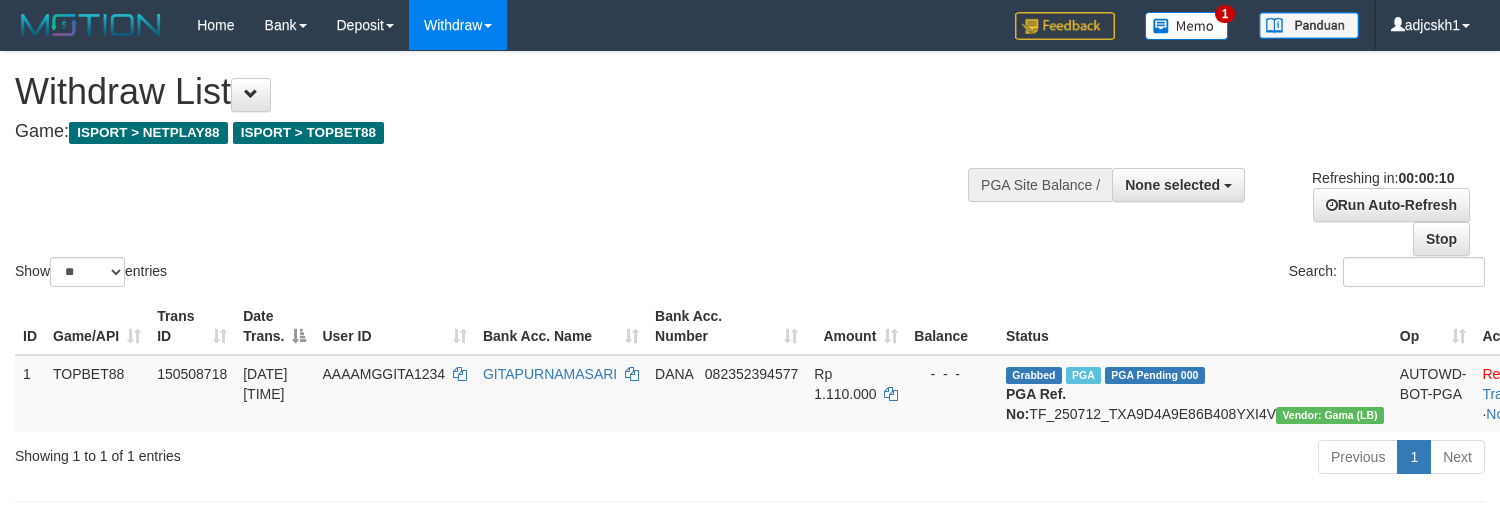 select 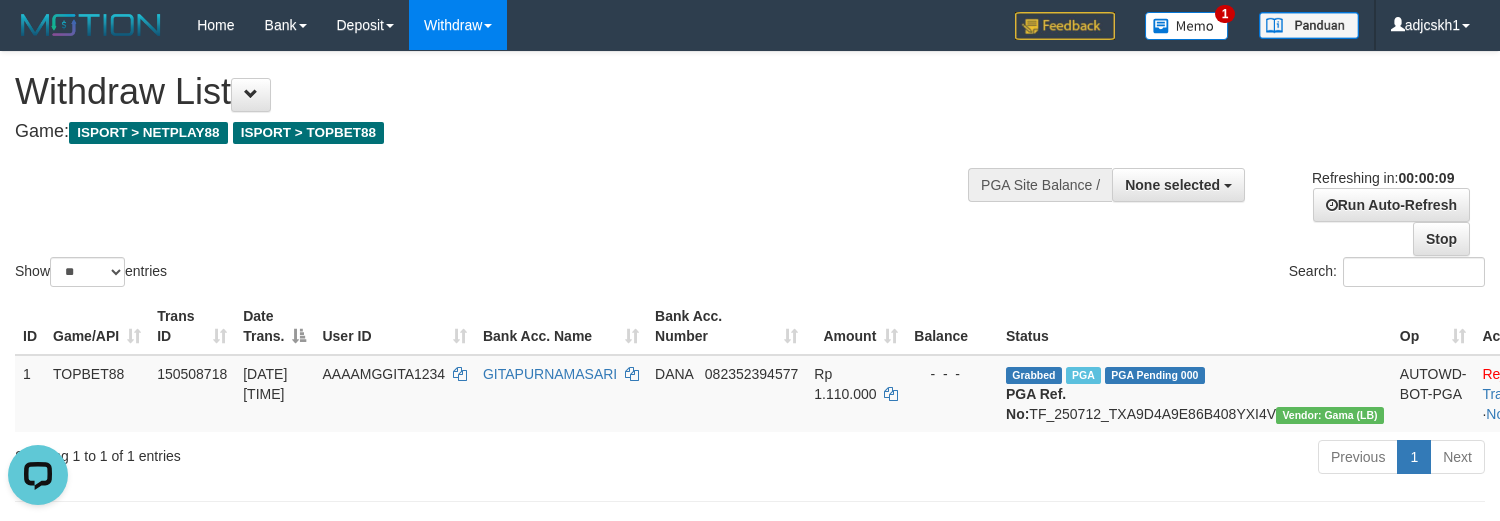 scroll, scrollTop: 0, scrollLeft: 0, axis: both 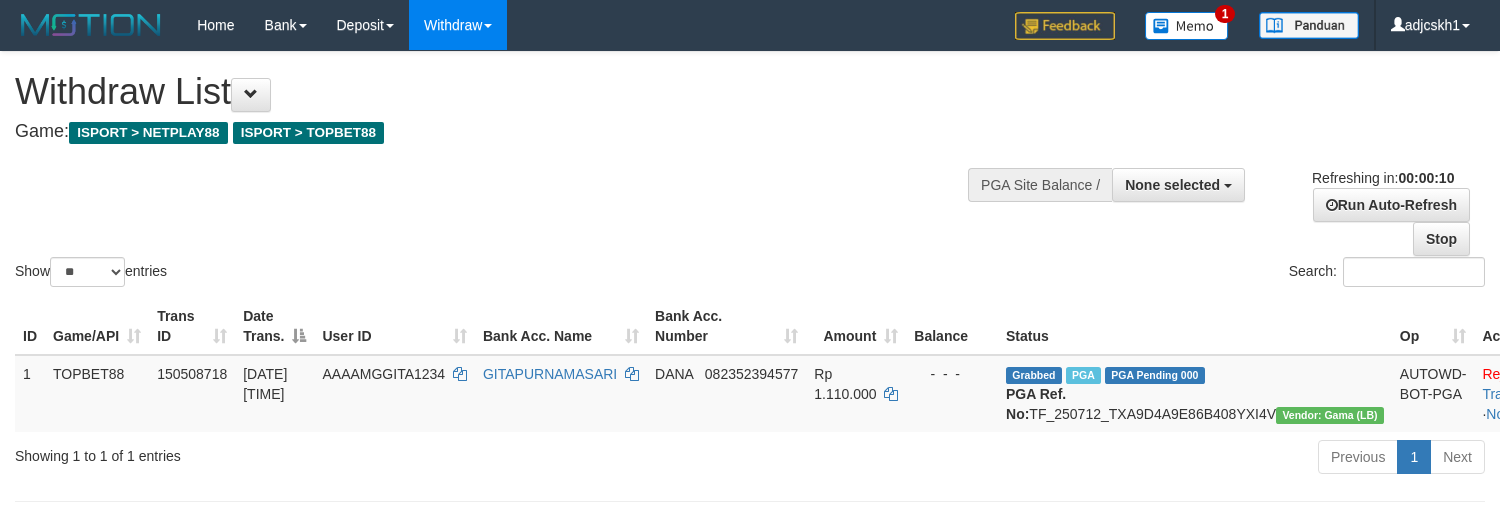 select 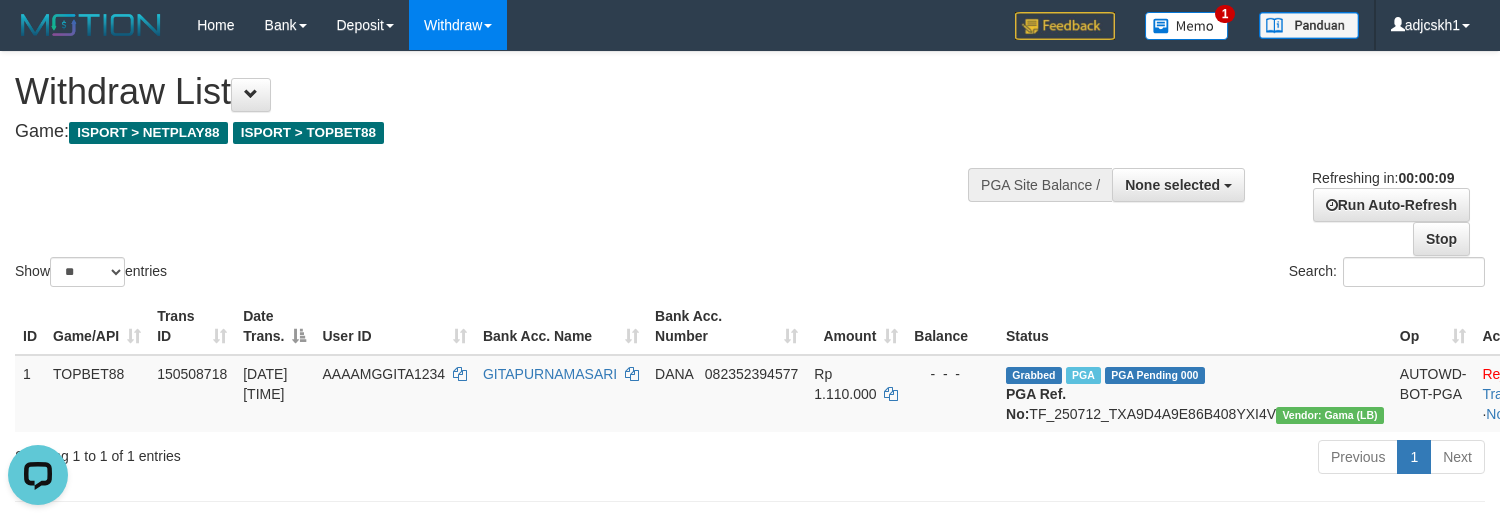 scroll, scrollTop: 0, scrollLeft: 0, axis: both 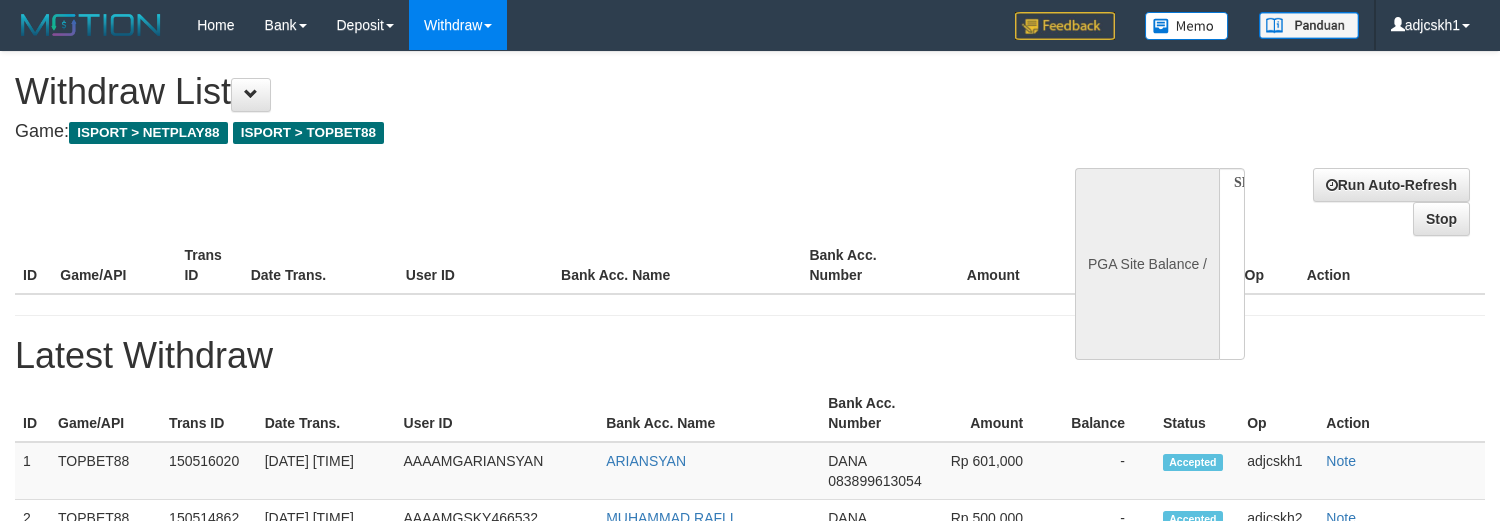 select 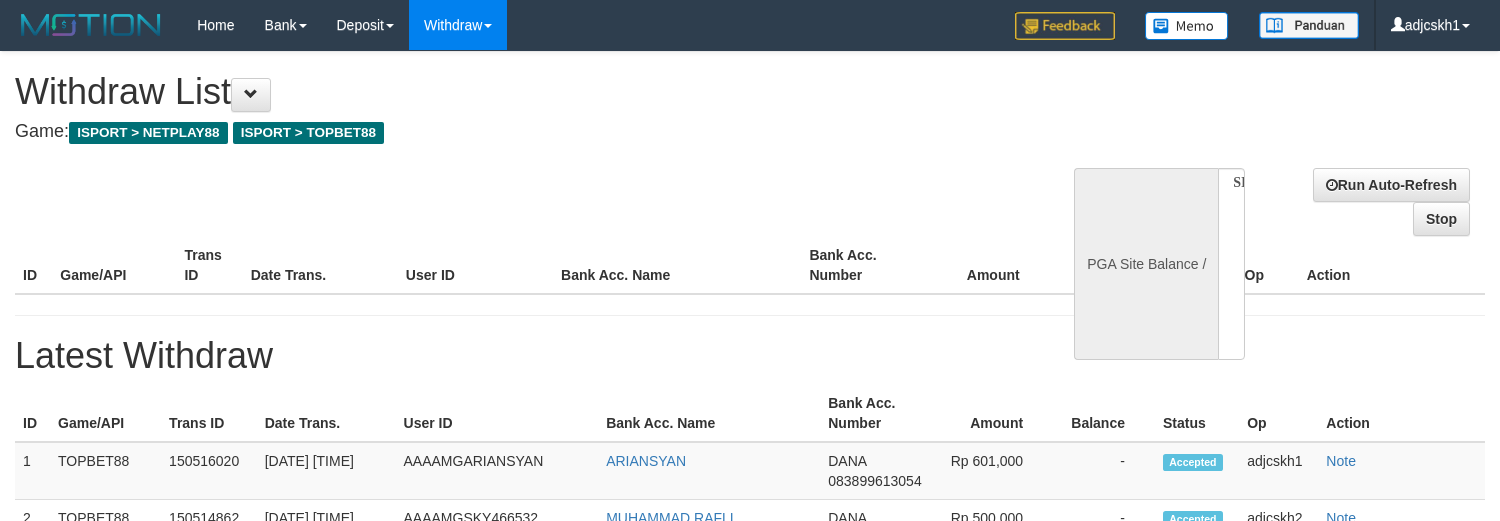scroll, scrollTop: 0, scrollLeft: 0, axis: both 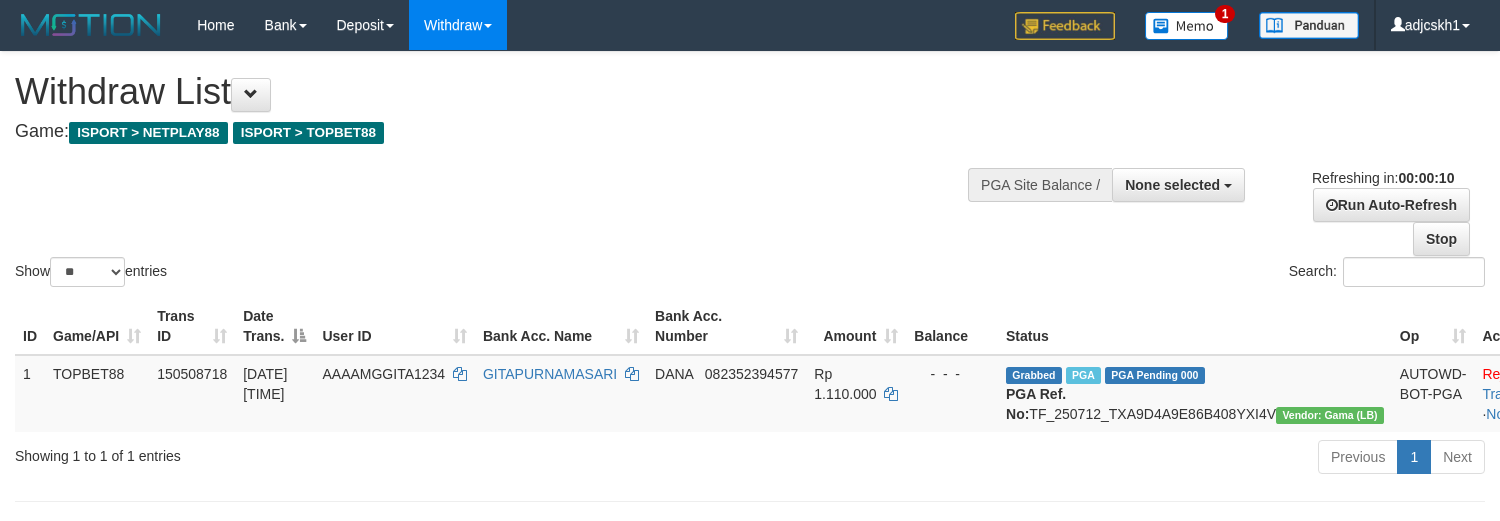 select 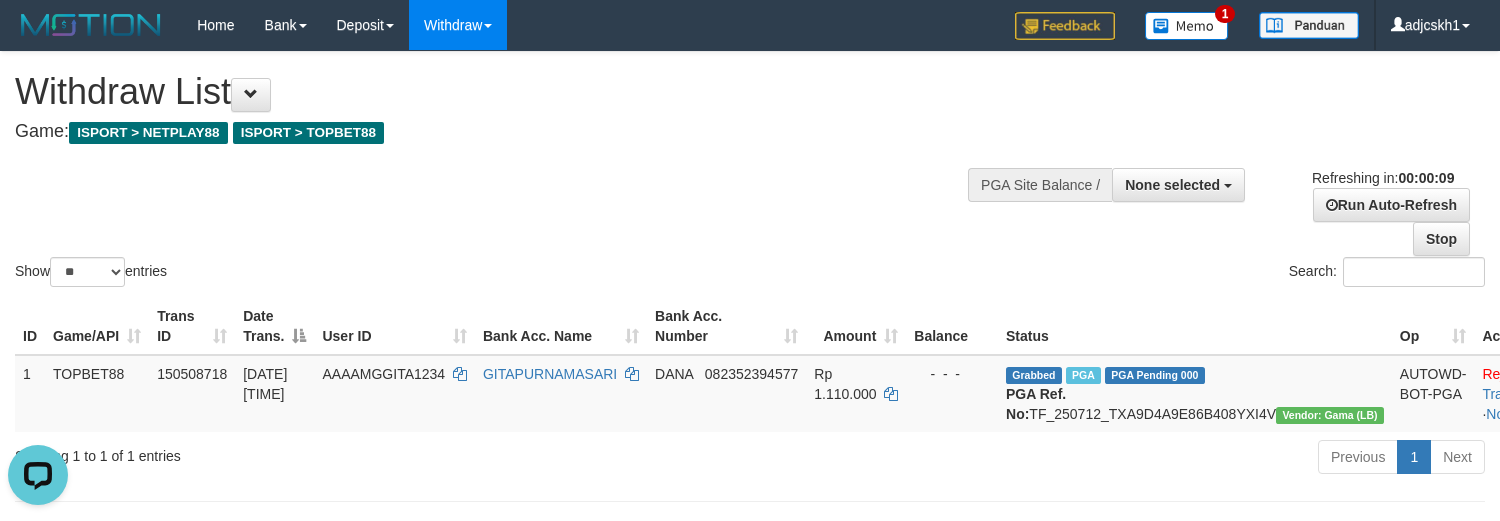 scroll, scrollTop: 0, scrollLeft: 0, axis: both 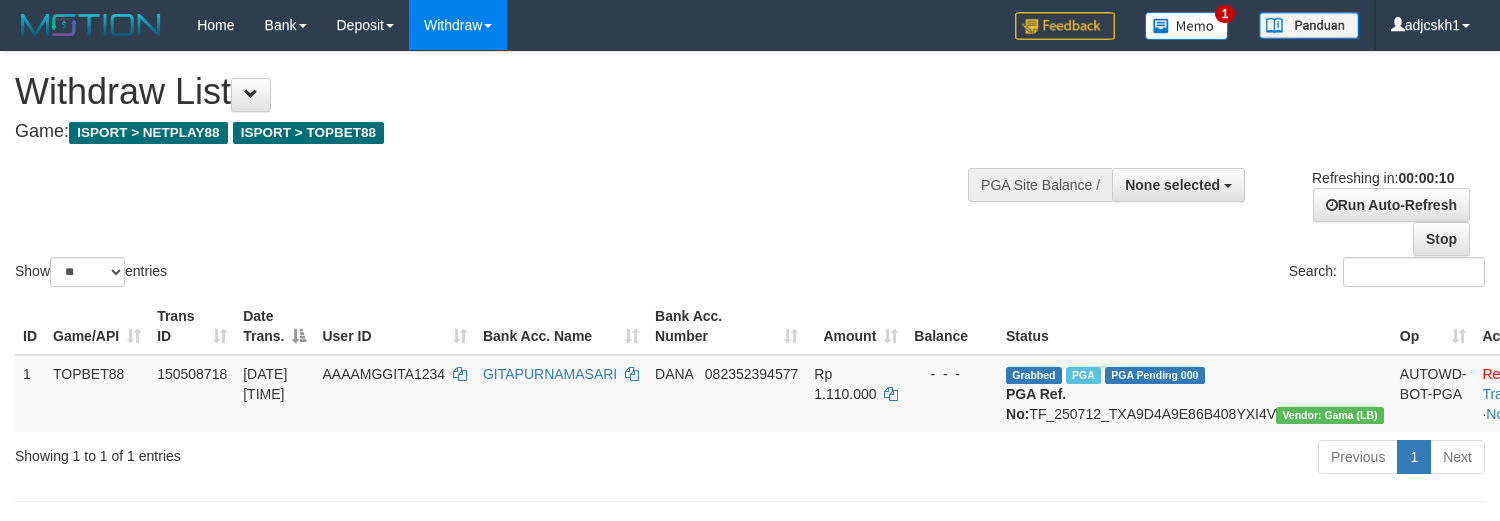 select 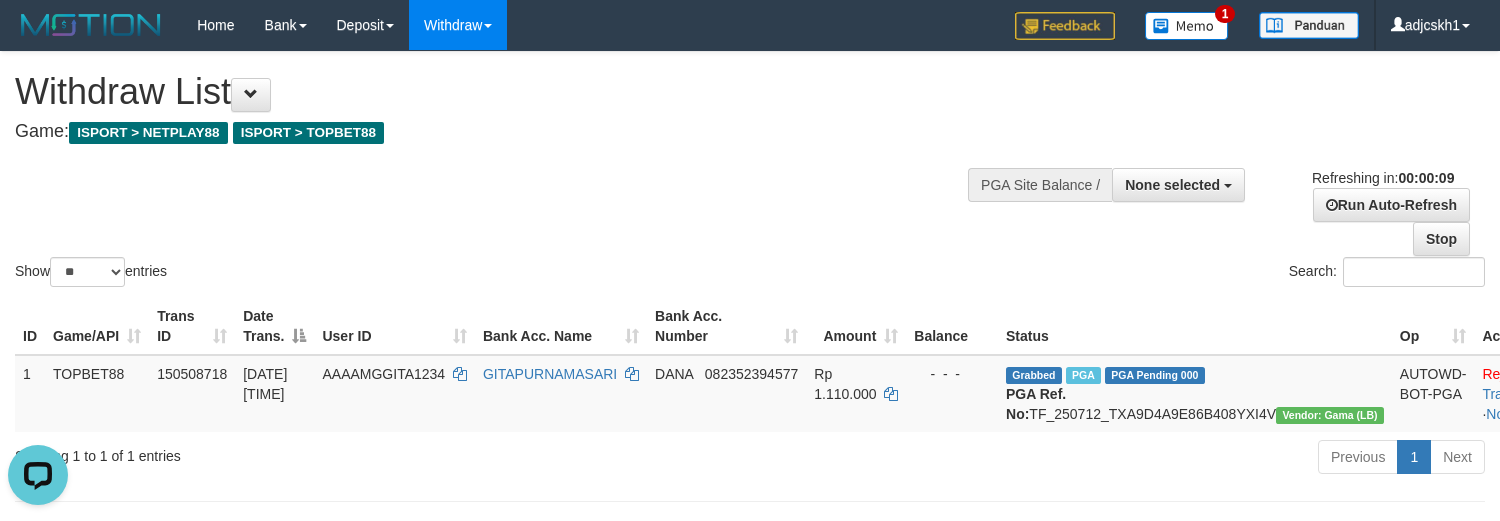 scroll, scrollTop: 0, scrollLeft: 0, axis: both 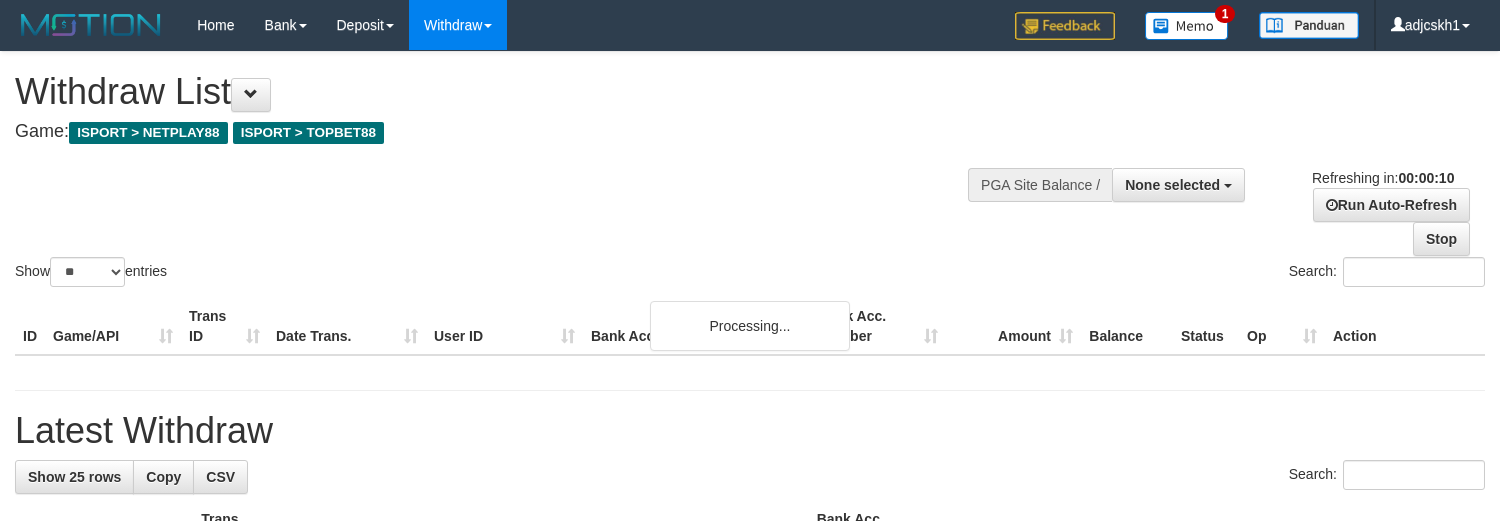 select 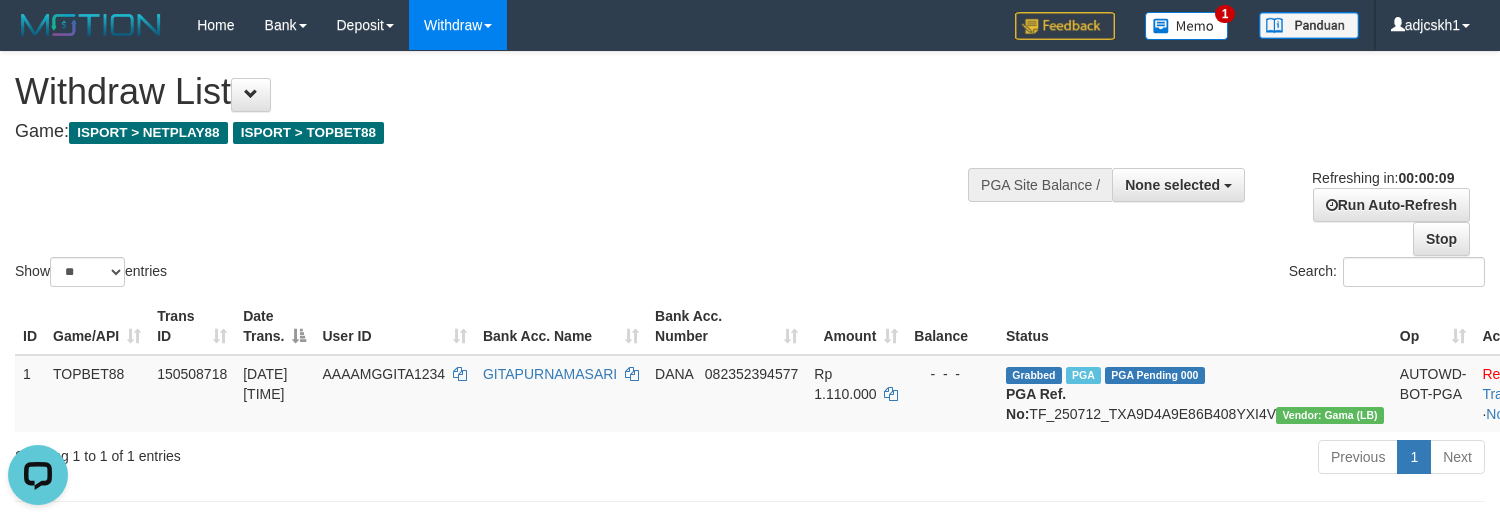 scroll, scrollTop: 0, scrollLeft: 0, axis: both 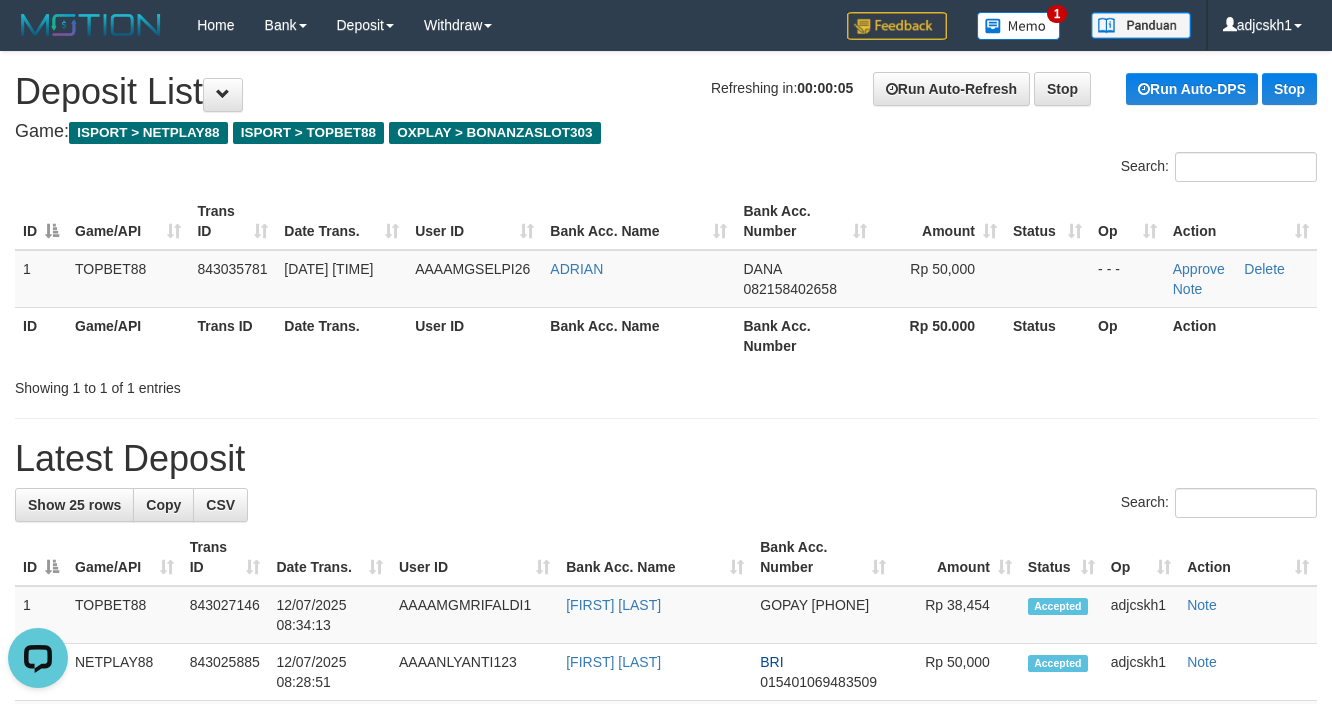 click on "**********" at bounding box center (666, 1088) 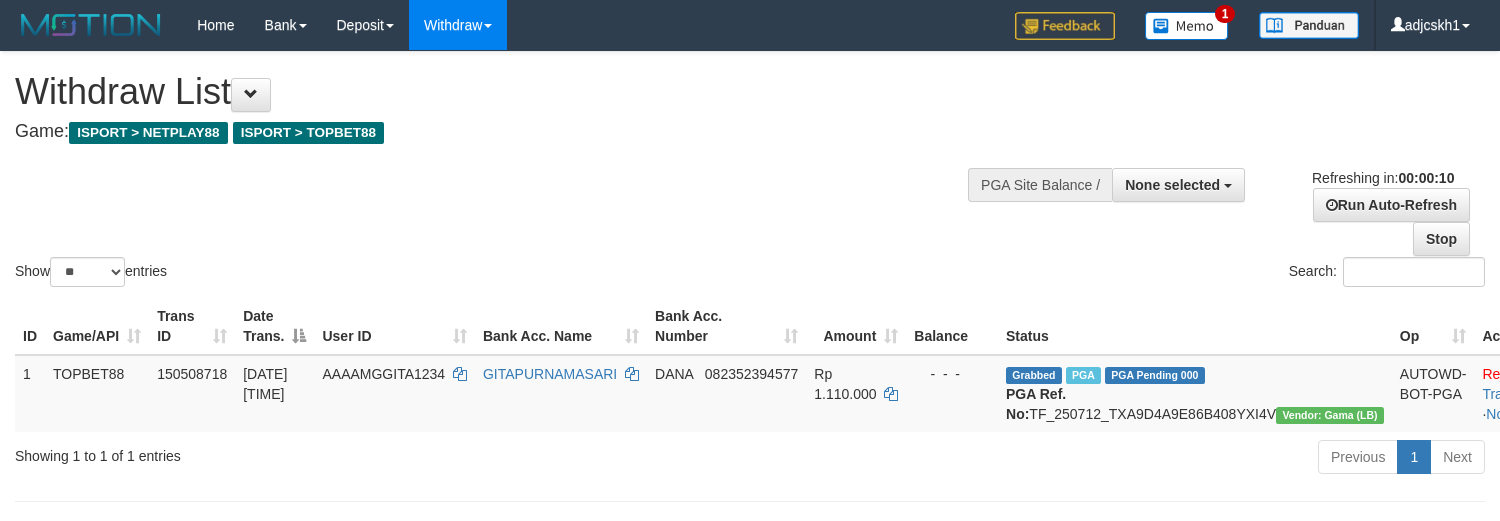 select 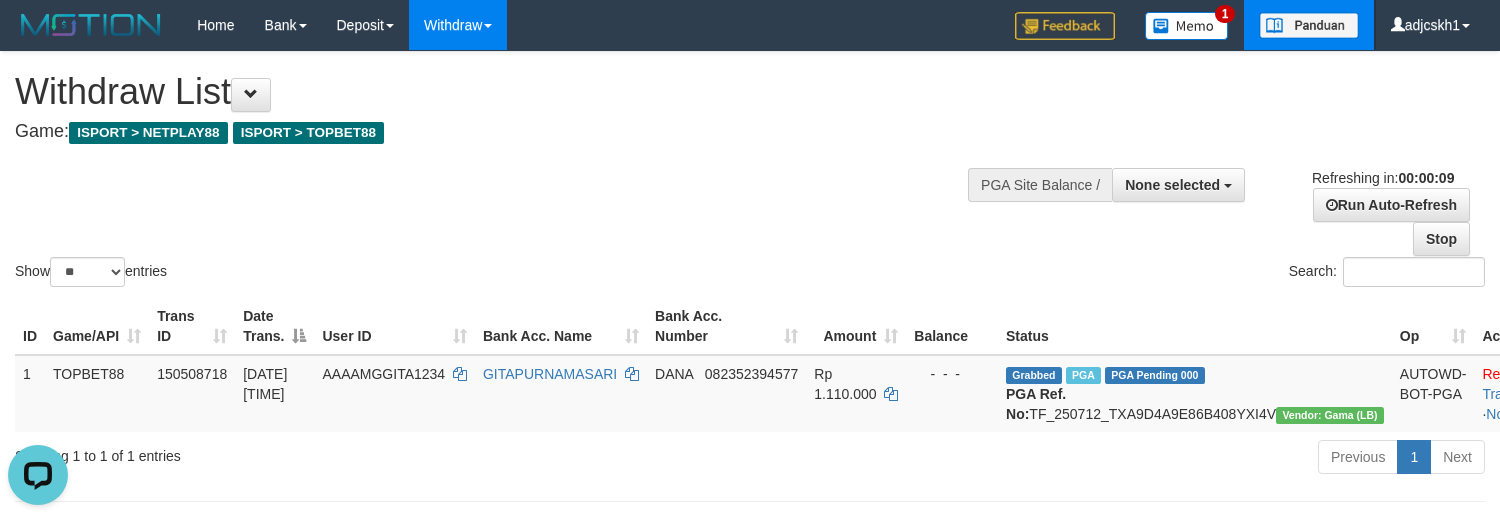 scroll, scrollTop: 0, scrollLeft: 0, axis: both 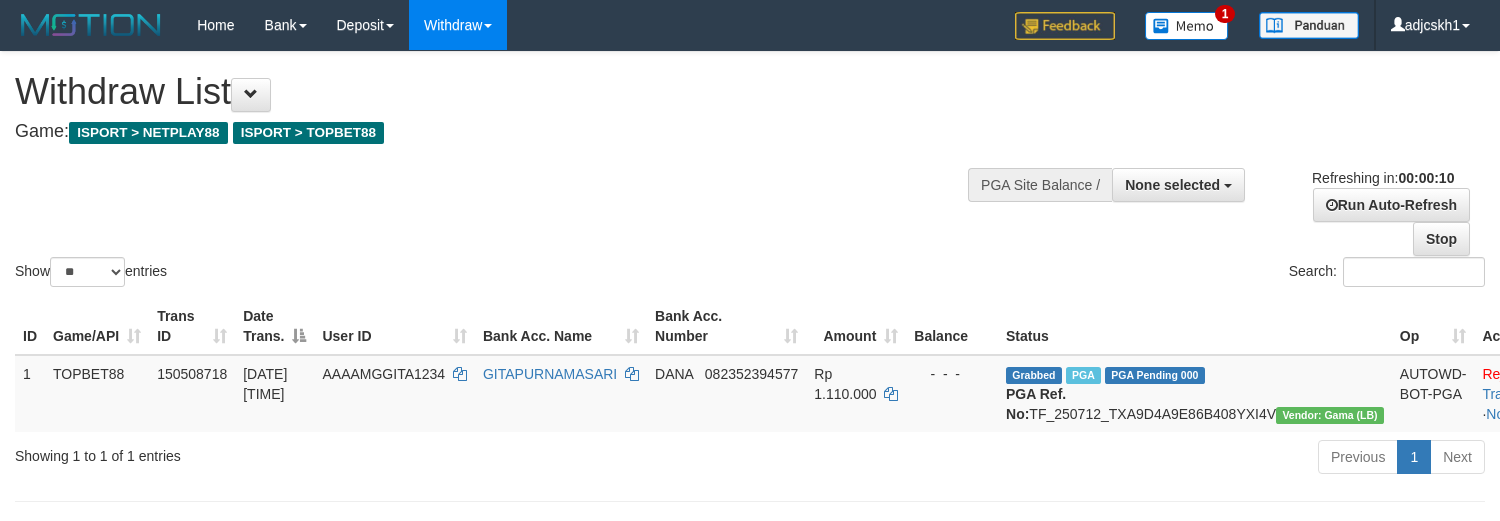 select 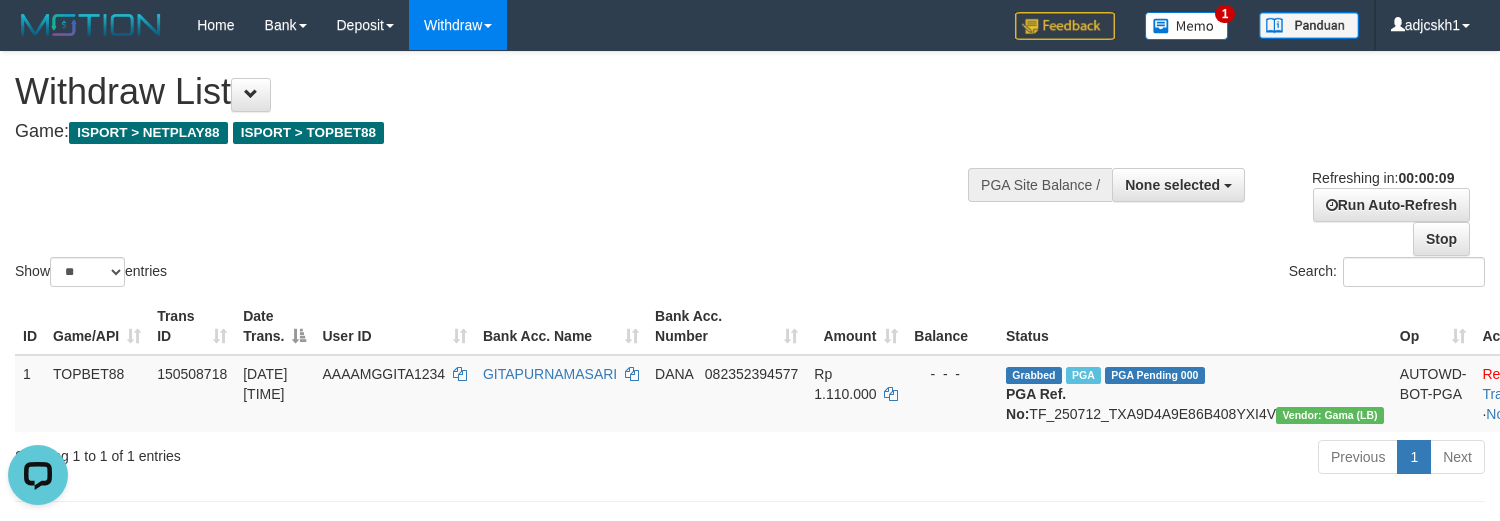 scroll, scrollTop: 0, scrollLeft: 0, axis: both 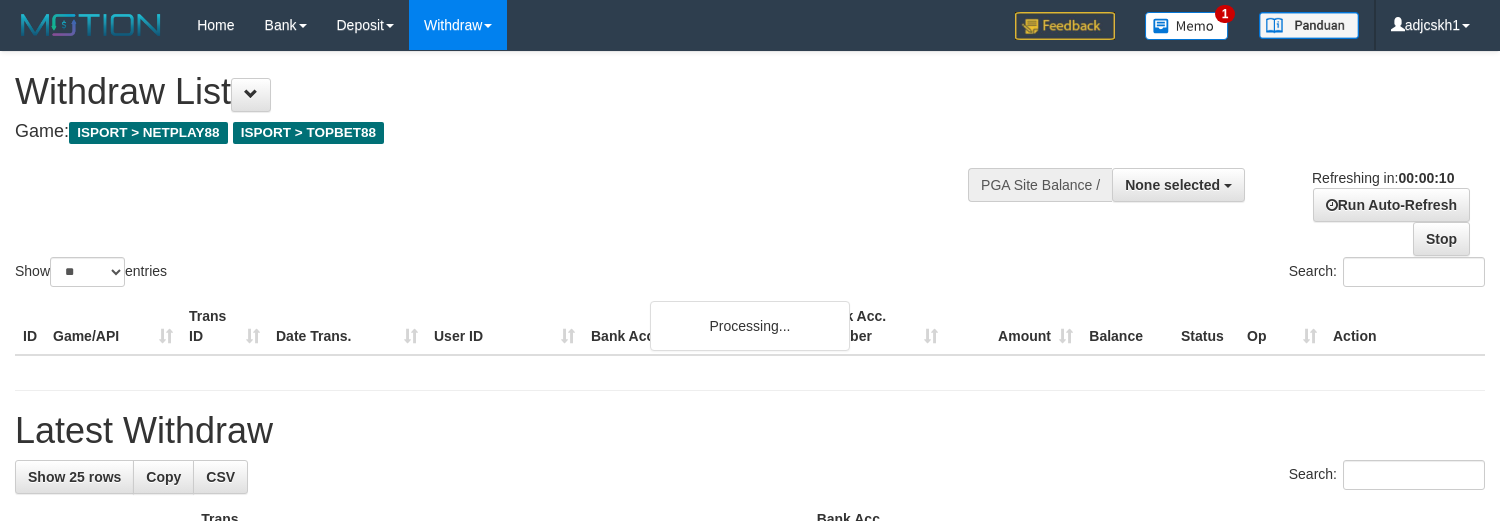 select 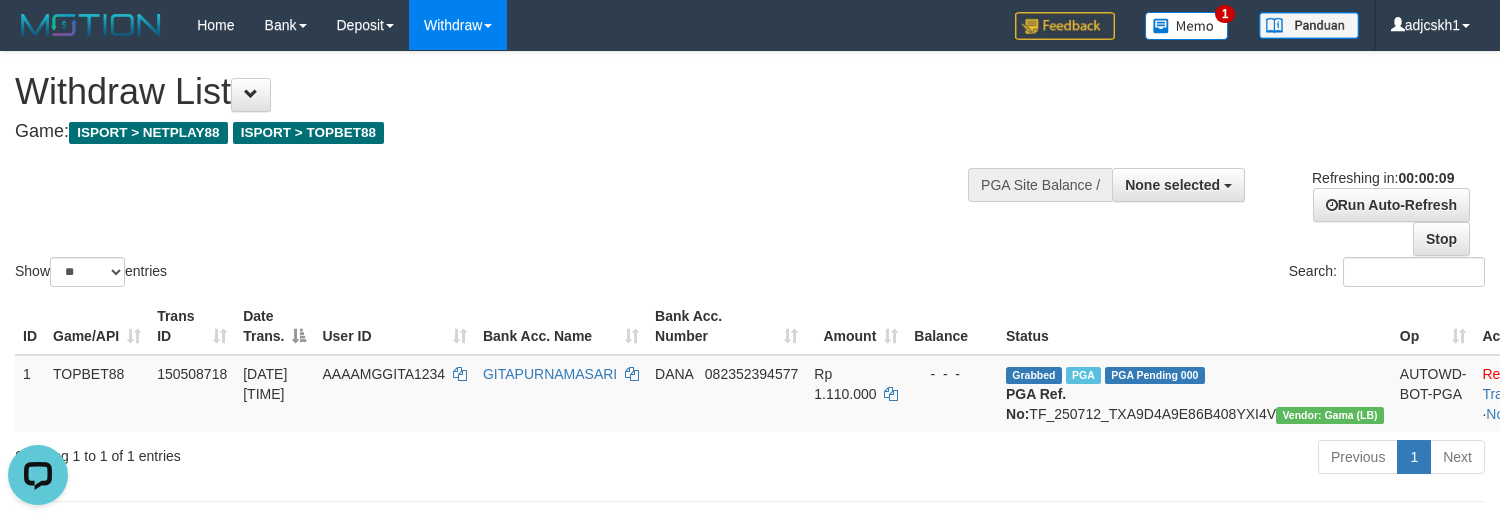 scroll, scrollTop: 0, scrollLeft: 0, axis: both 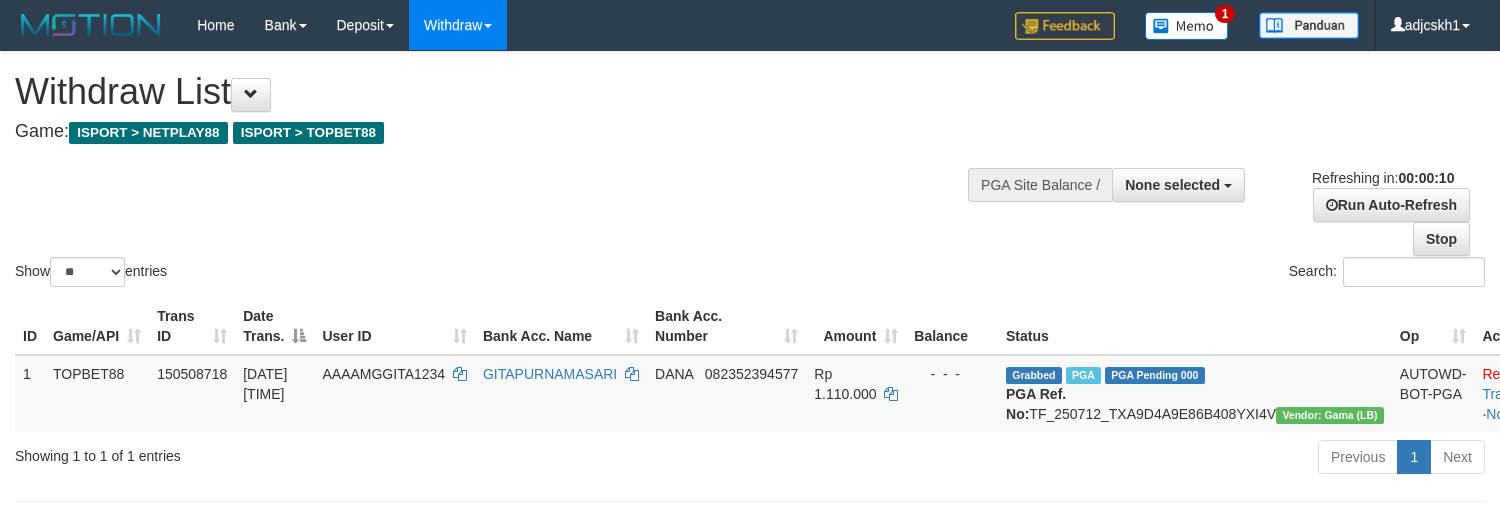 select 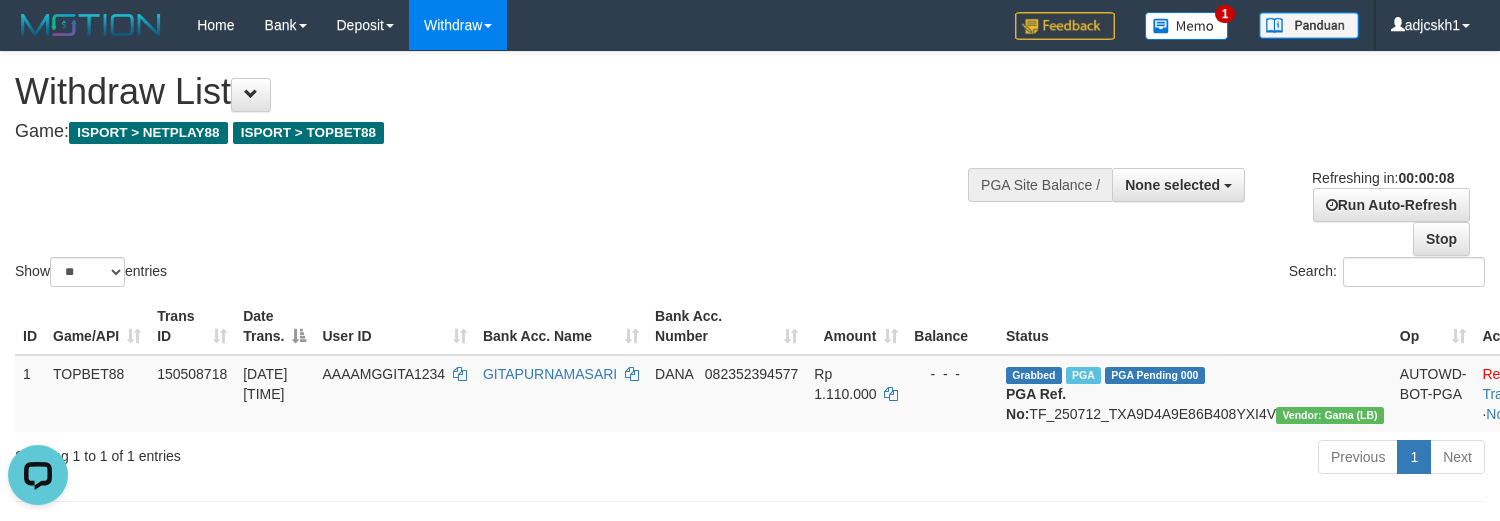 scroll, scrollTop: 0, scrollLeft: 0, axis: both 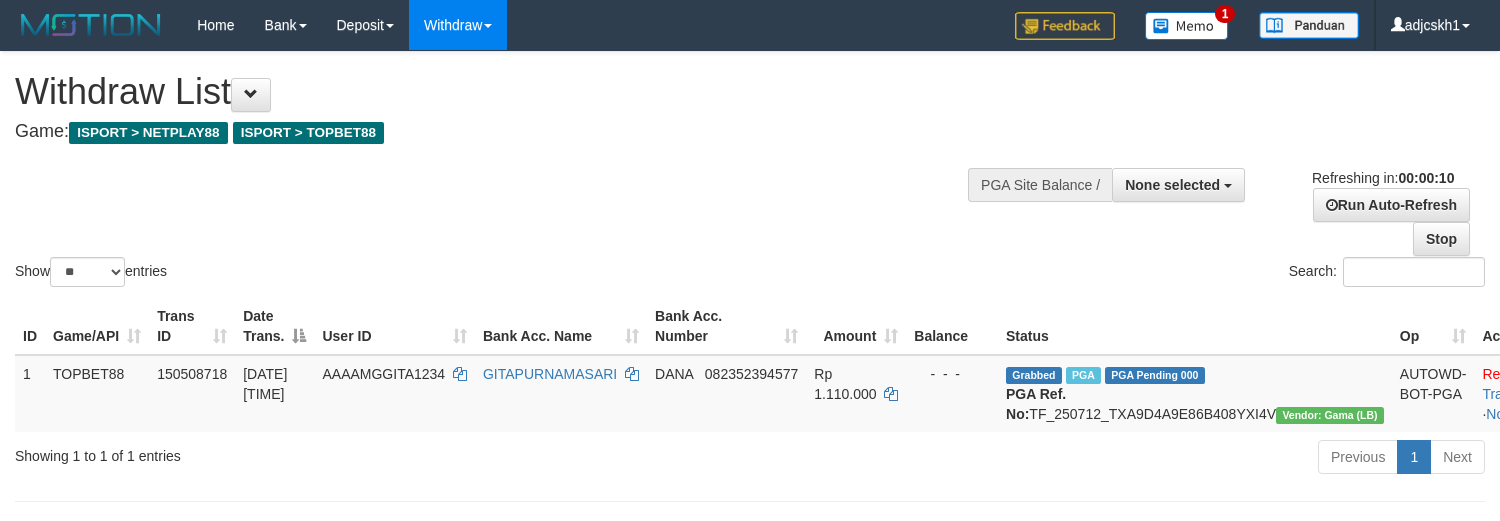 select 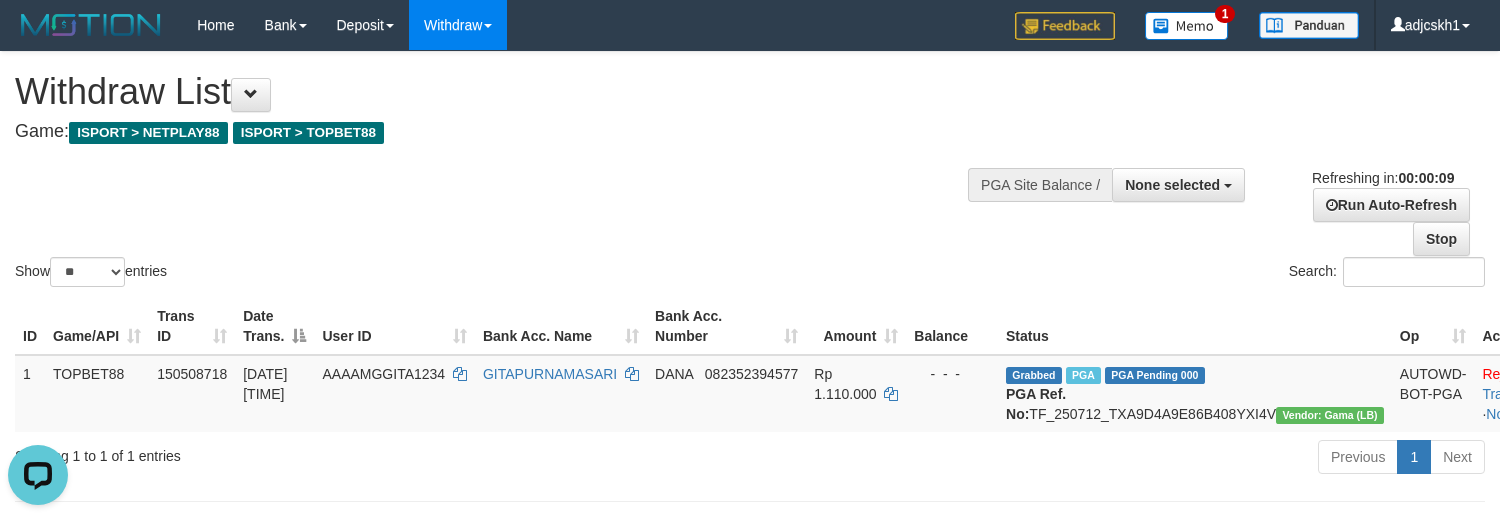 scroll, scrollTop: 0, scrollLeft: 0, axis: both 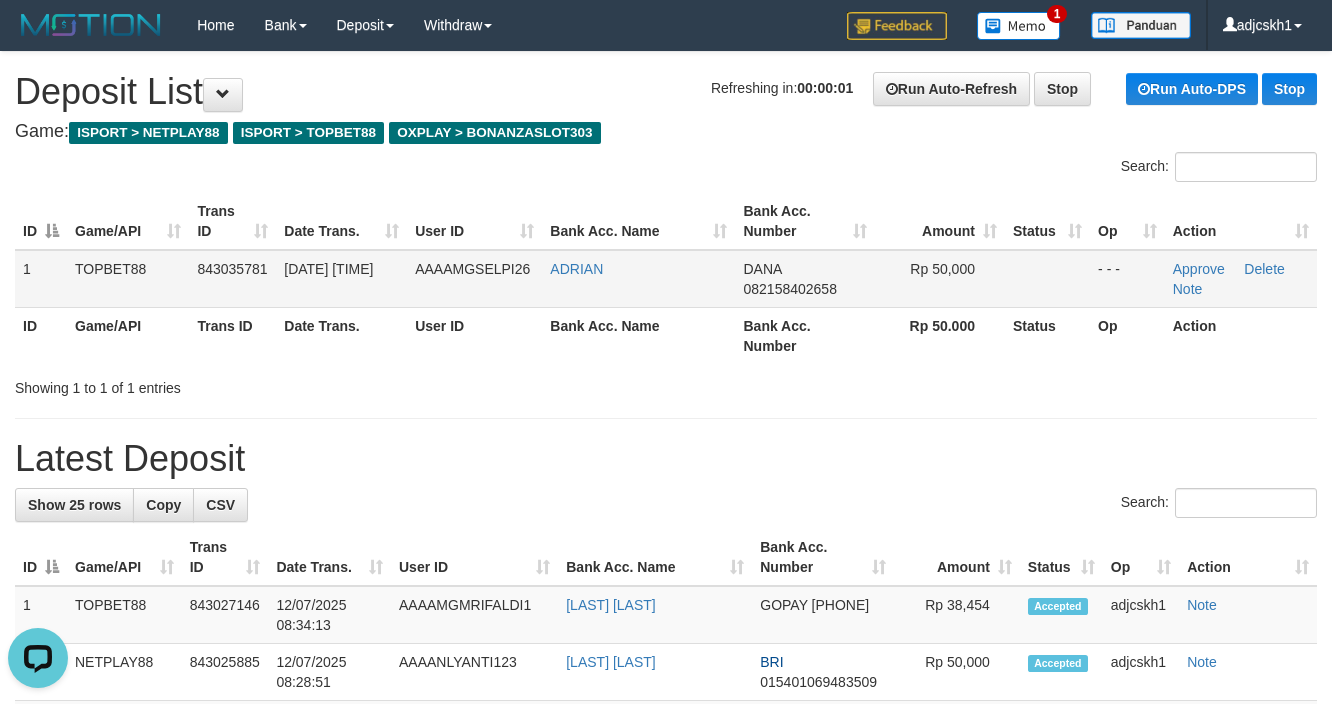 click on "ADRIAN" at bounding box center [638, 279] 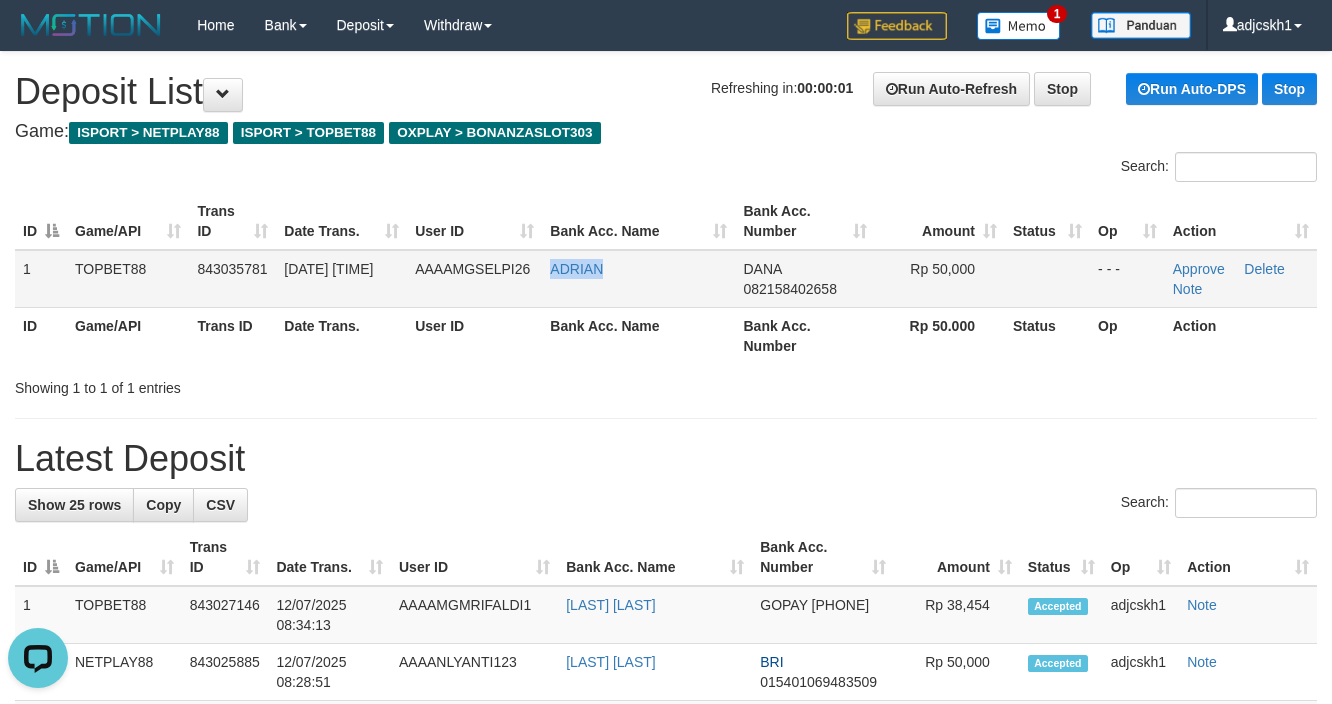 click on "ADRIAN" at bounding box center (638, 279) 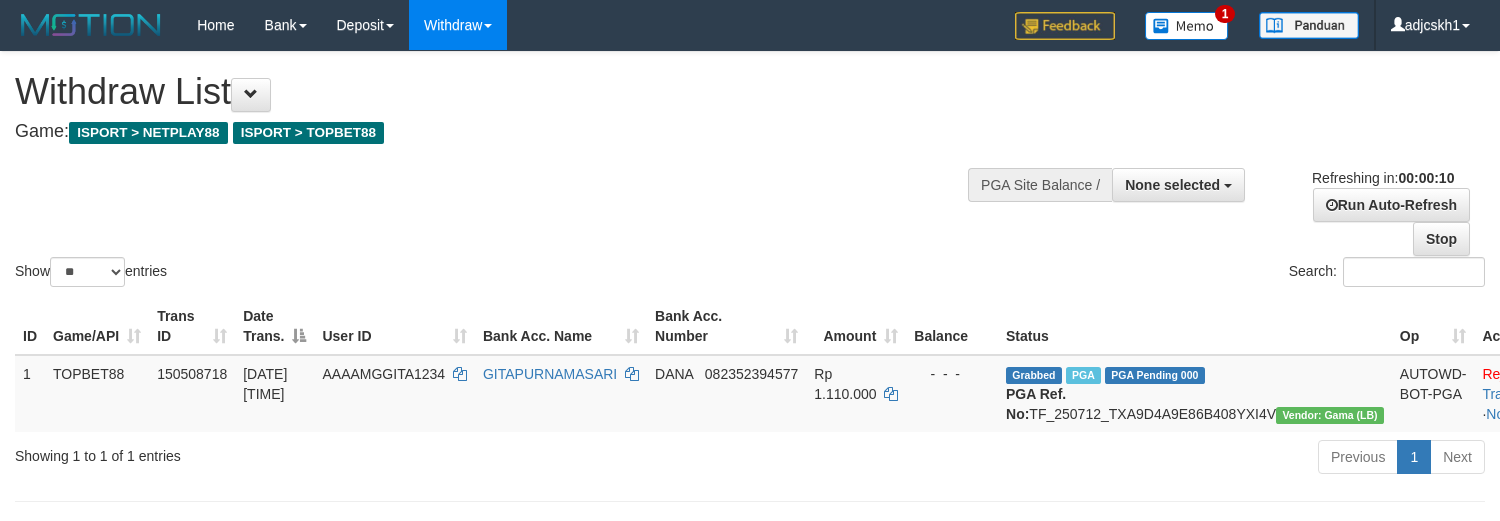 select 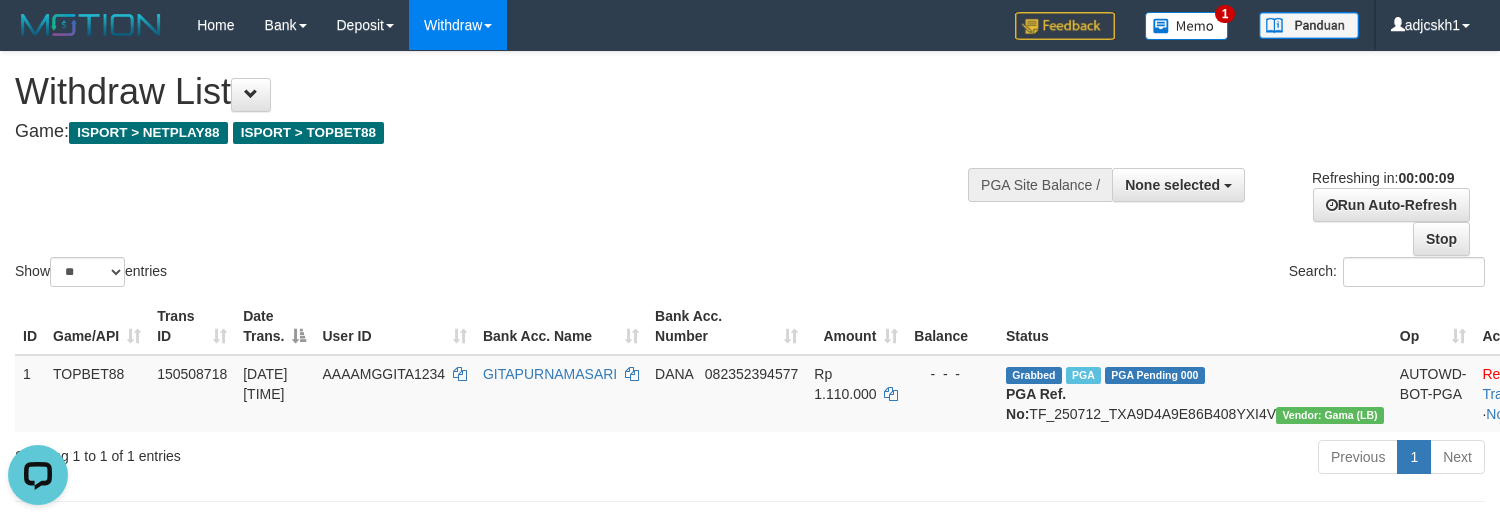 scroll, scrollTop: 0, scrollLeft: 0, axis: both 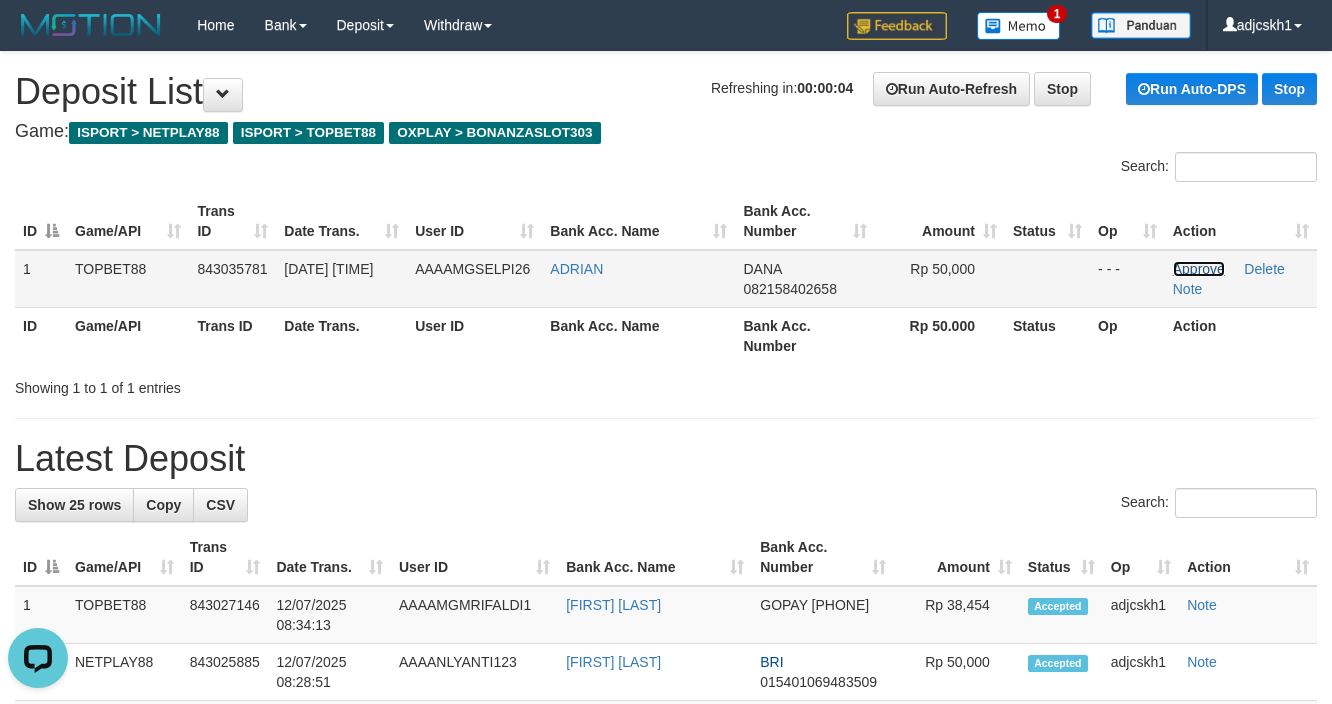 click on "Approve" at bounding box center [1199, 269] 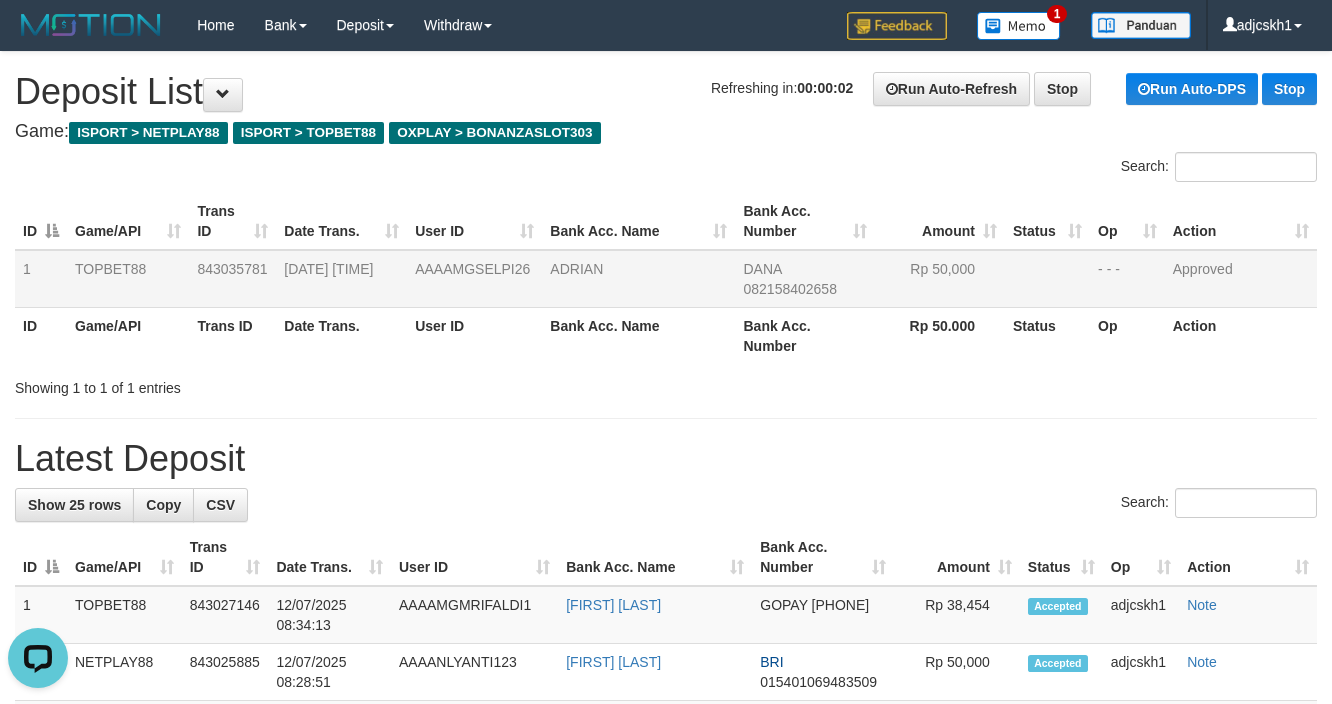 click on "Latest Deposit" at bounding box center (666, 459) 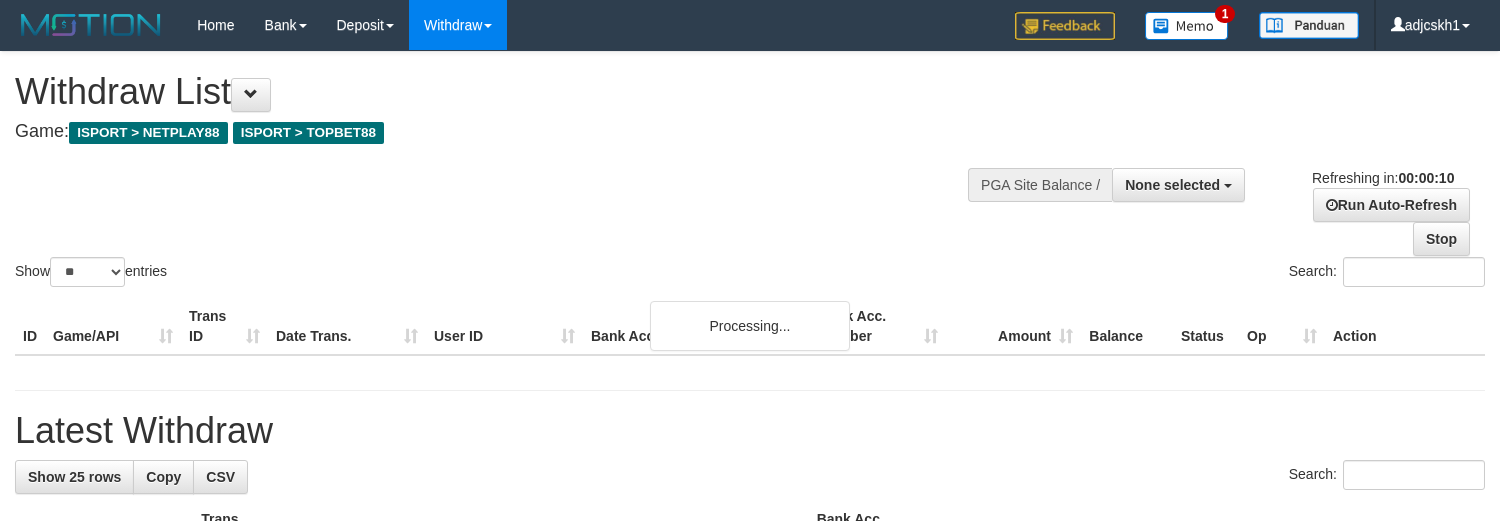 select 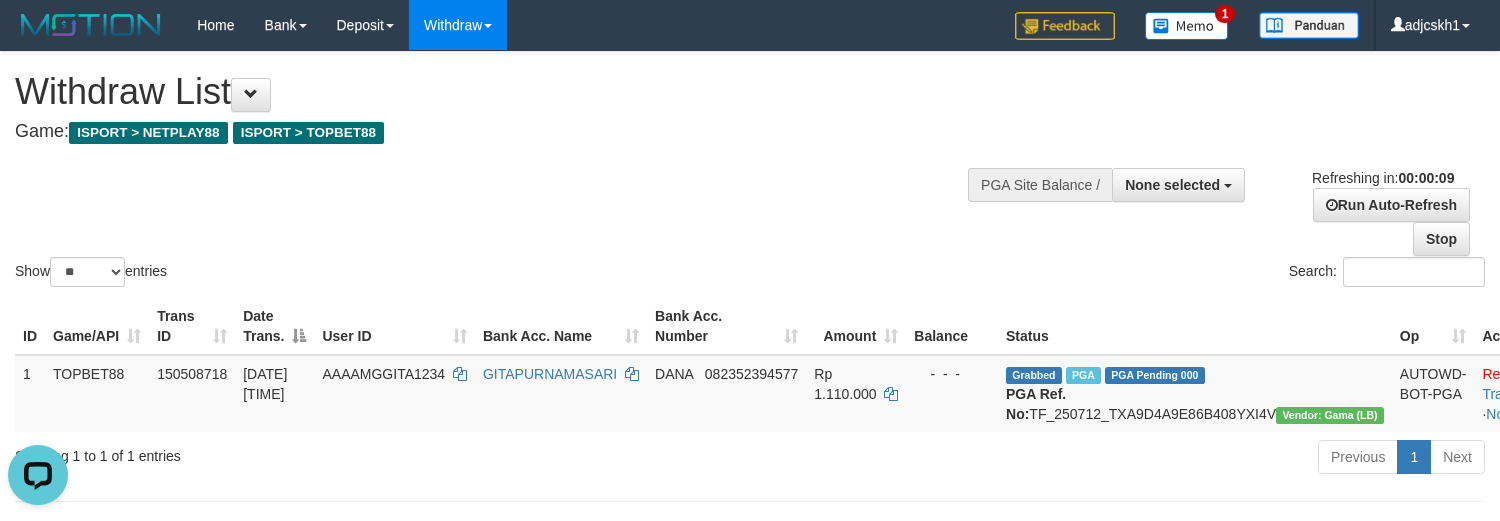 scroll, scrollTop: 0, scrollLeft: 0, axis: both 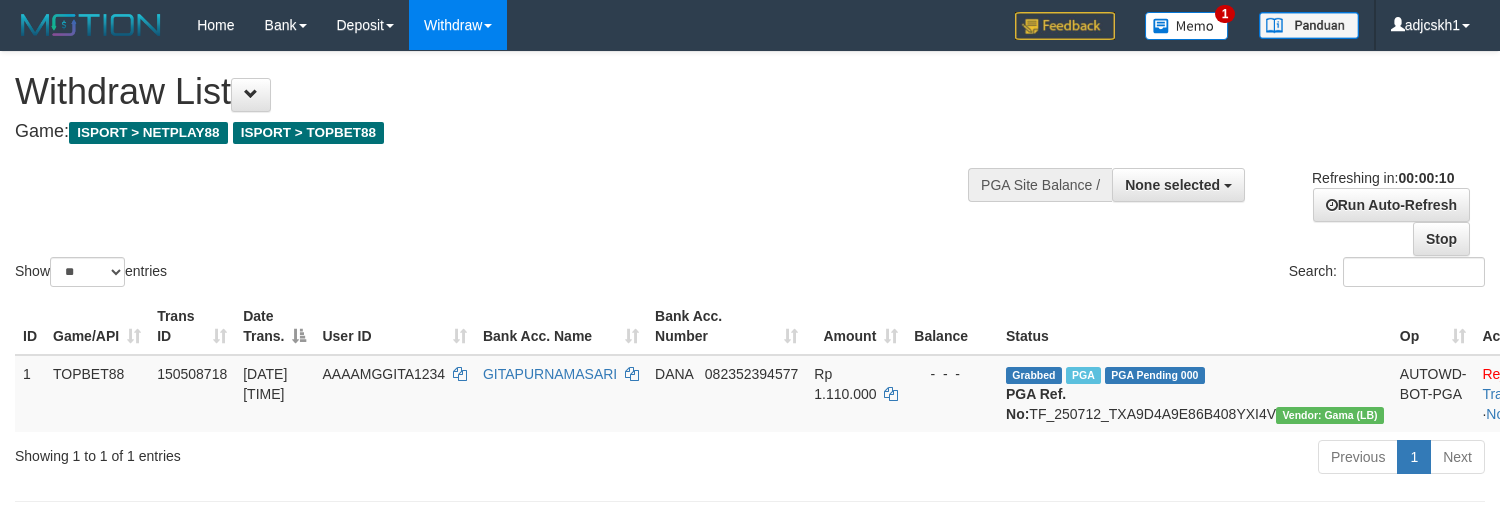 select 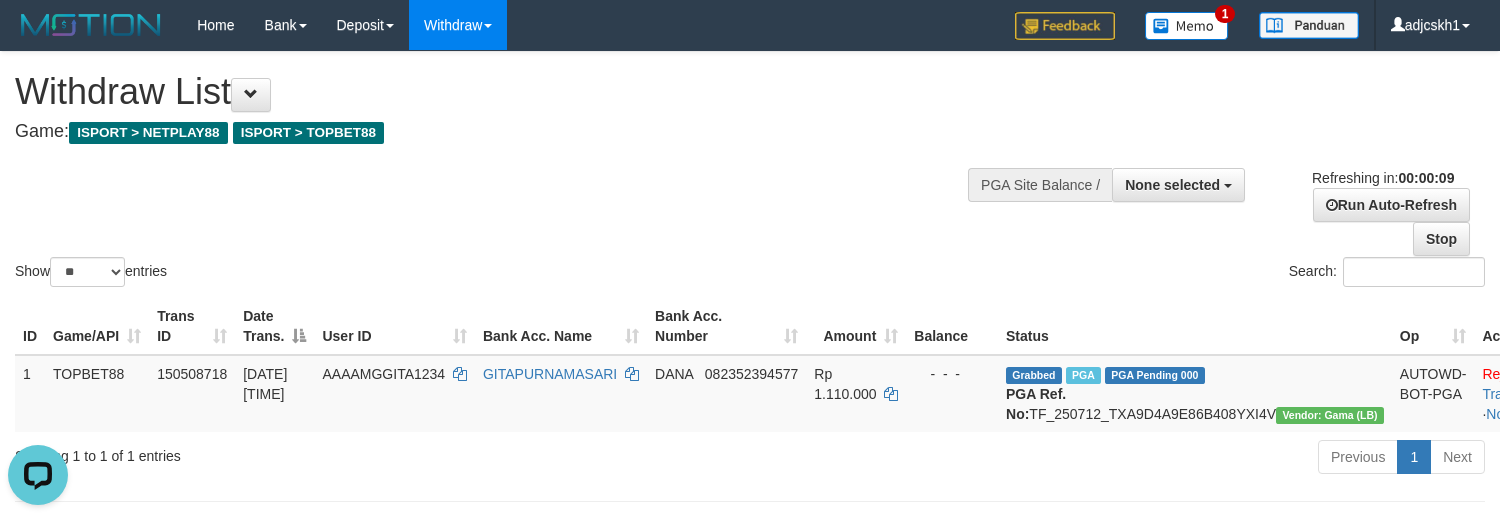 scroll, scrollTop: 0, scrollLeft: 0, axis: both 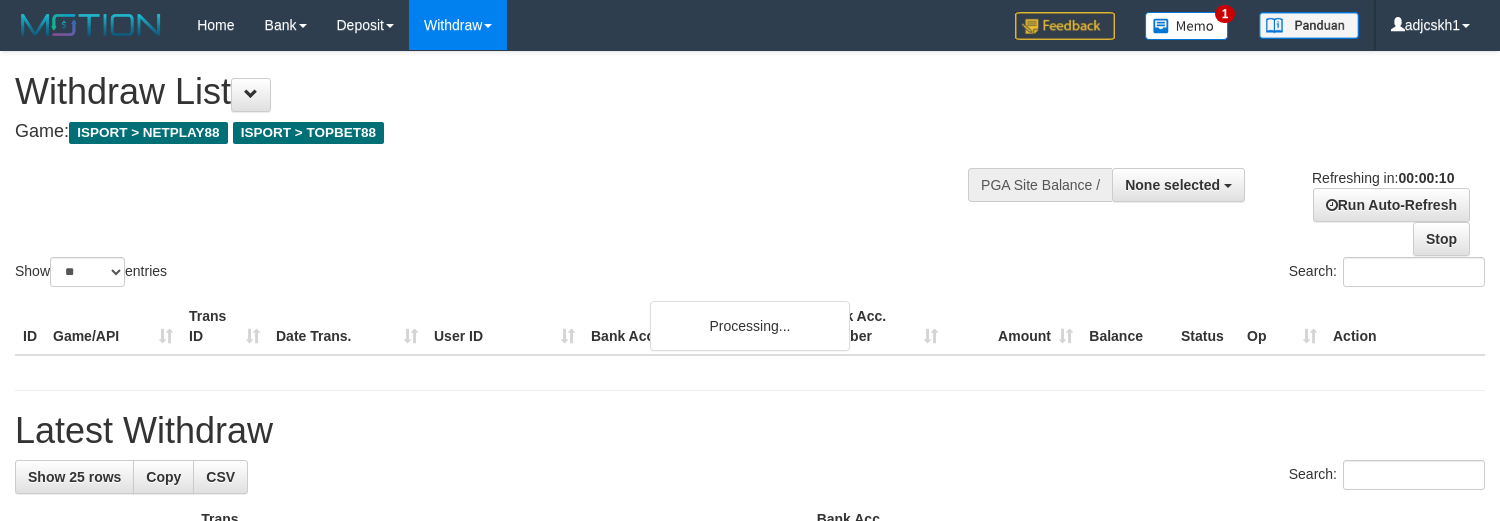 select 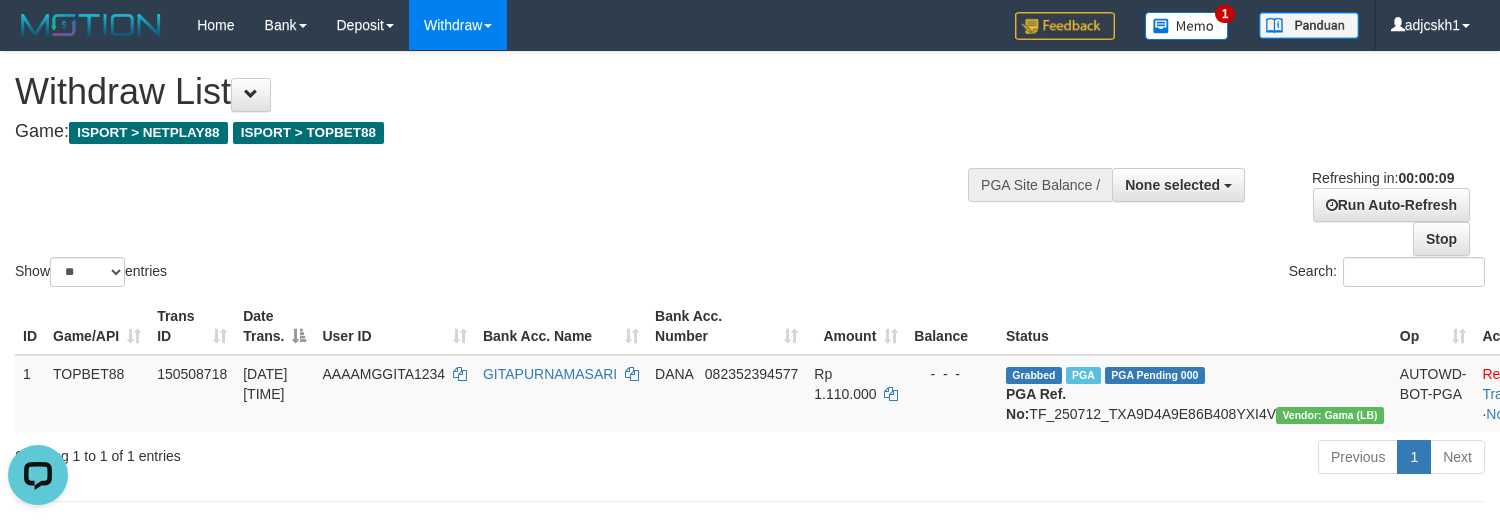scroll, scrollTop: 0, scrollLeft: 0, axis: both 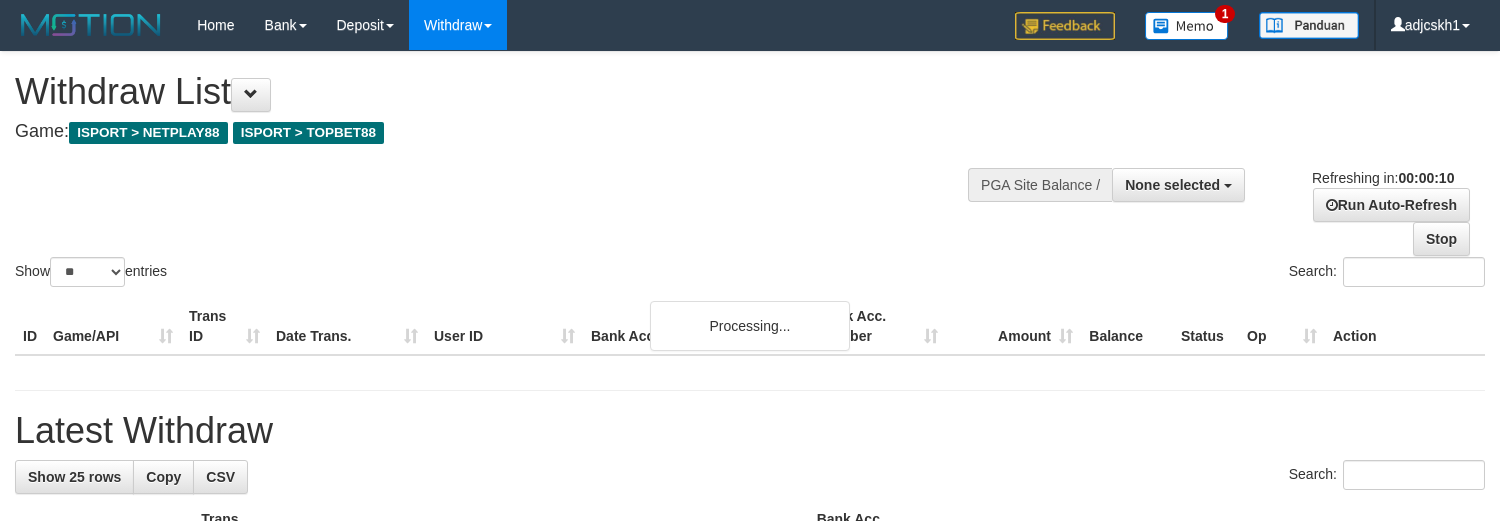 select 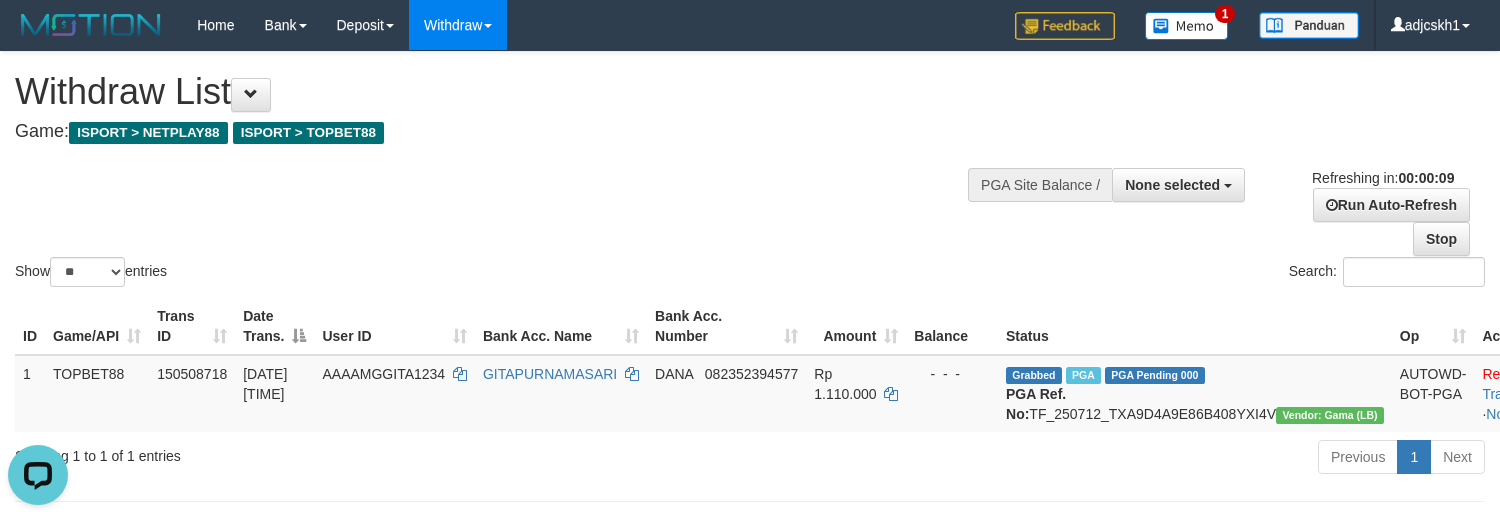 scroll, scrollTop: 0, scrollLeft: 0, axis: both 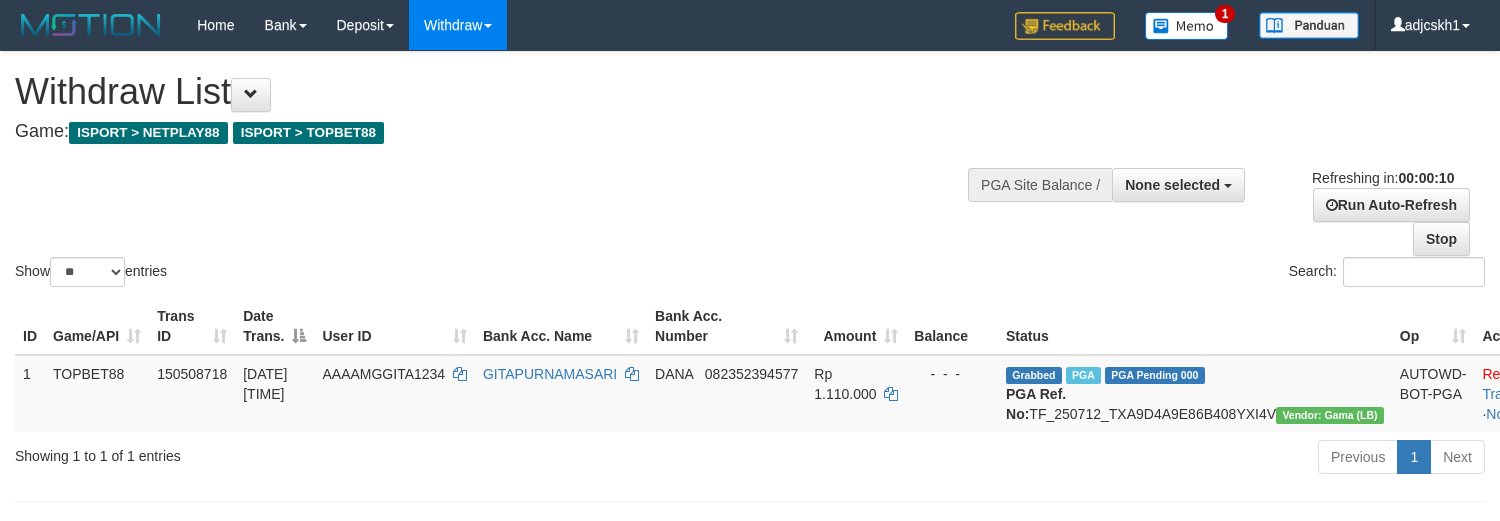 select 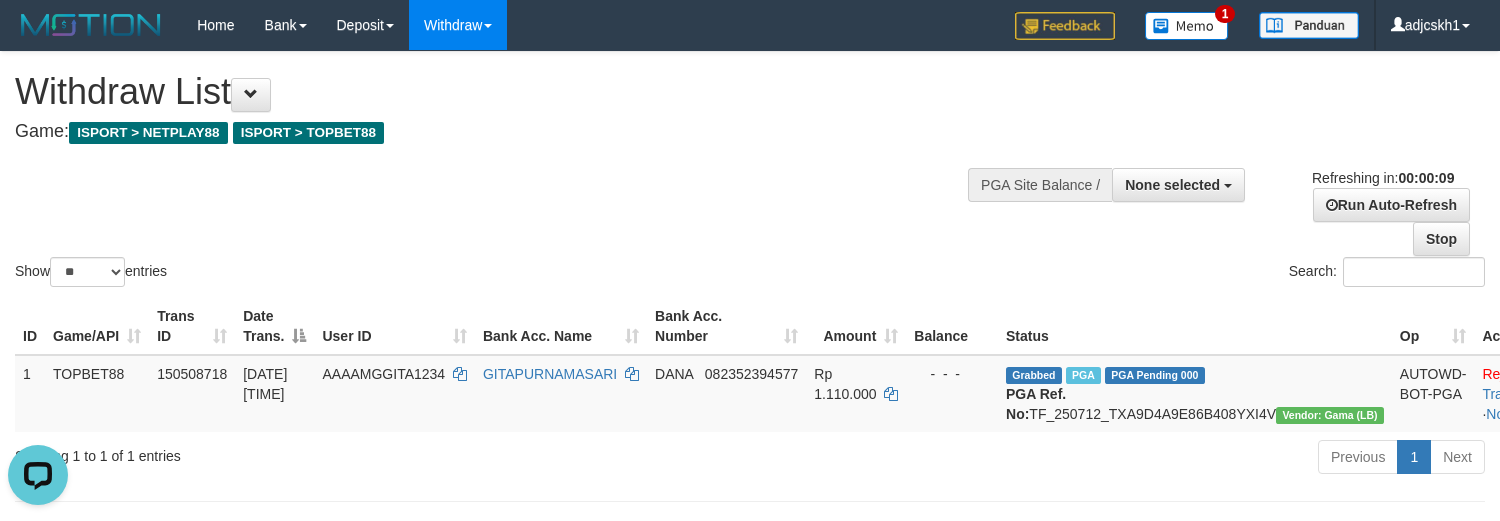 scroll, scrollTop: 0, scrollLeft: 0, axis: both 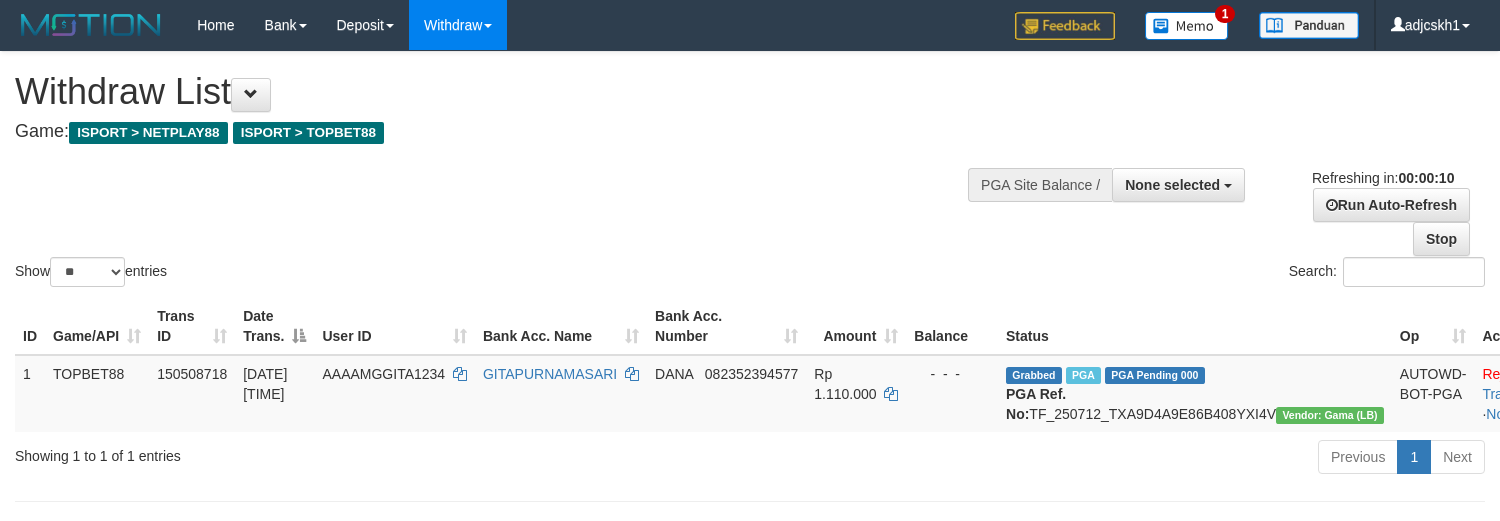 select 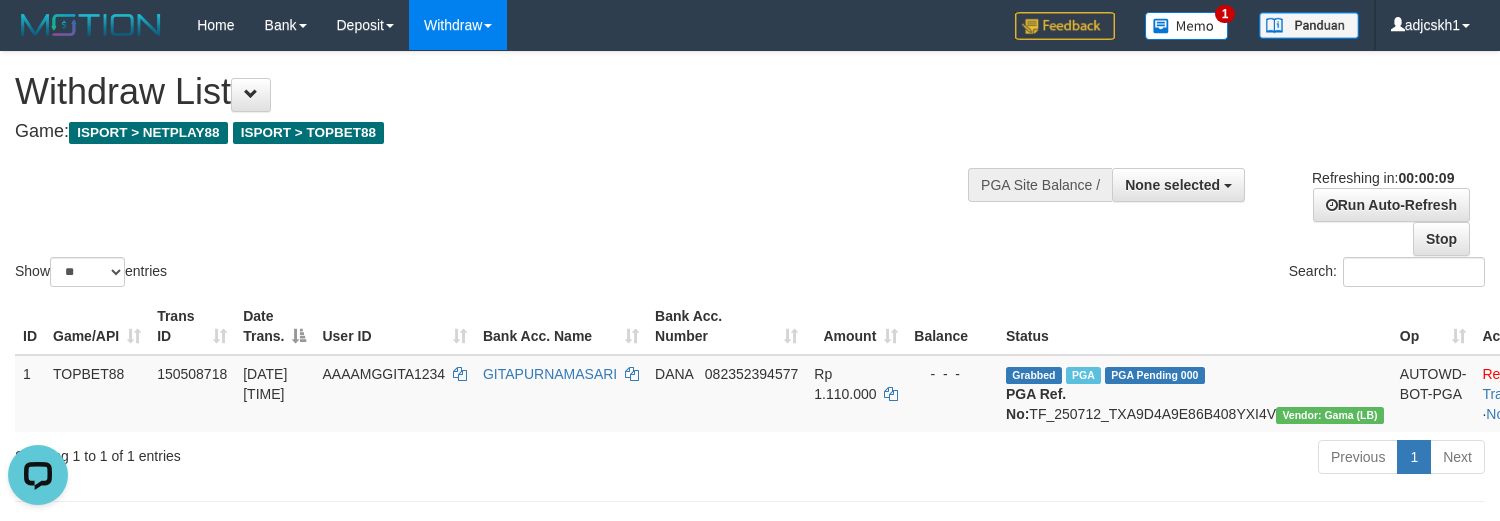 scroll, scrollTop: 0, scrollLeft: 0, axis: both 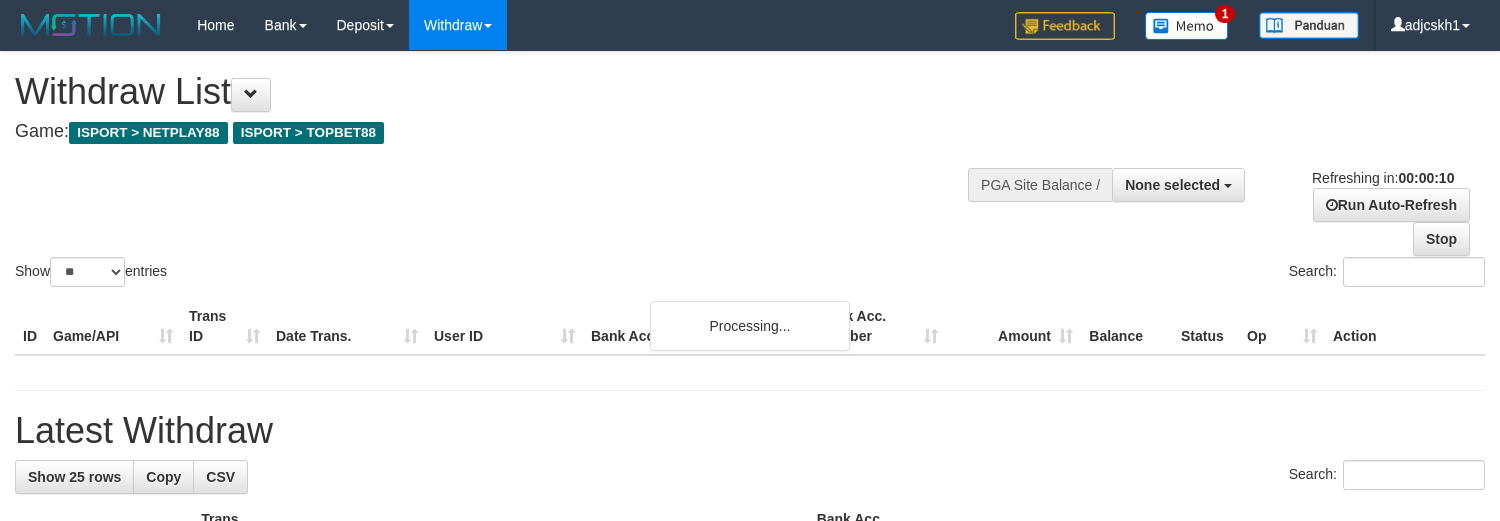 select 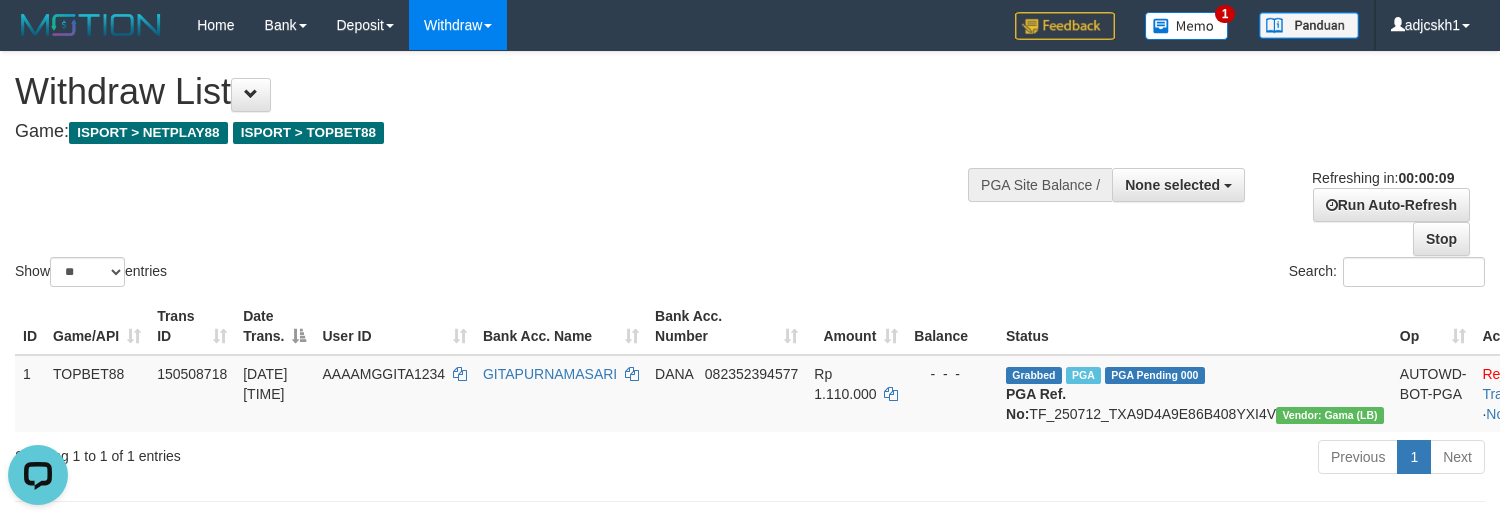 scroll, scrollTop: 0, scrollLeft: 0, axis: both 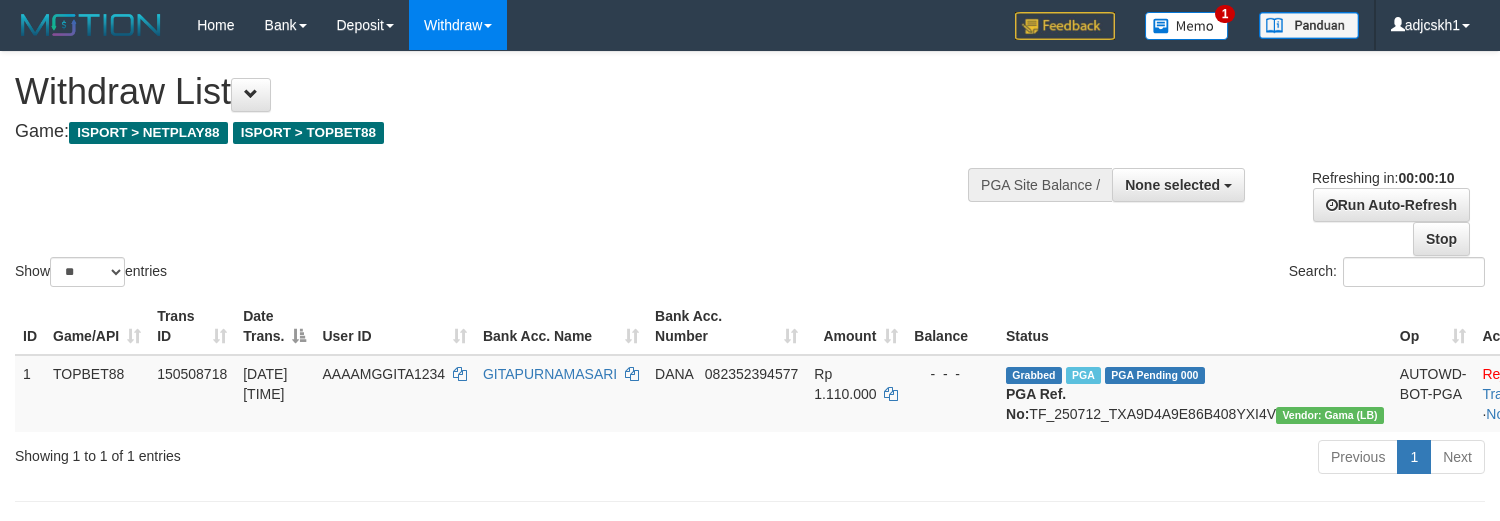select 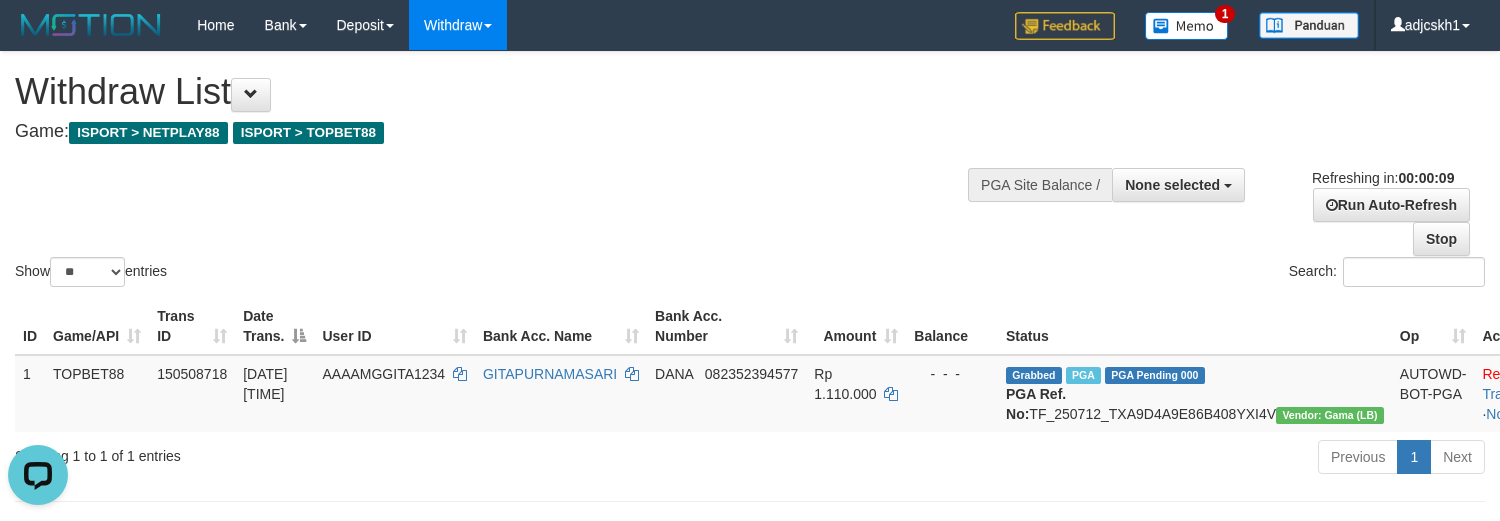 scroll, scrollTop: 0, scrollLeft: 0, axis: both 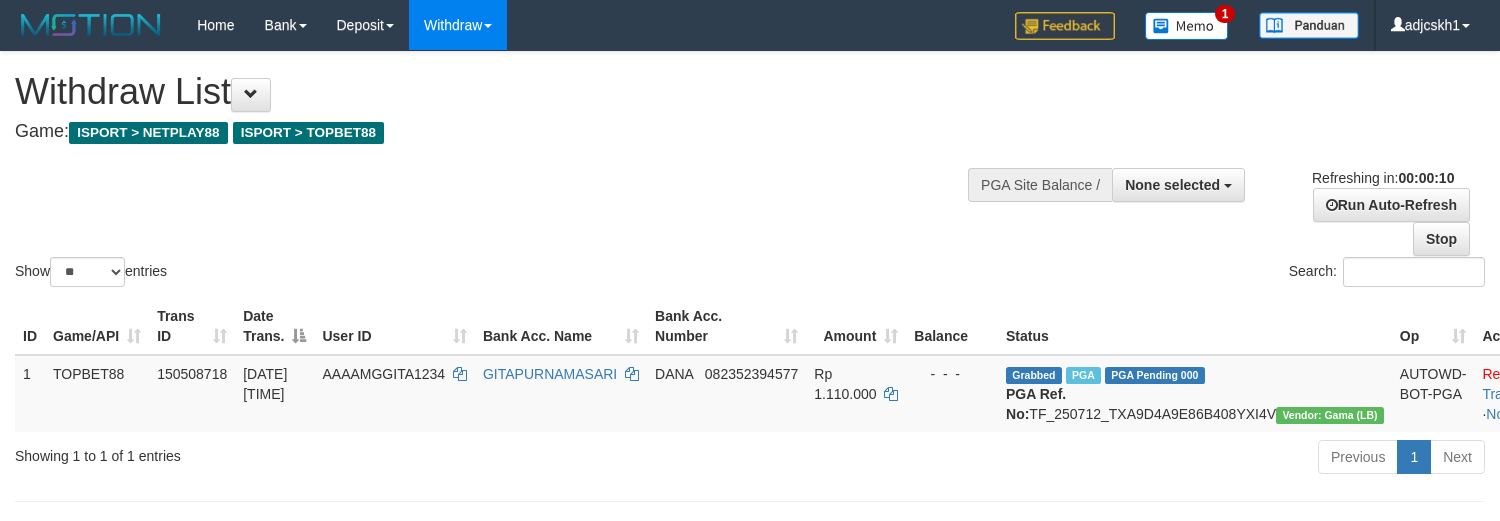 select 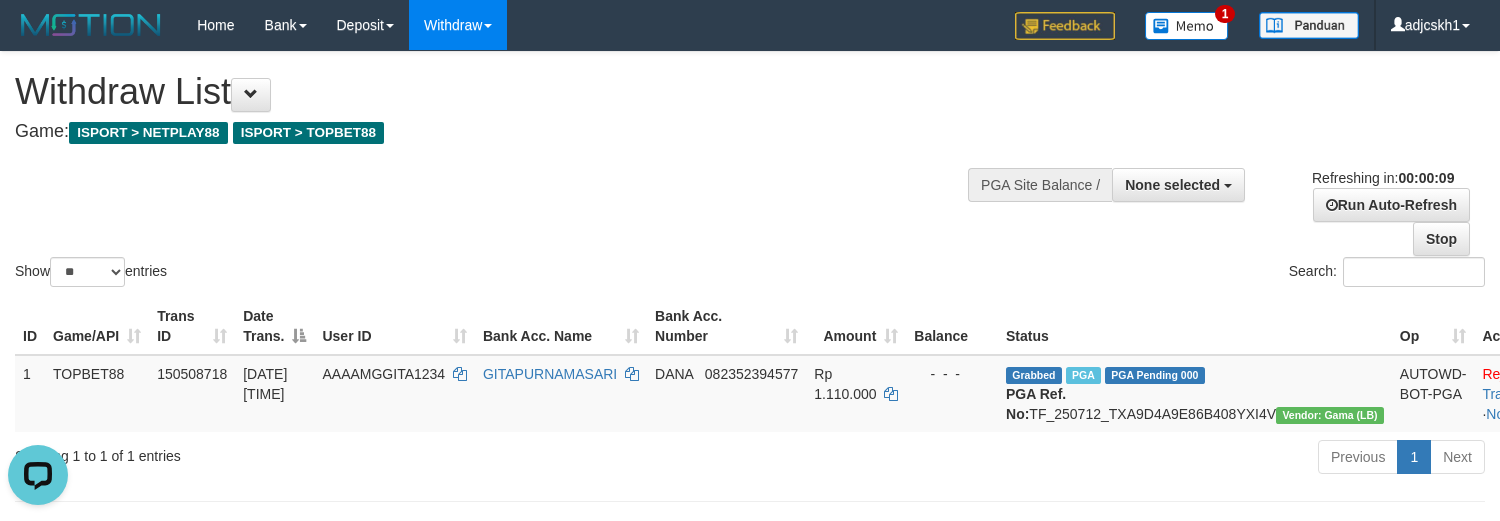 scroll, scrollTop: 0, scrollLeft: 0, axis: both 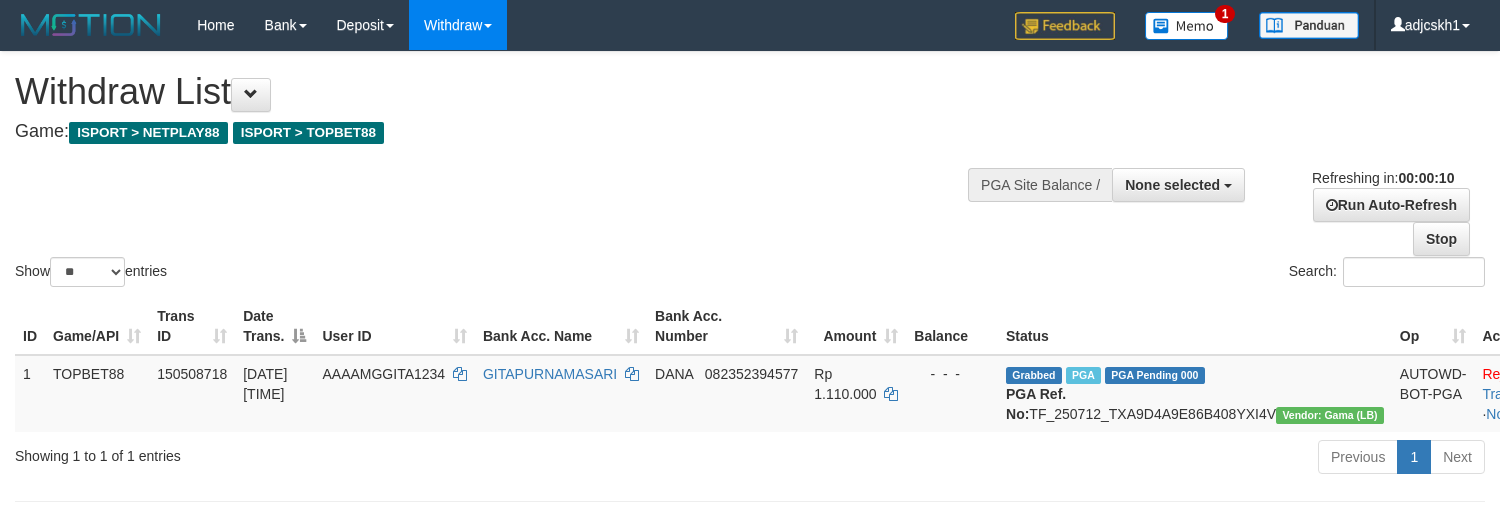 select 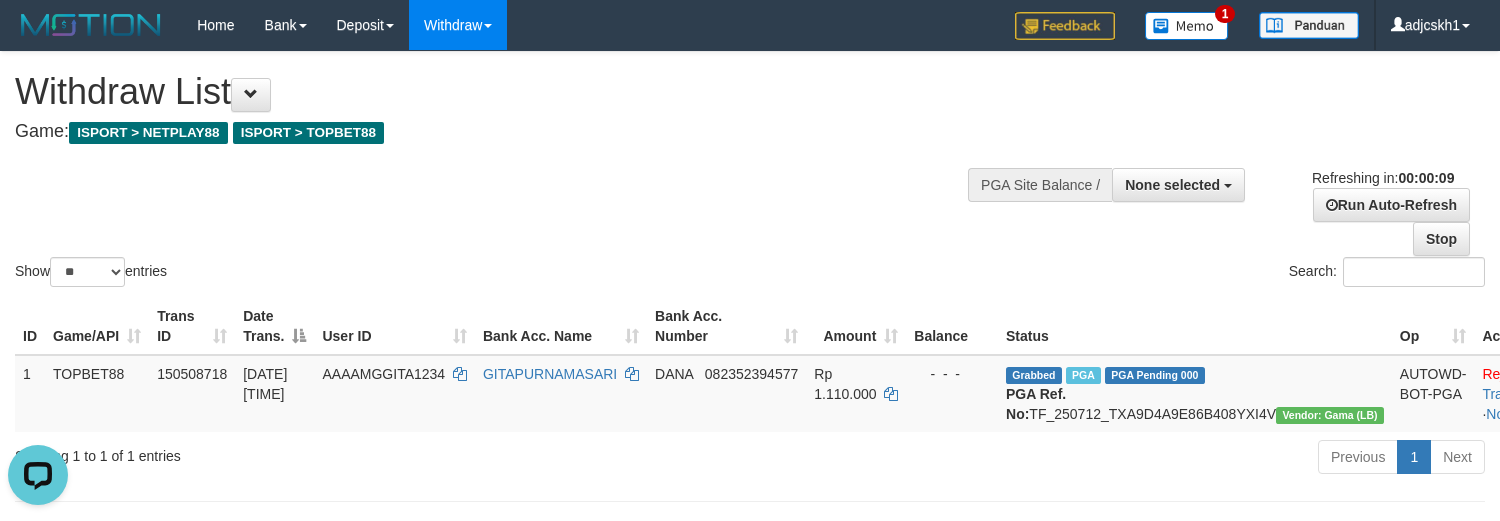 scroll, scrollTop: 0, scrollLeft: 0, axis: both 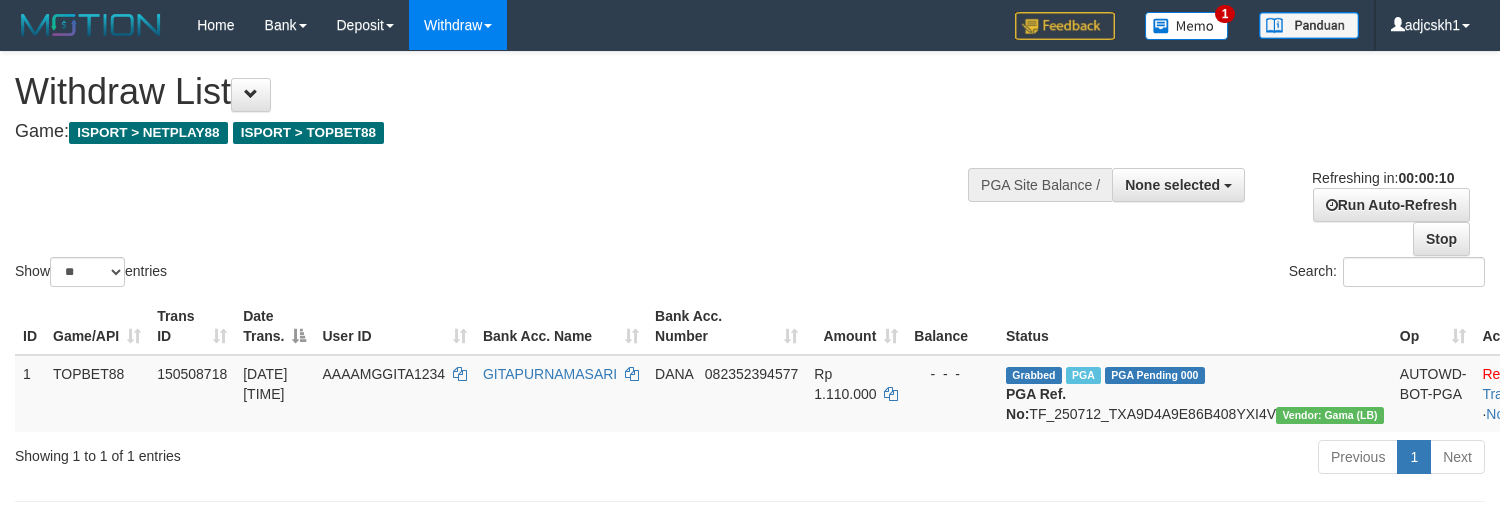 select 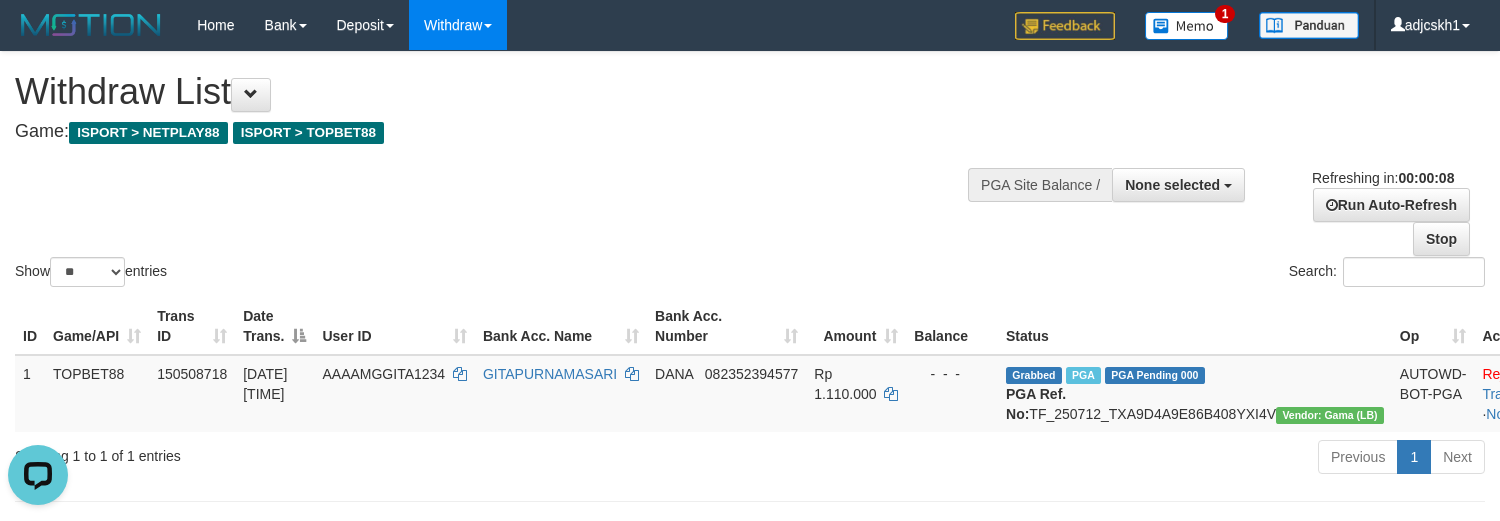 scroll, scrollTop: 0, scrollLeft: 0, axis: both 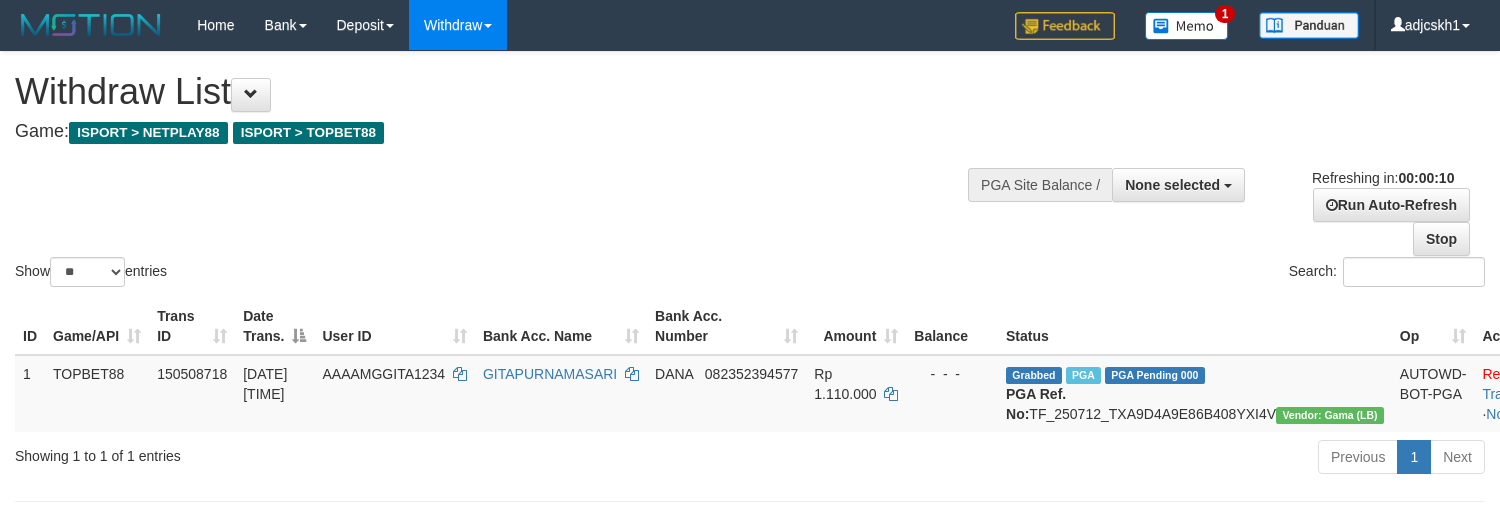 select 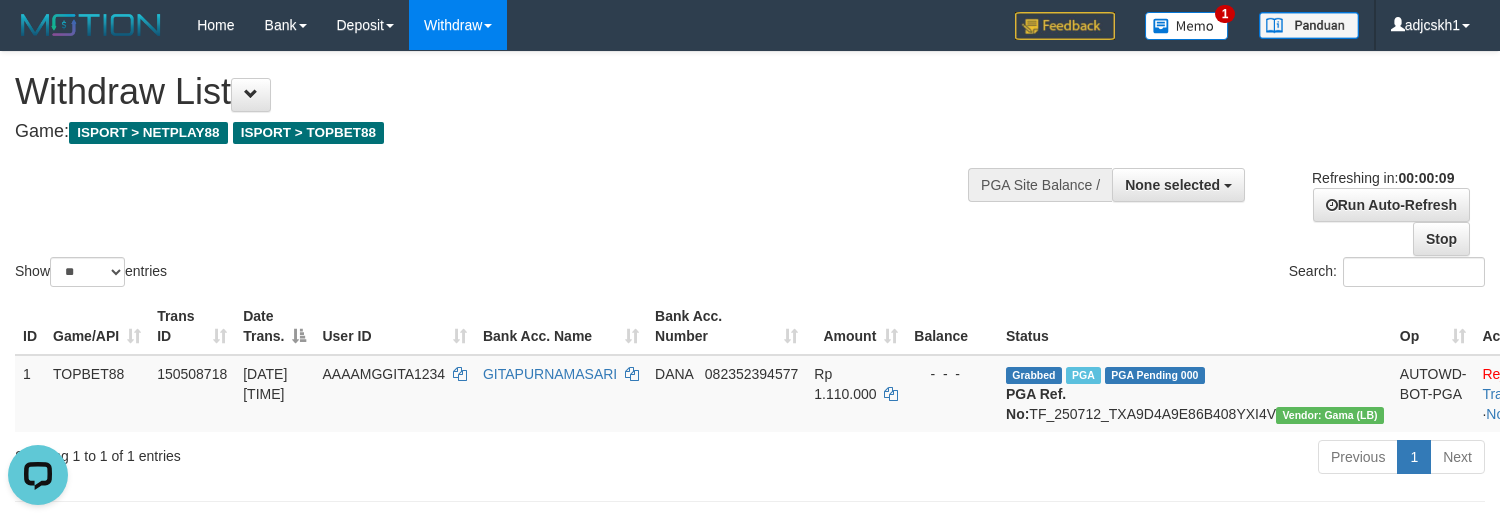 scroll, scrollTop: 0, scrollLeft: 0, axis: both 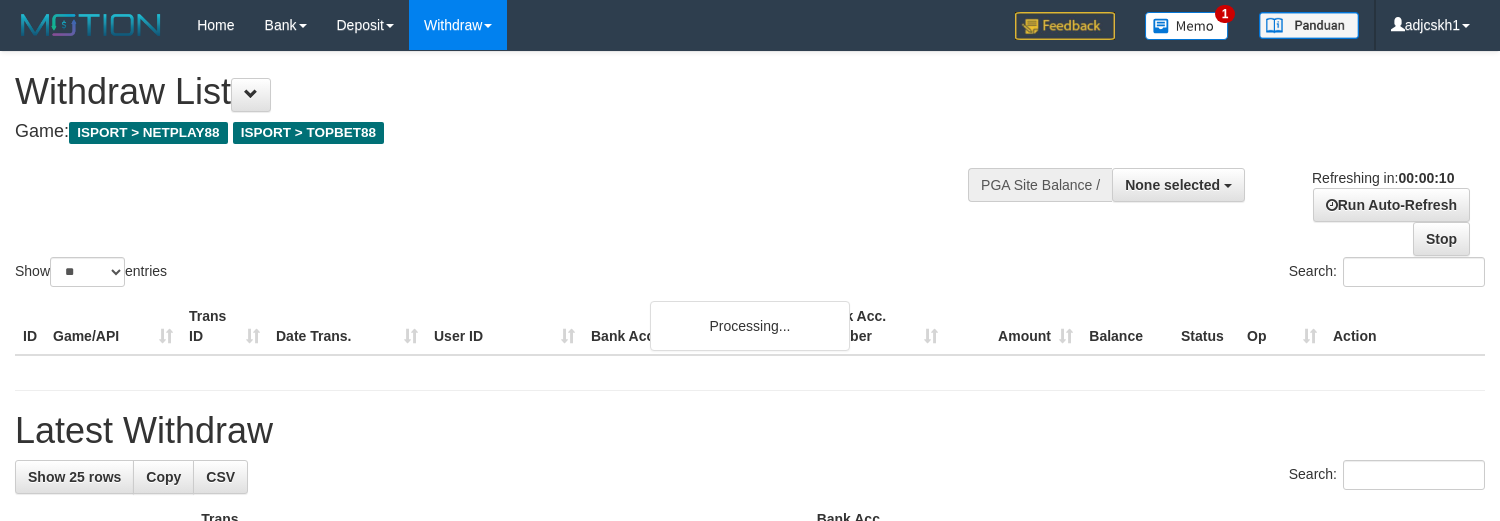 select 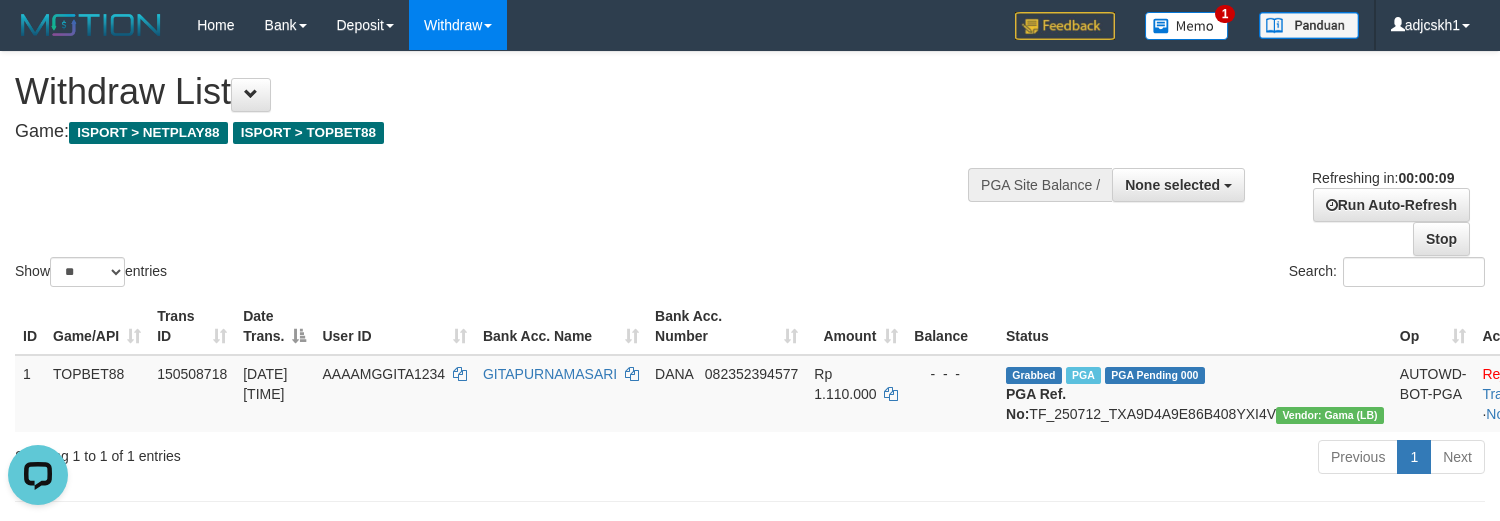 scroll, scrollTop: 0, scrollLeft: 0, axis: both 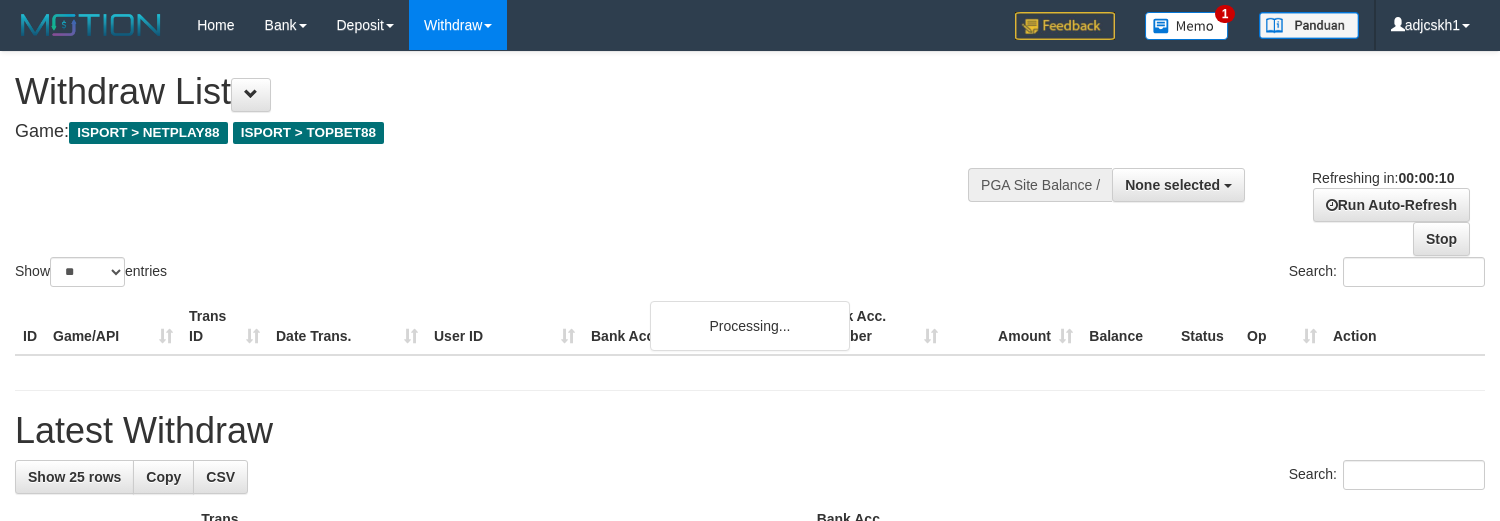 select 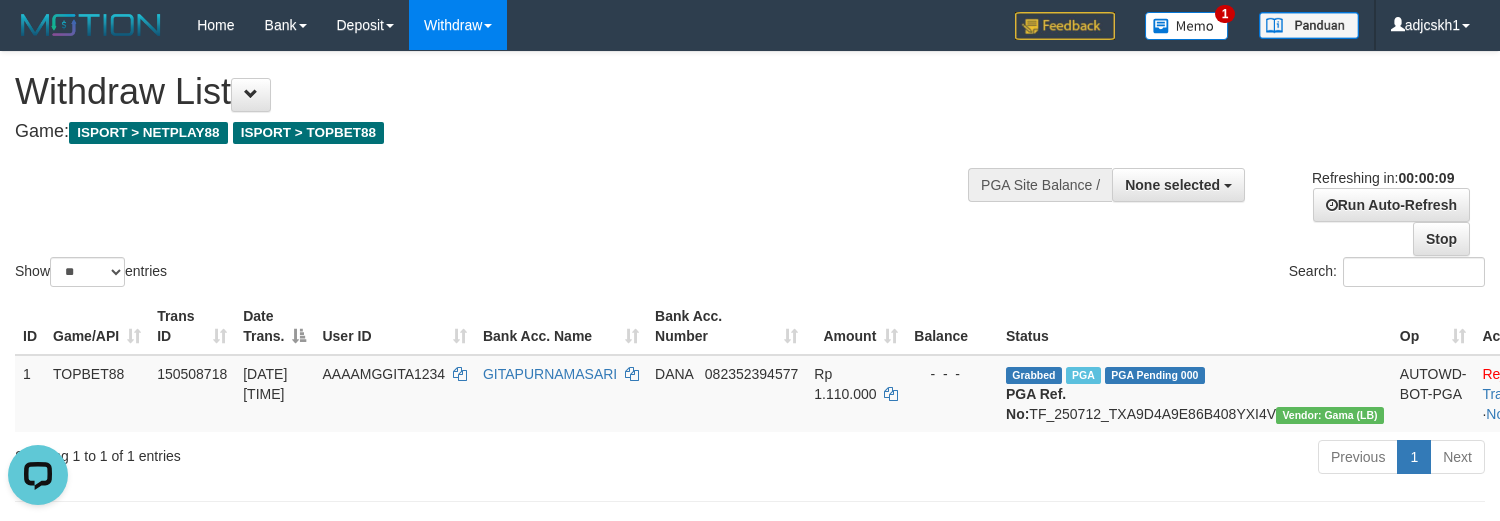 scroll, scrollTop: 0, scrollLeft: 0, axis: both 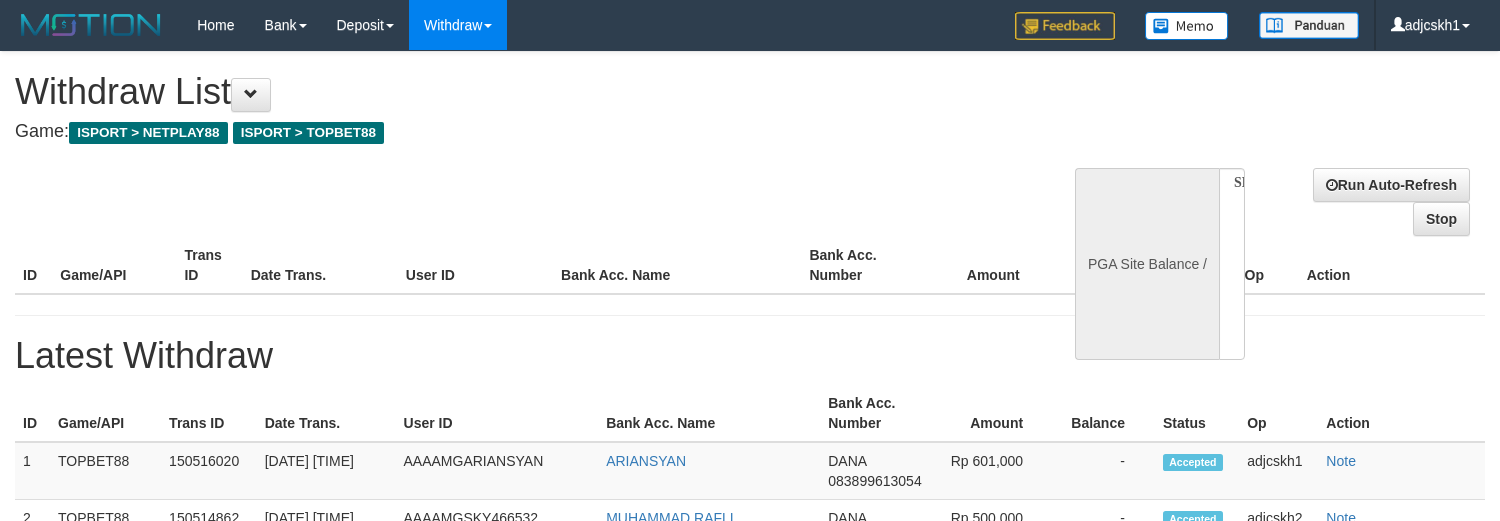 select 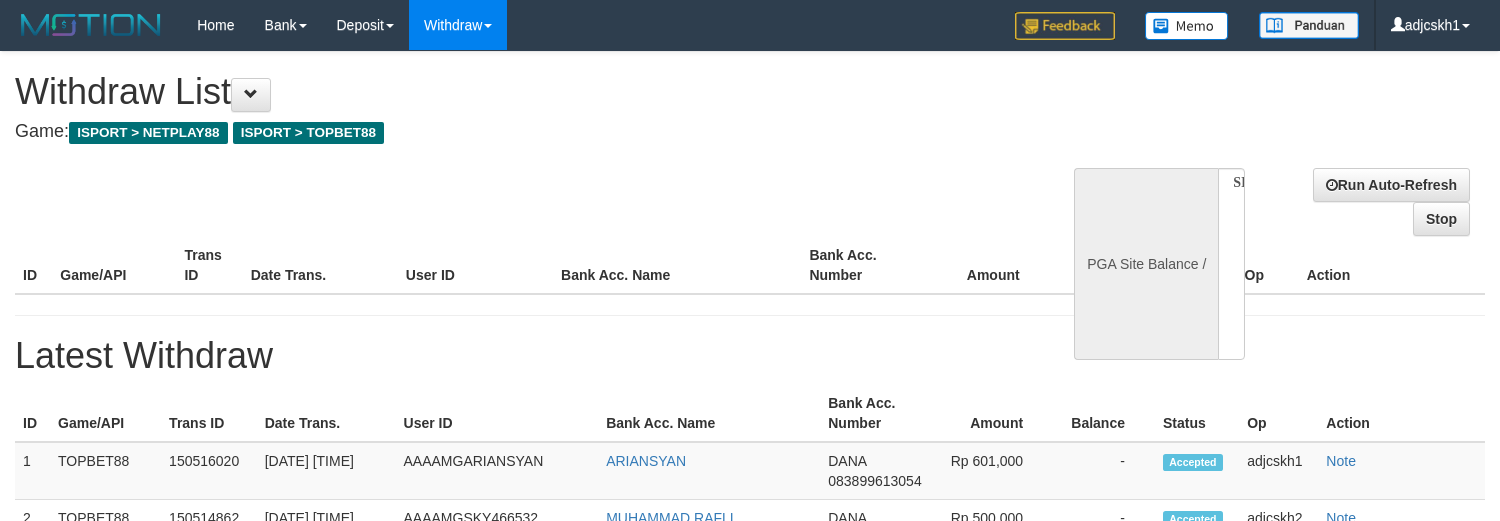 select on "**" 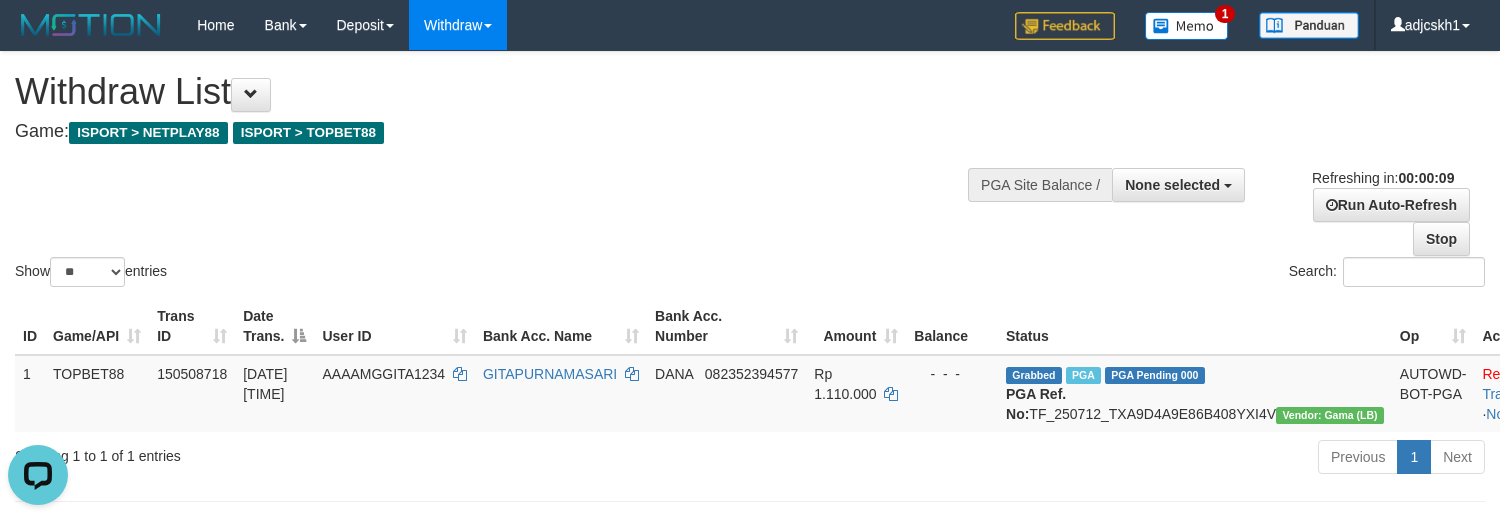 scroll, scrollTop: 0, scrollLeft: 0, axis: both 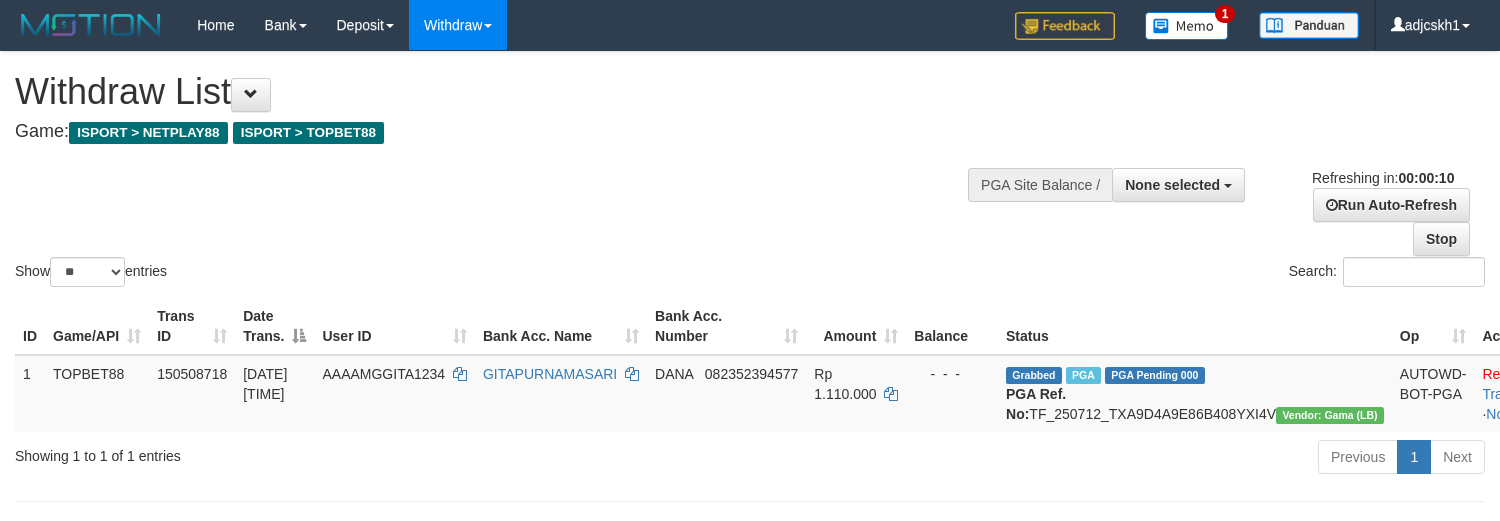 select 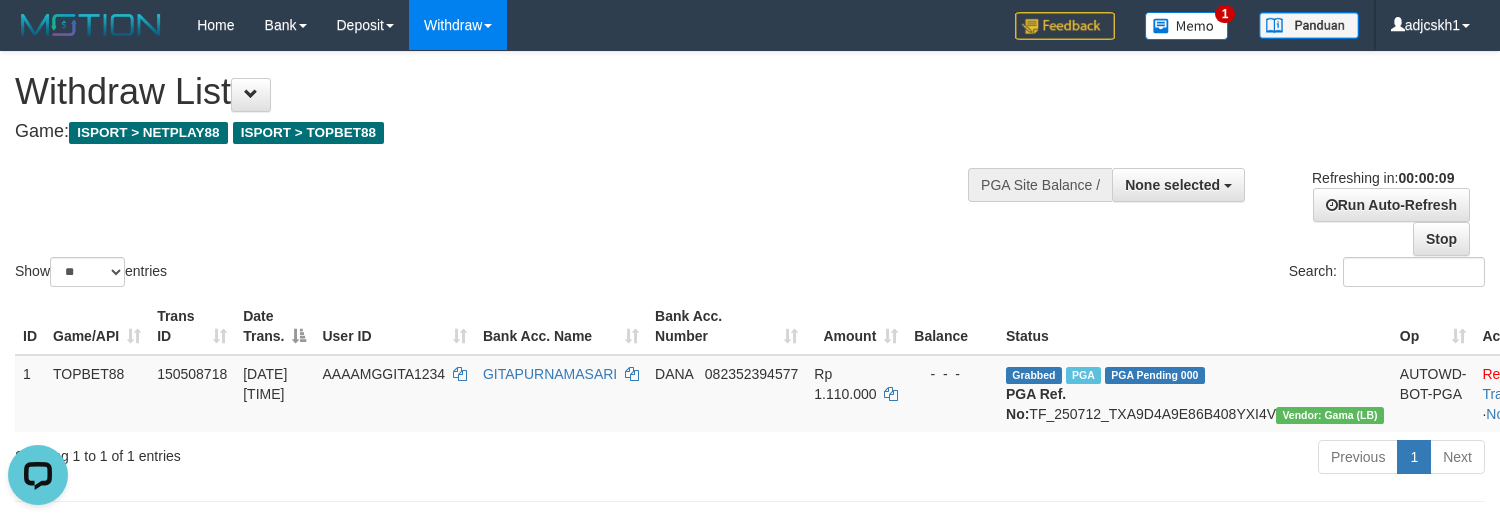scroll, scrollTop: 0, scrollLeft: 0, axis: both 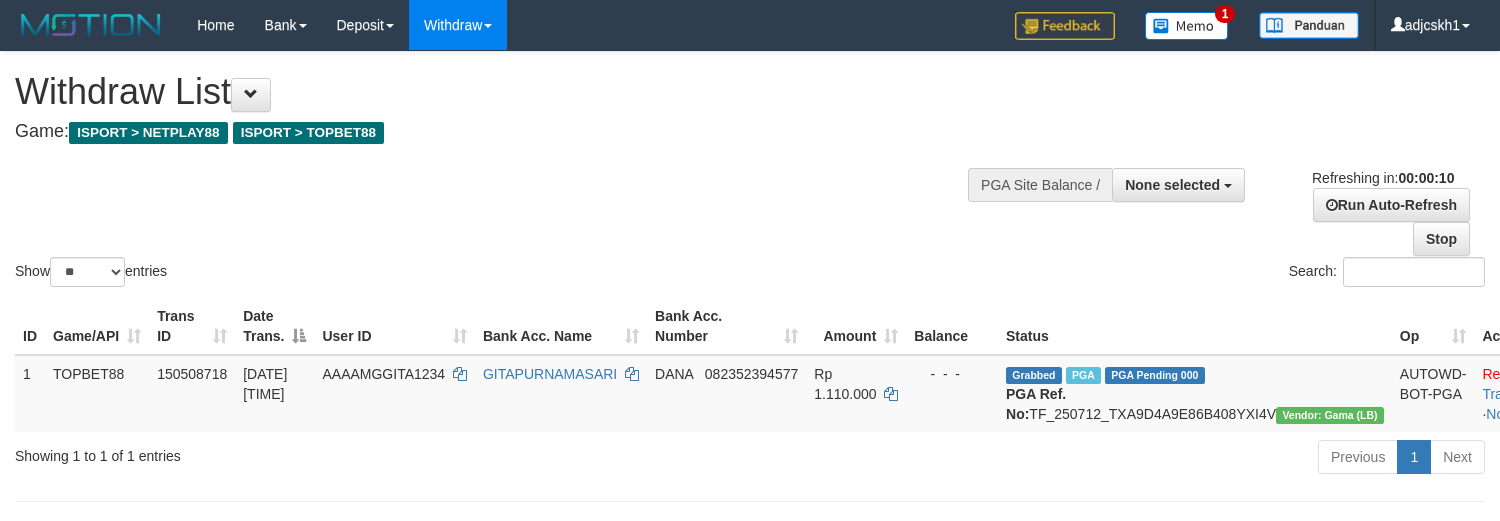 select 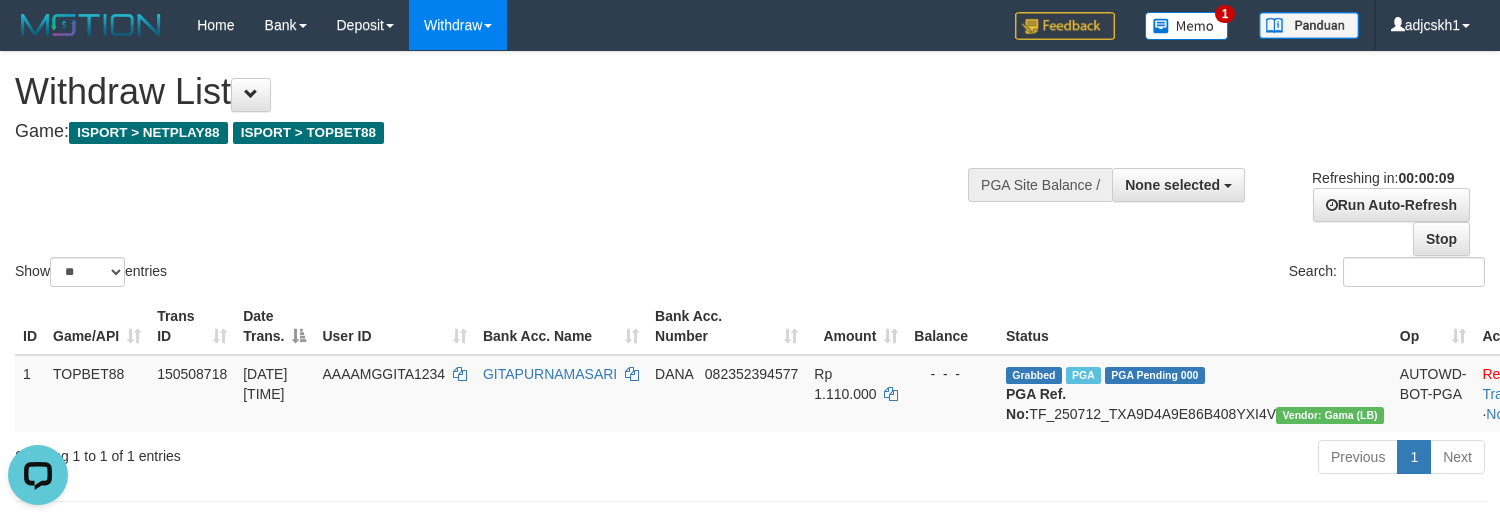 scroll, scrollTop: 0, scrollLeft: 0, axis: both 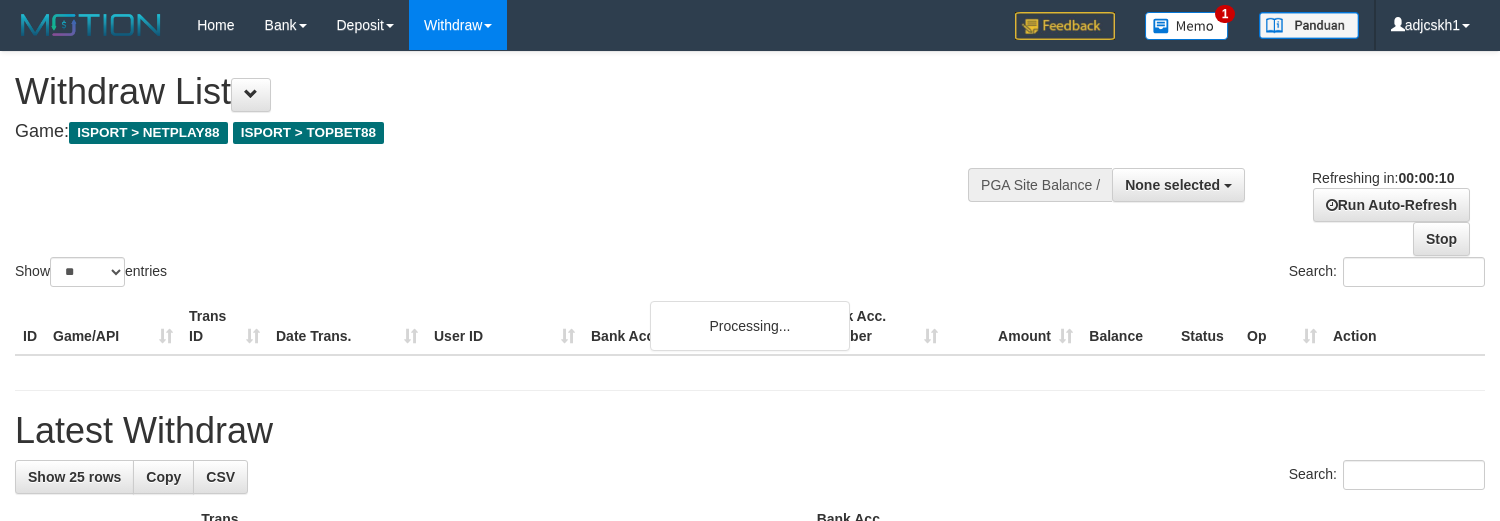 select 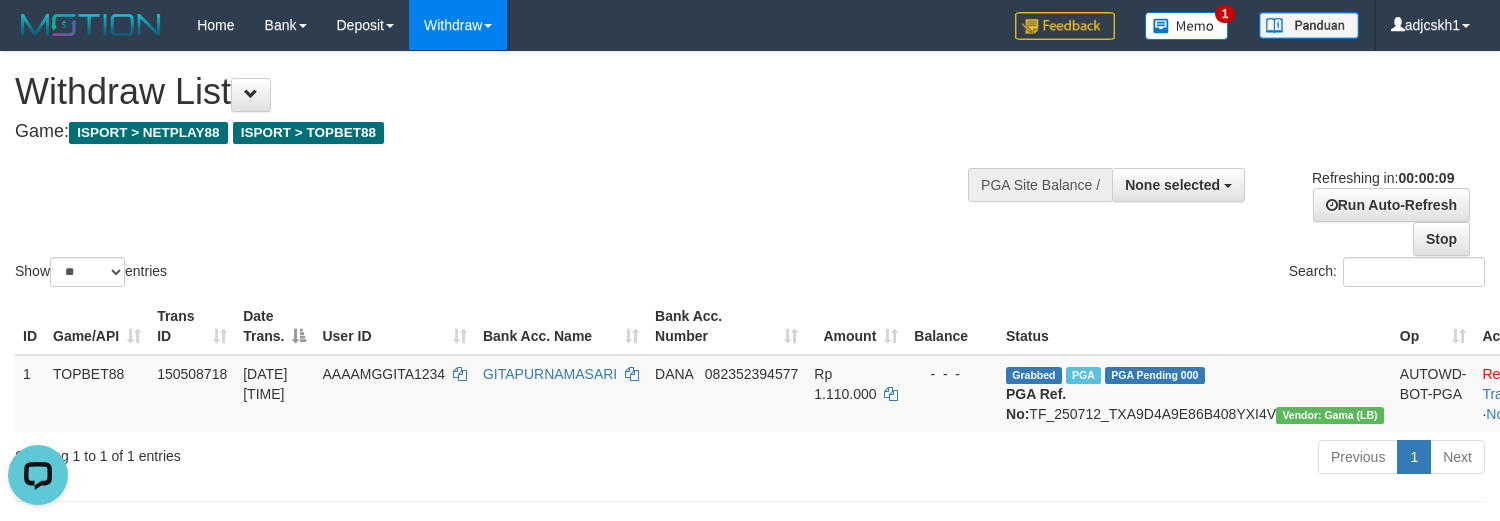scroll, scrollTop: 0, scrollLeft: 0, axis: both 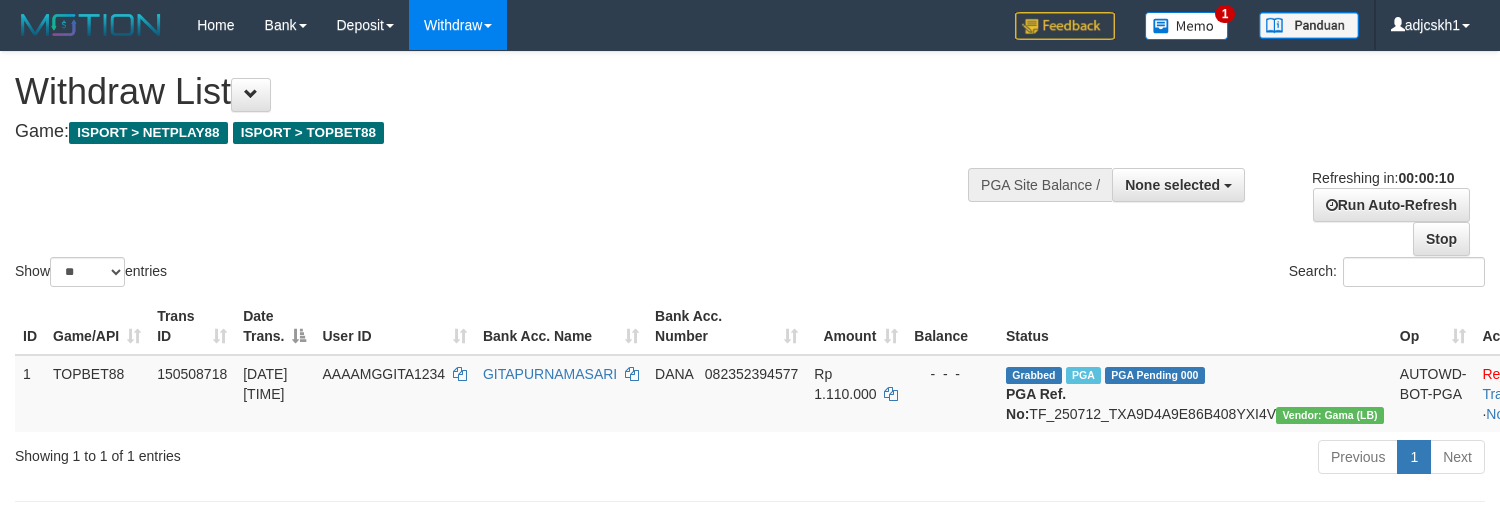 select 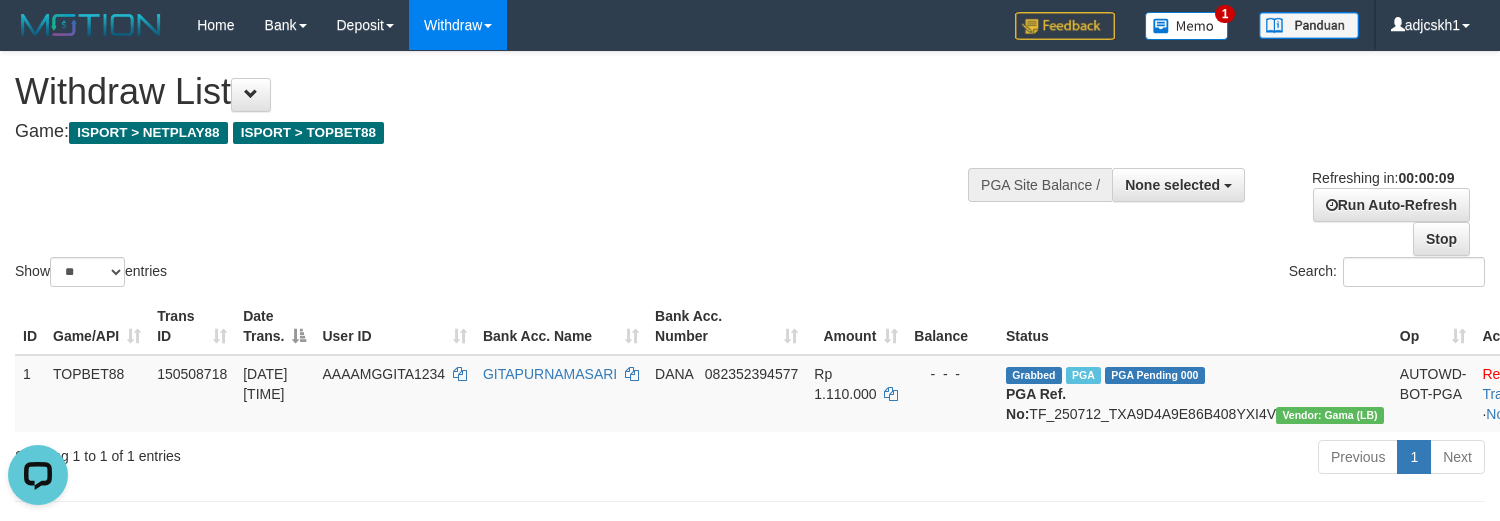 scroll, scrollTop: 0, scrollLeft: 0, axis: both 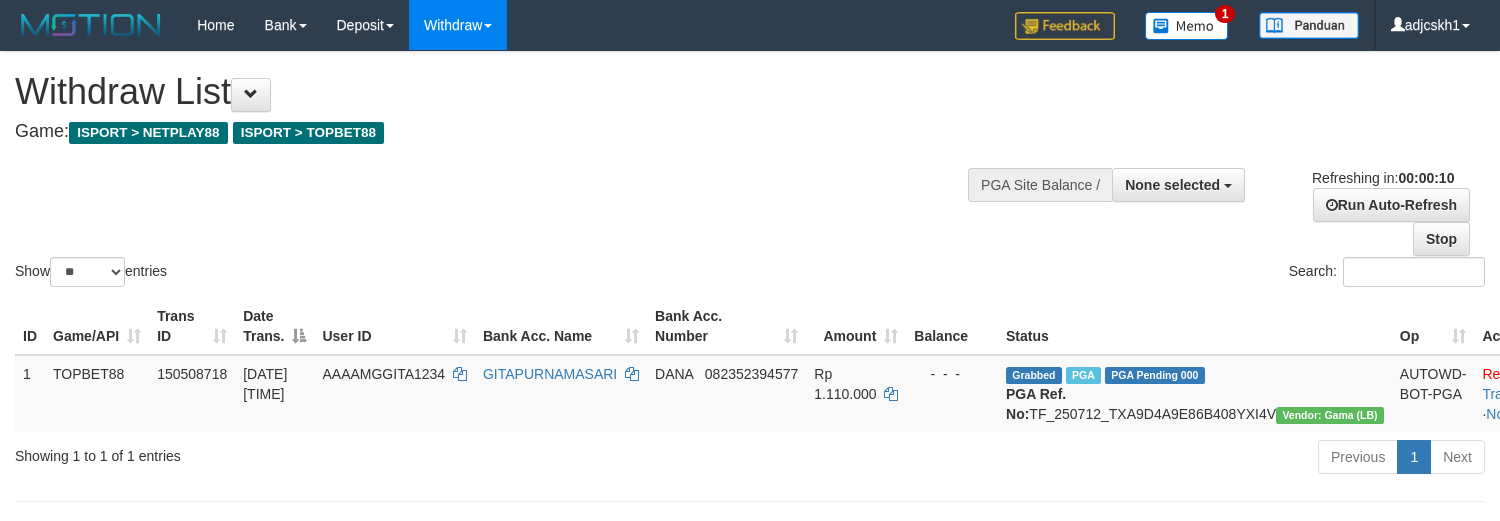 select 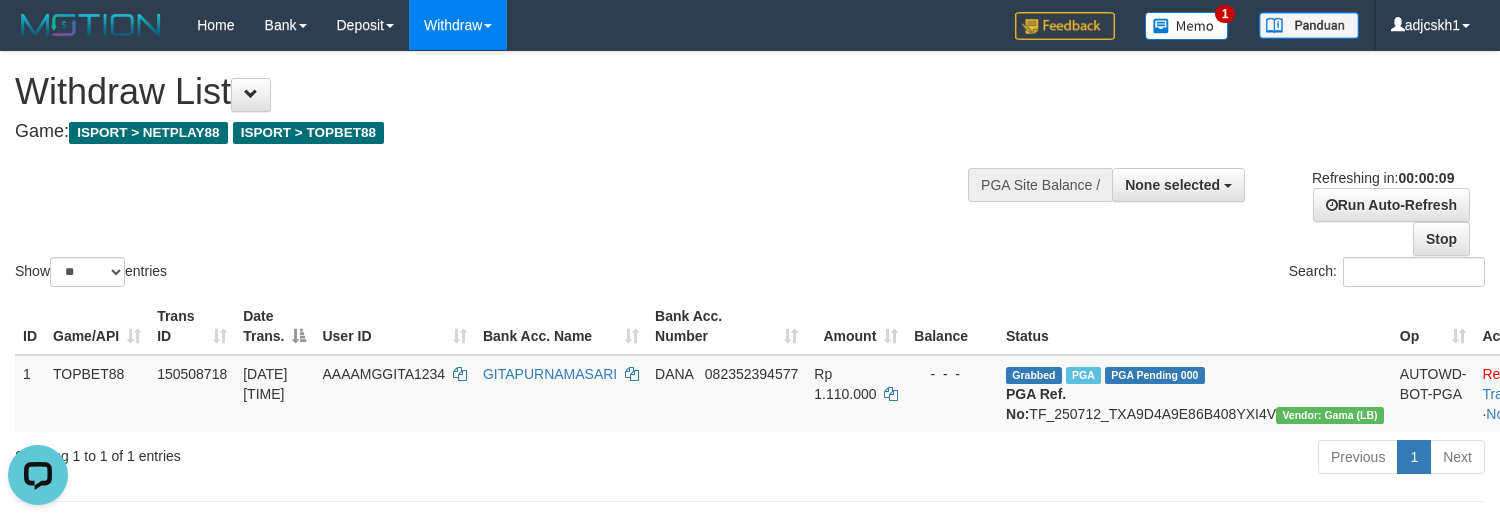 scroll, scrollTop: 0, scrollLeft: 0, axis: both 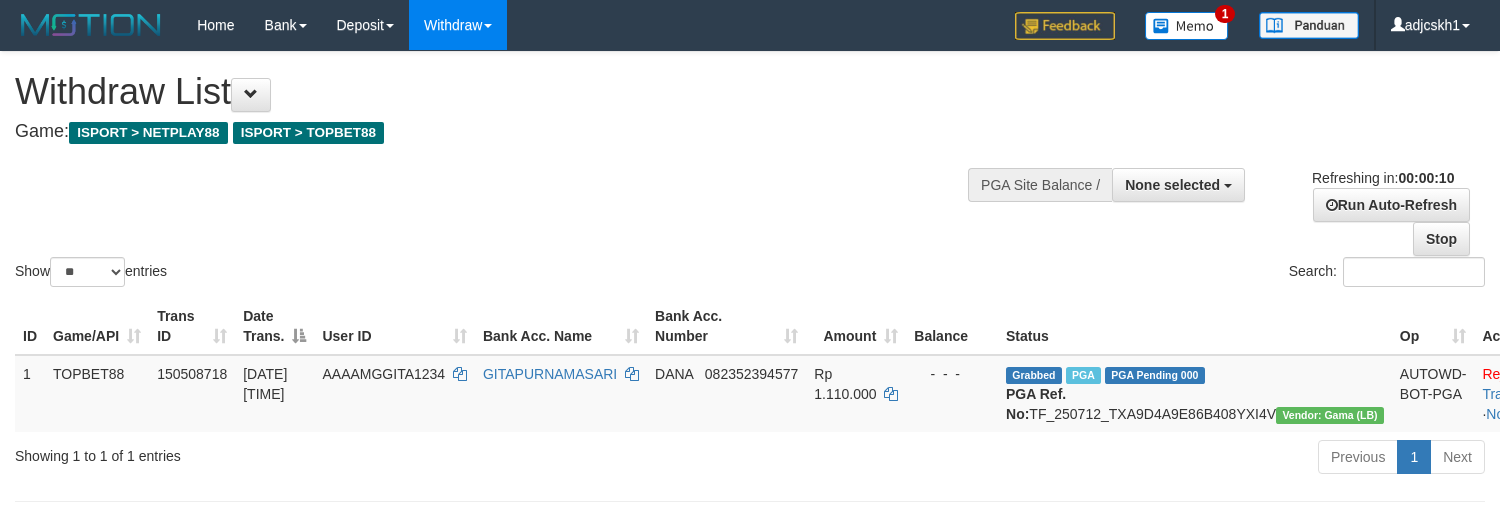 select 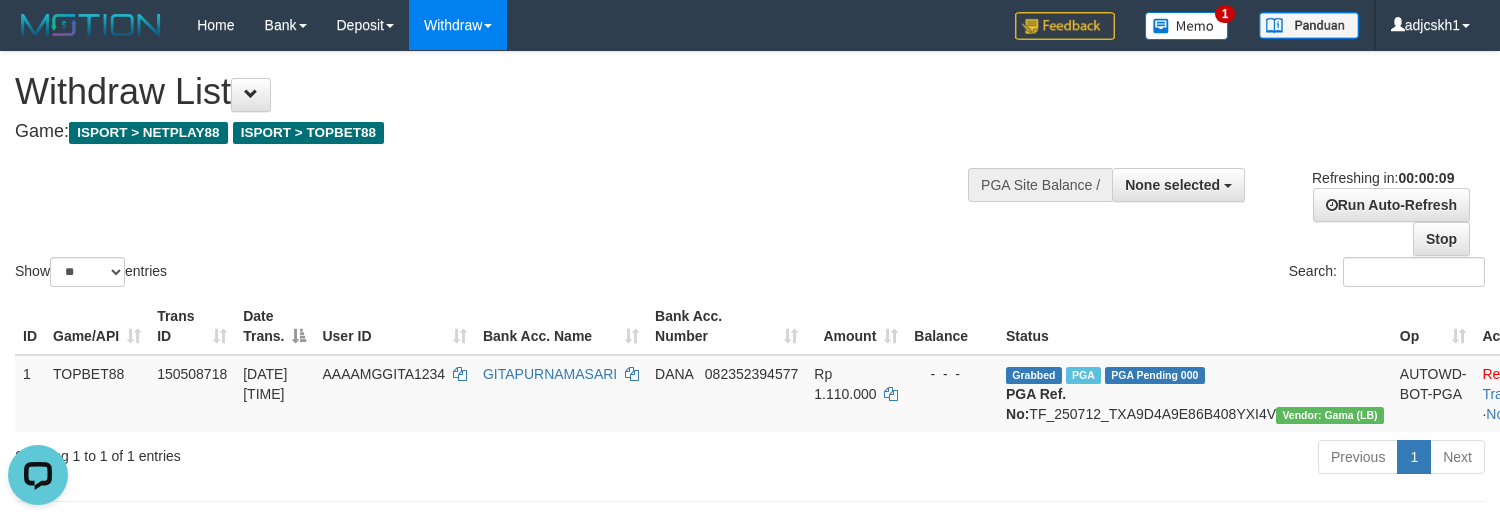 scroll, scrollTop: 0, scrollLeft: 0, axis: both 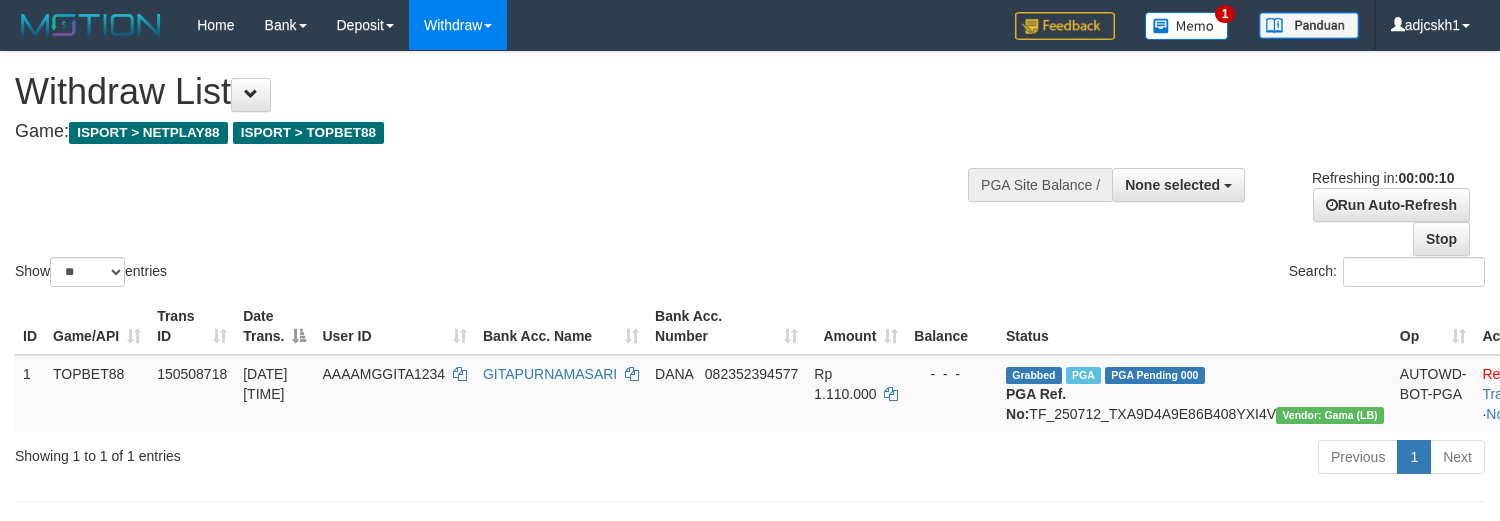 select 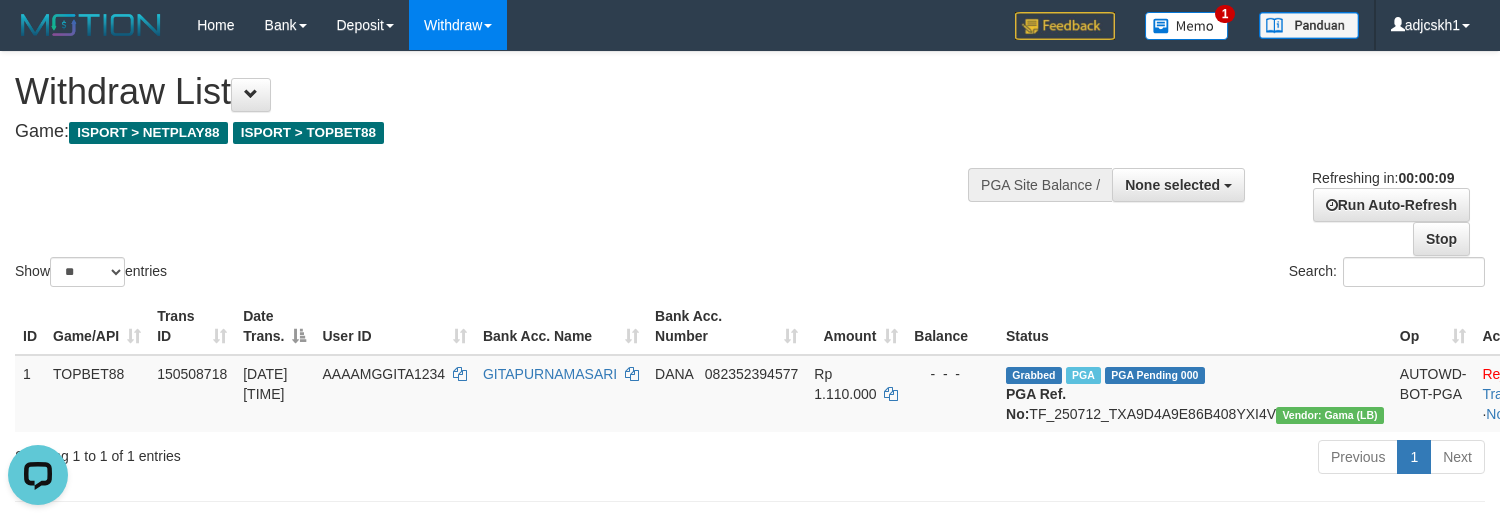 scroll, scrollTop: 0, scrollLeft: 0, axis: both 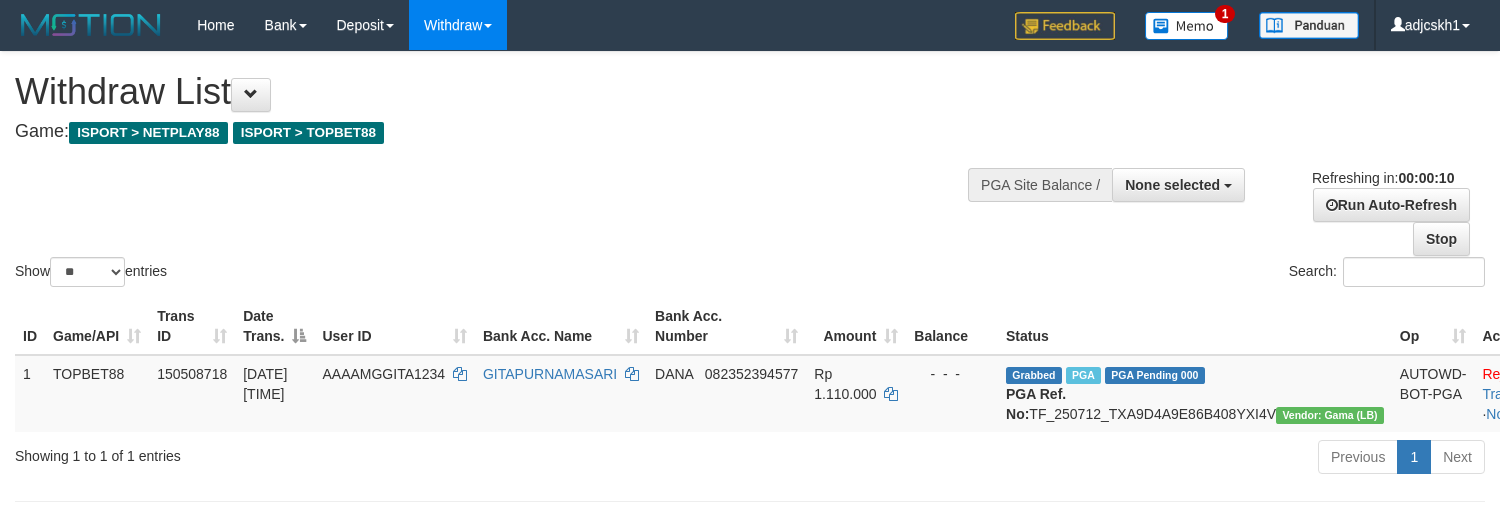 select 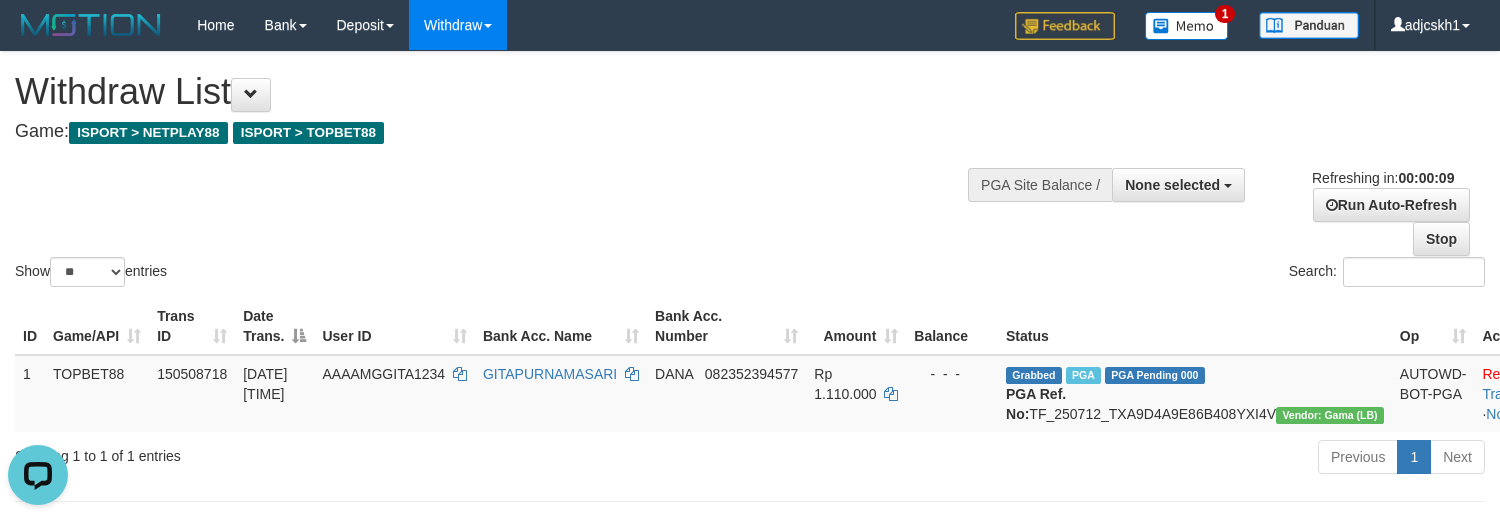 scroll, scrollTop: 0, scrollLeft: 0, axis: both 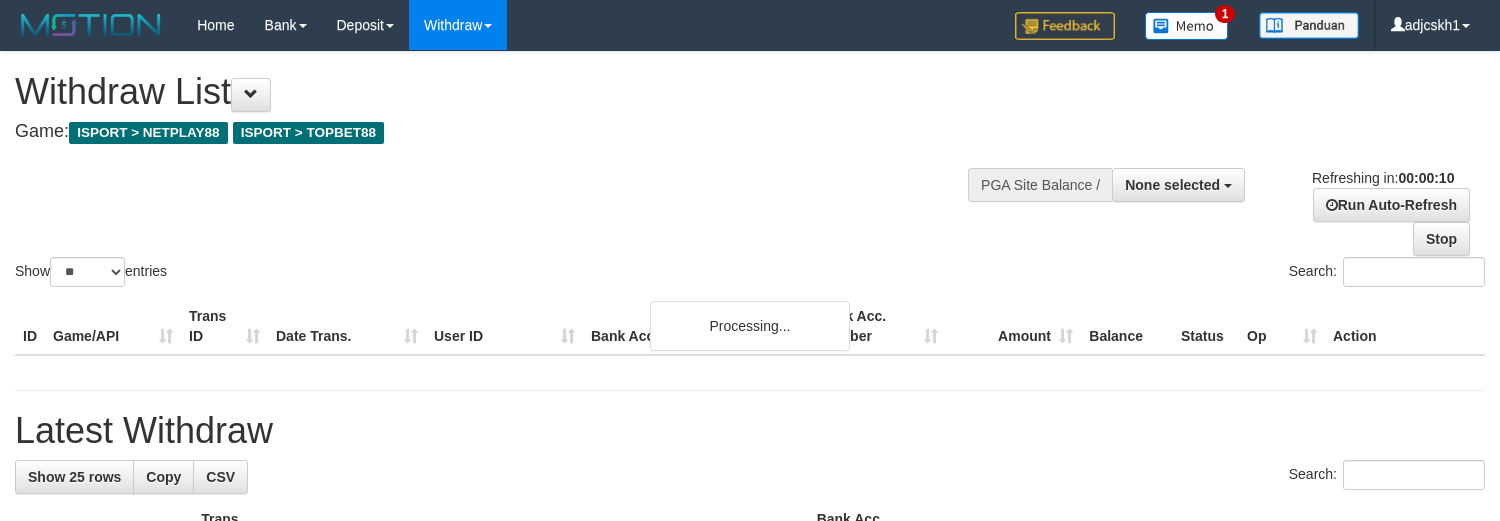 select 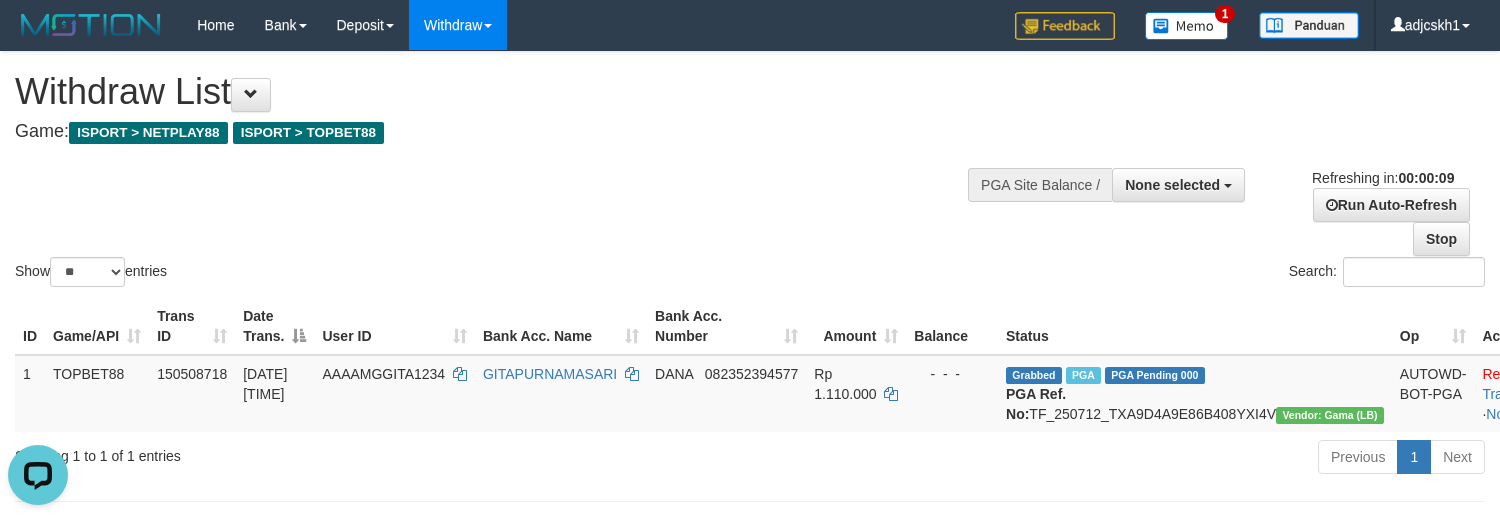 scroll, scrollTop: 0, scrollLeft: 0, axis: both 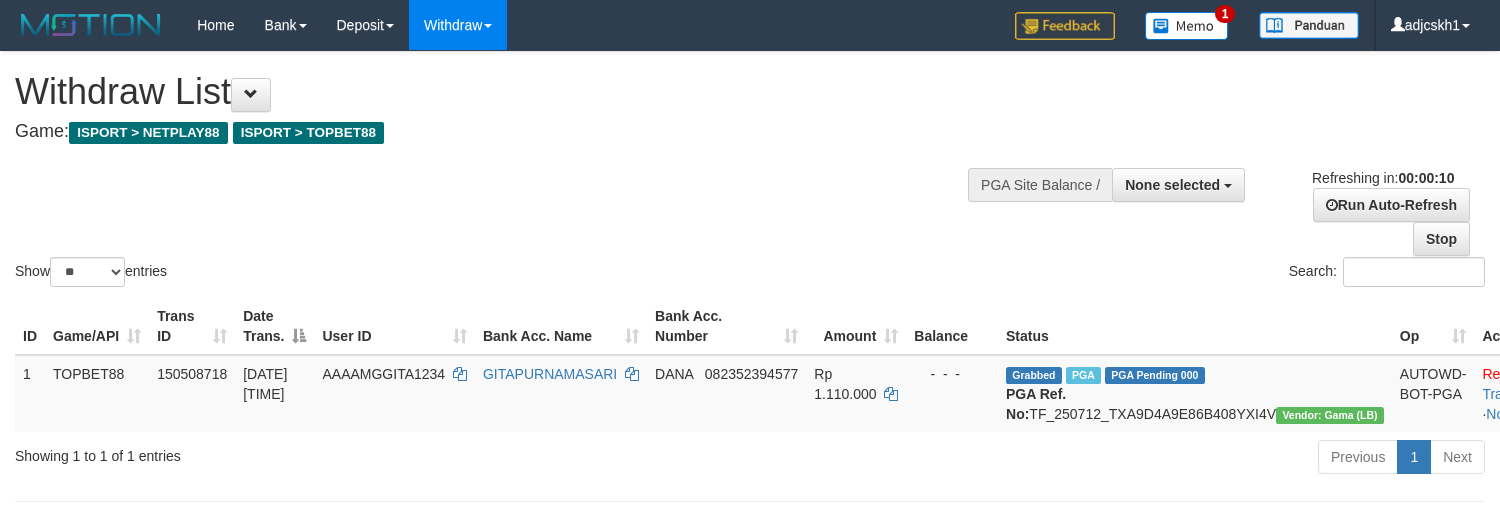 select 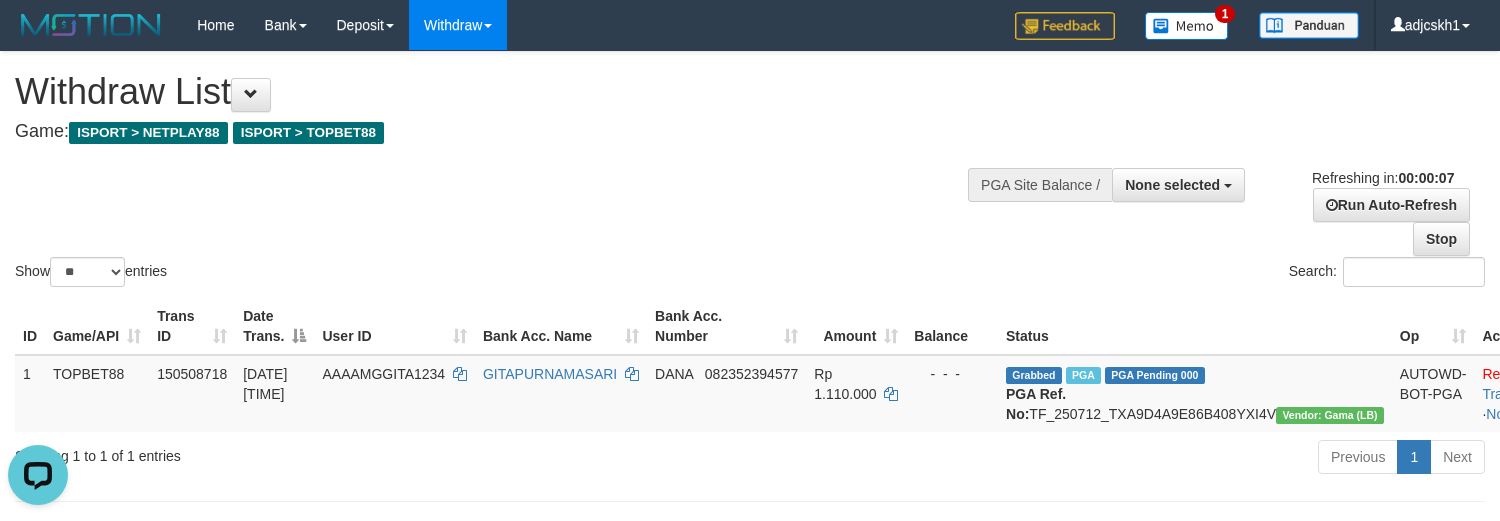 scroll, scrollTop: 0, scrollLeft: 0, axis: both 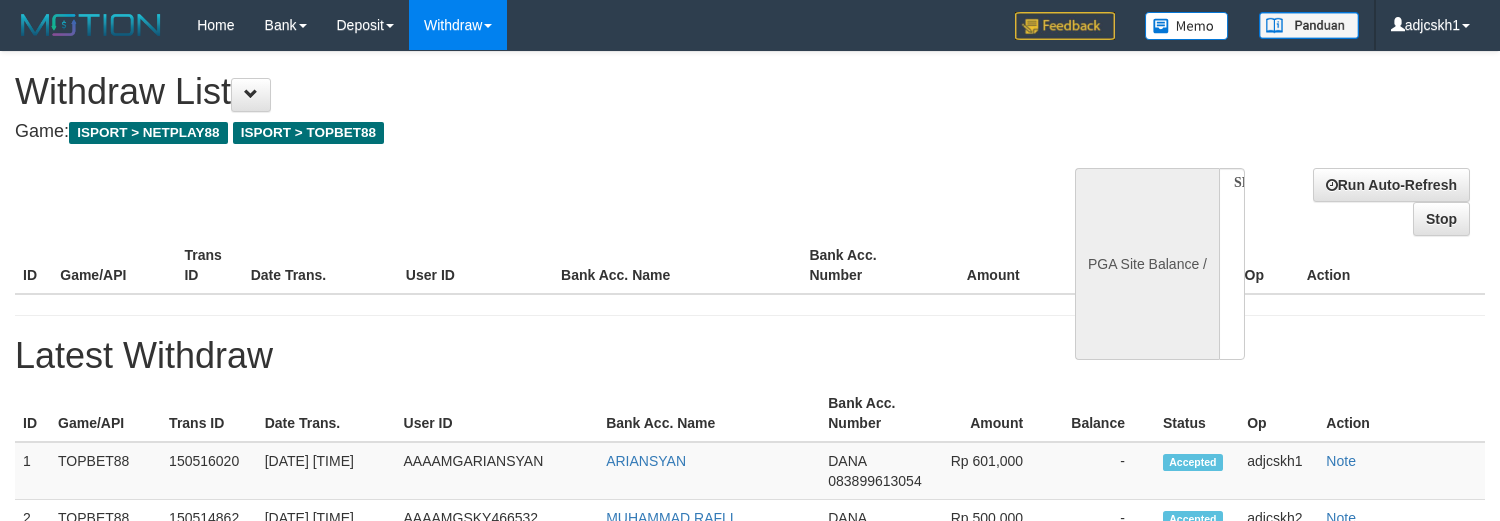 select 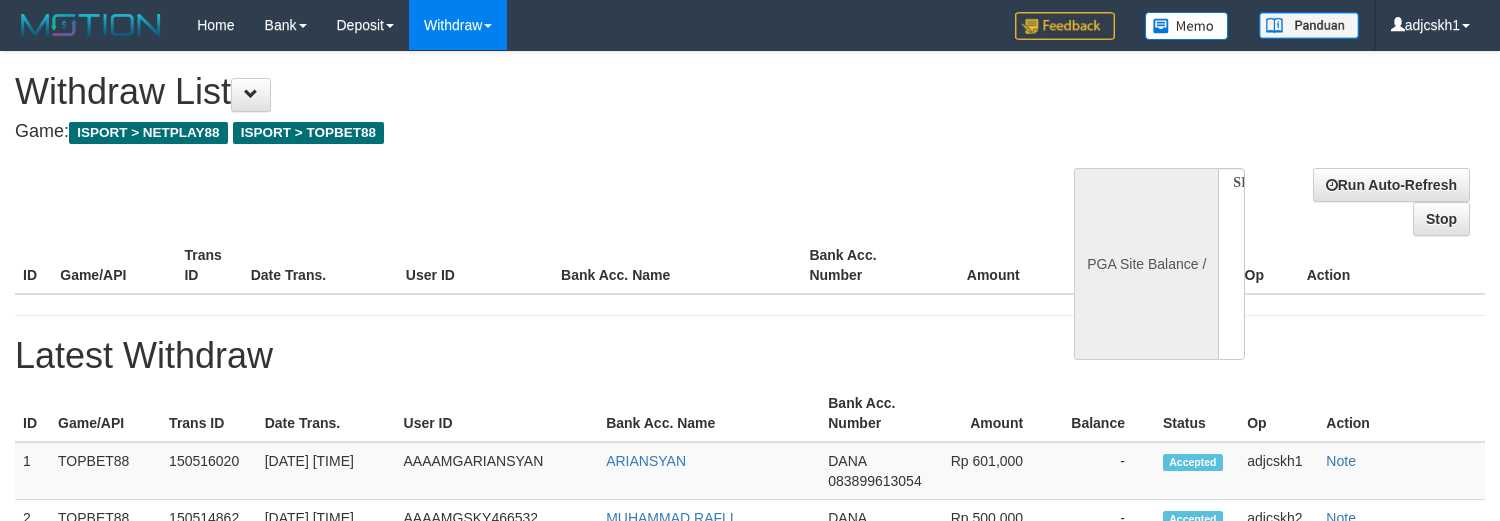 scroll, scrollTop: 0, scrollLeft: 0, axis: both 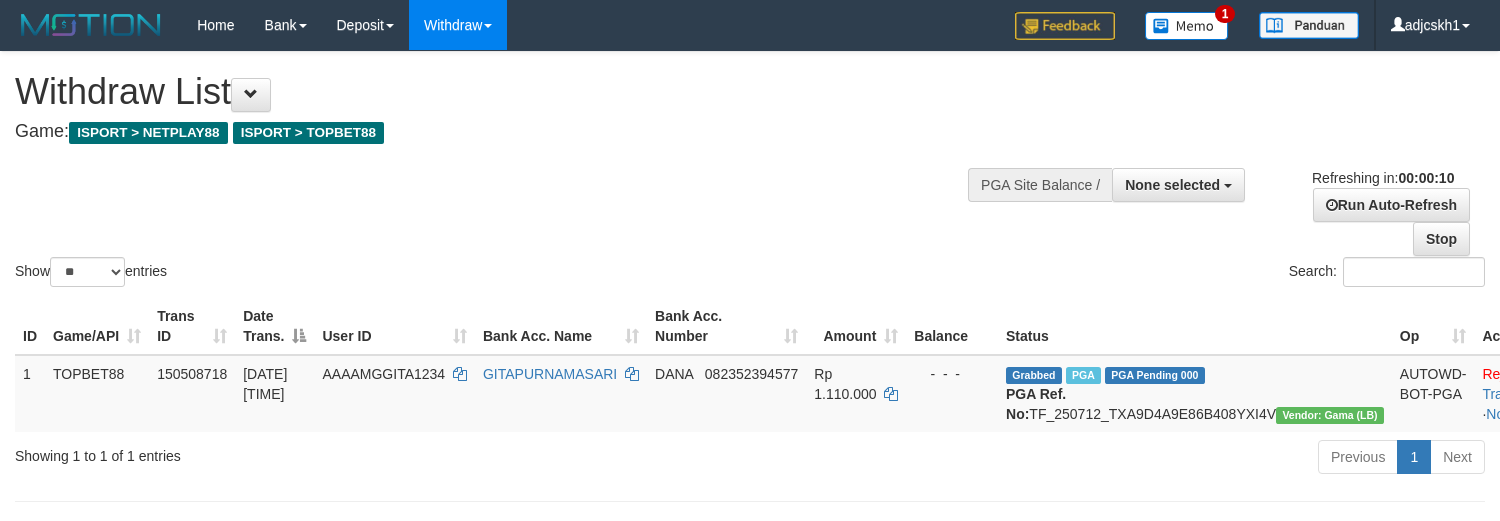 select 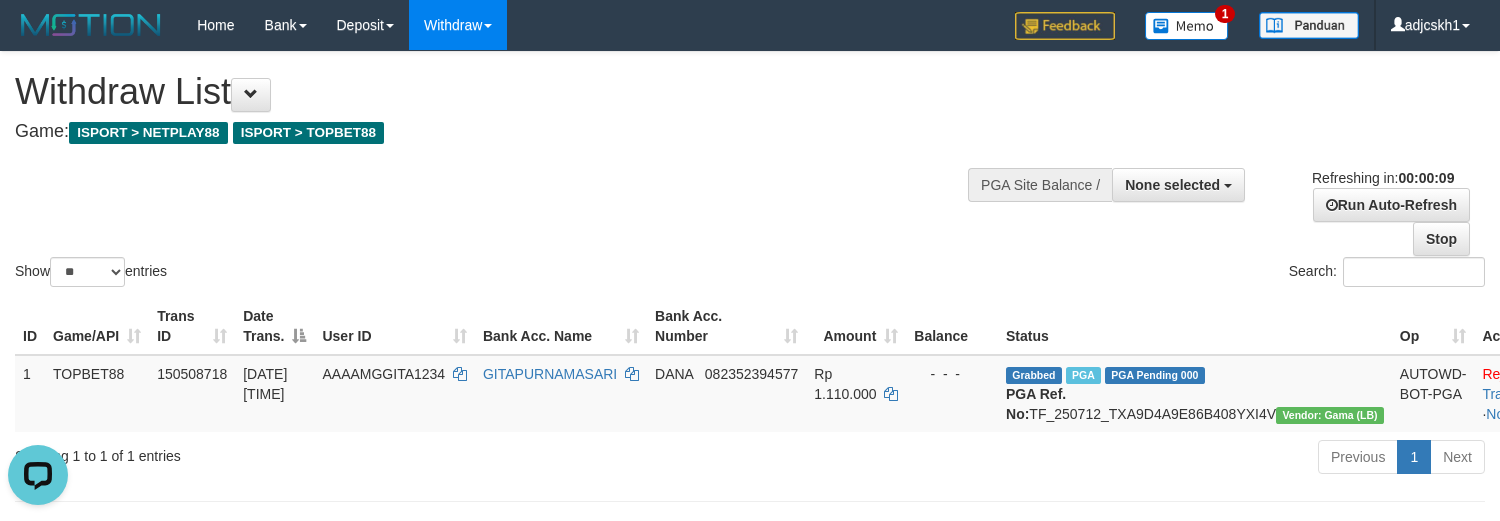 scroll, scrollTop: 0, scrollLeft: 0, axis: both 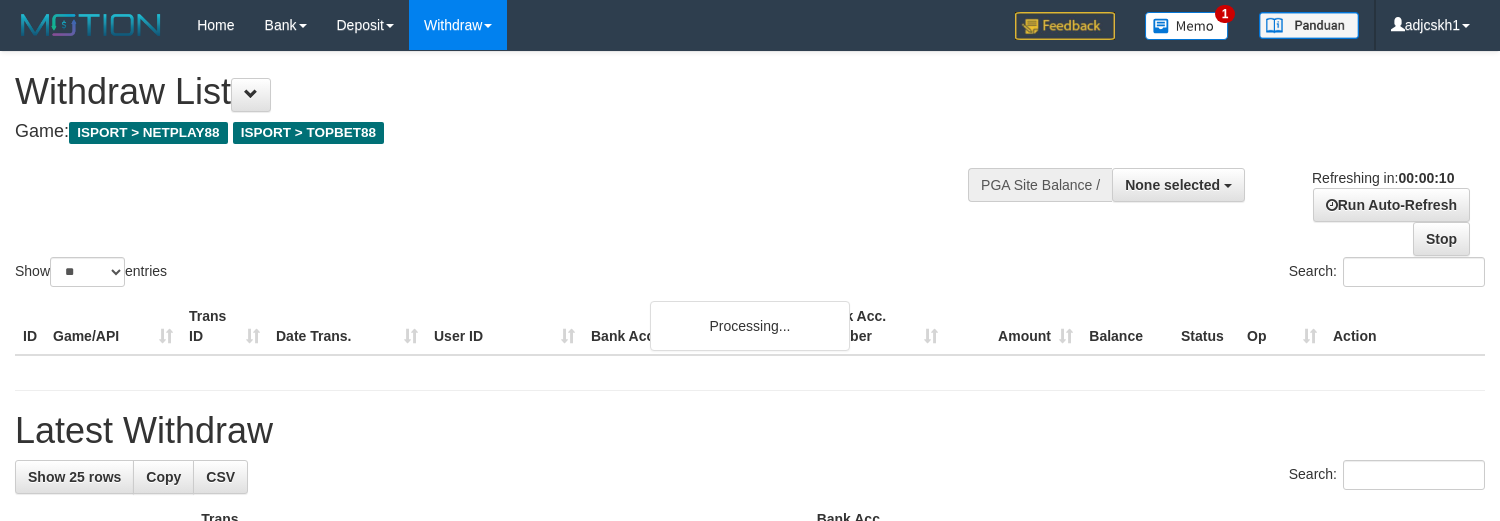 select 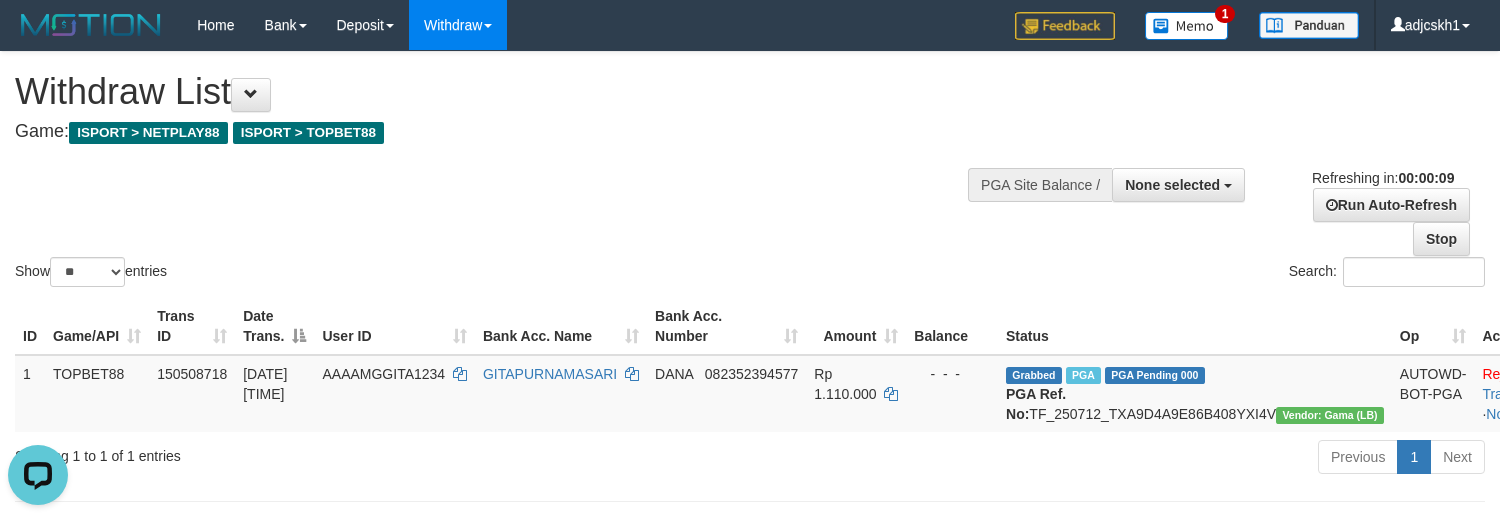 scroll, scrollTop: 0, scrollLeft: 0, axis: both 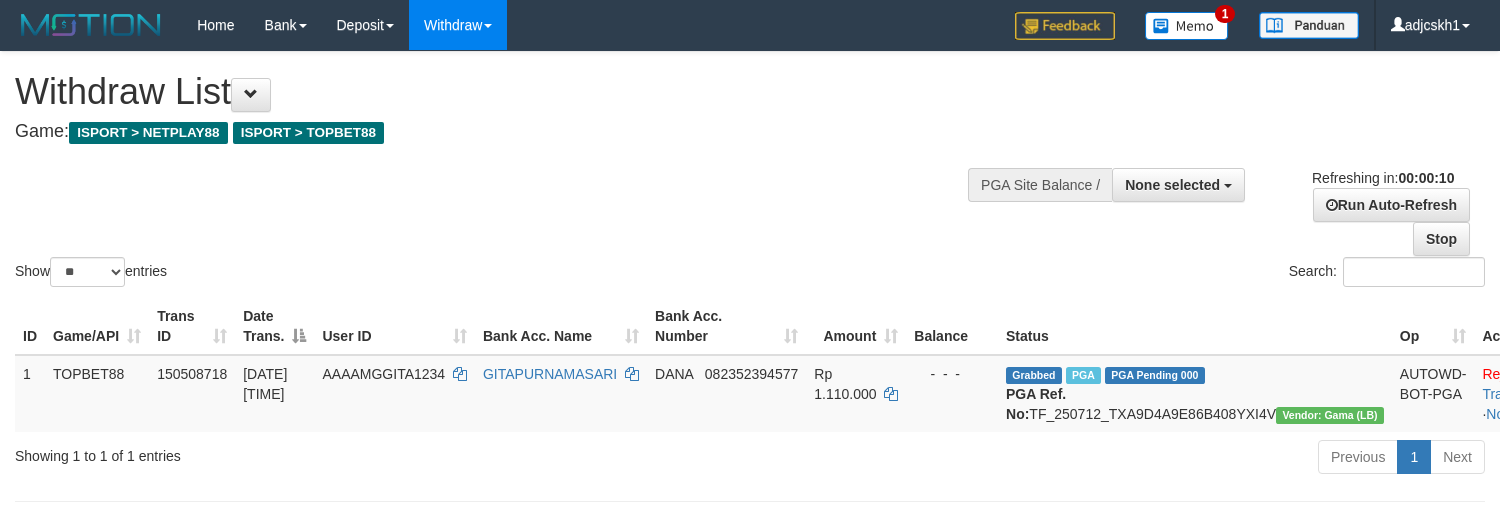 select 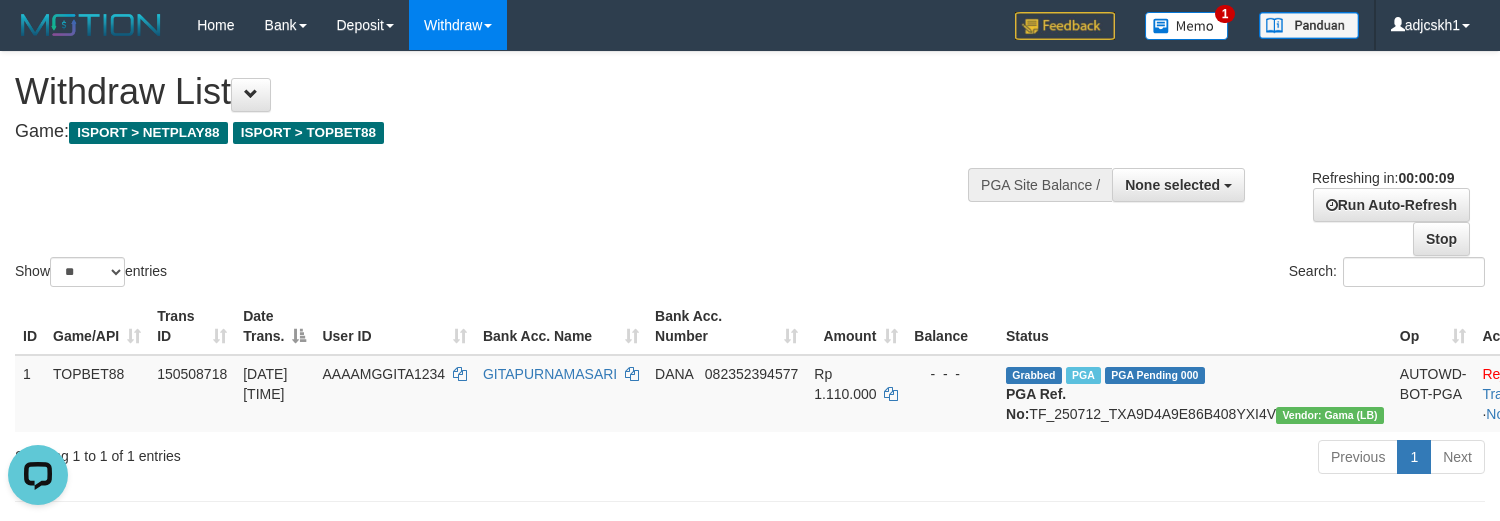 scroll, scrollTop: 0, scrollLeft: 0, axis: both 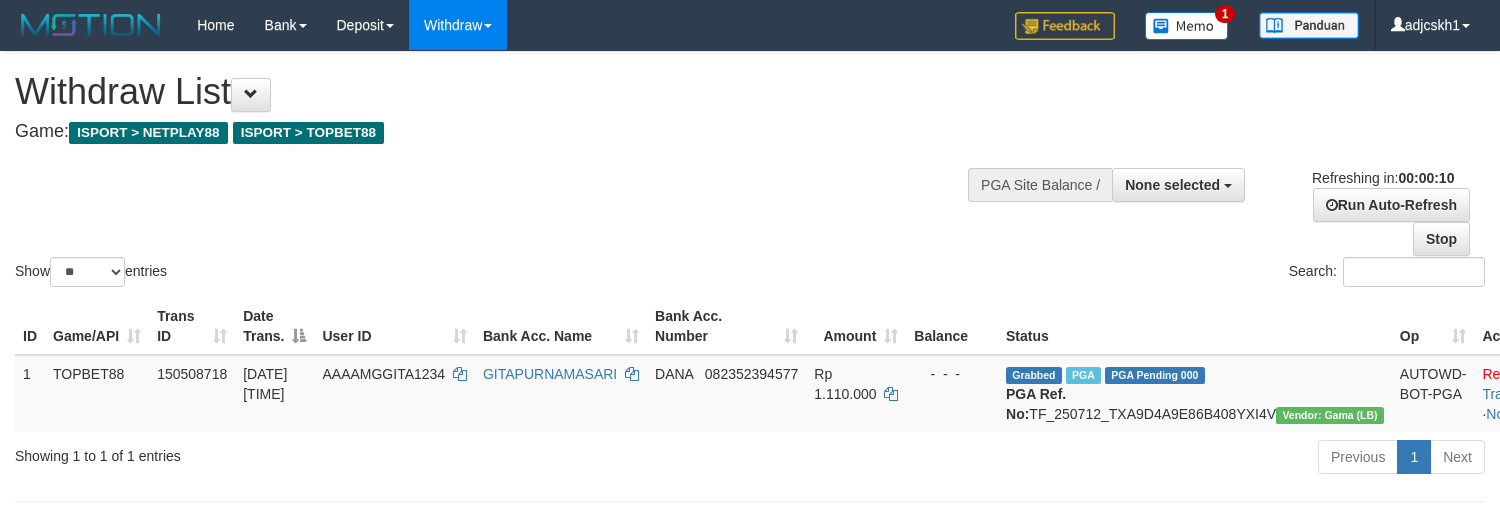 select 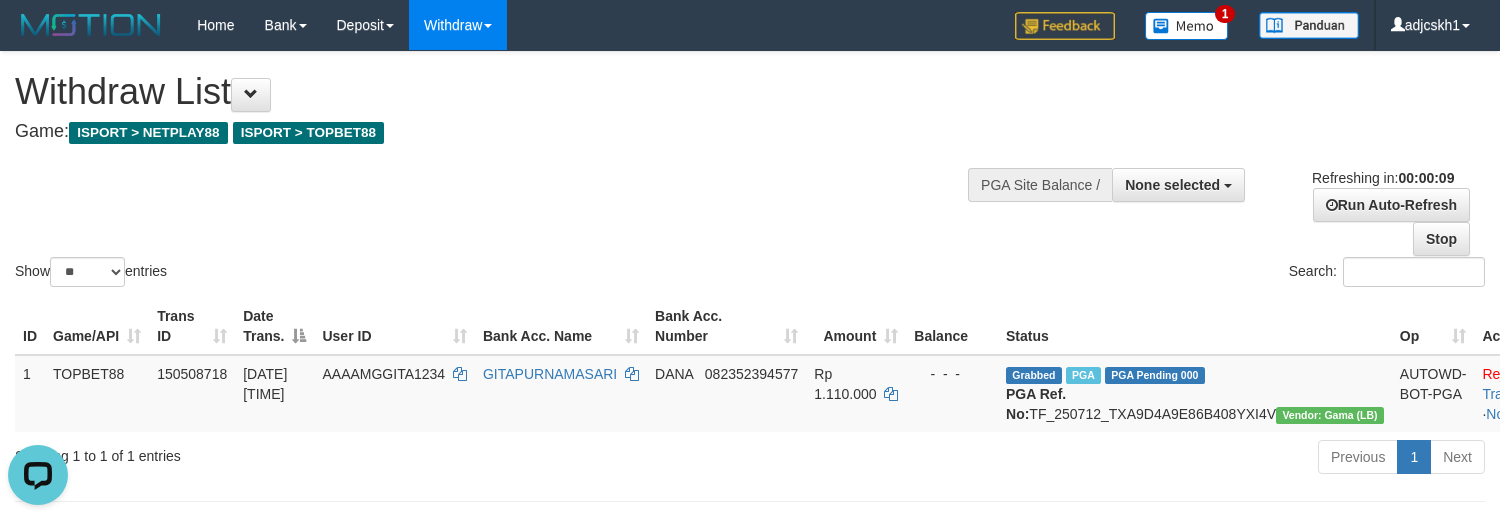 scroll, scrollTop: 0, scrollLeft: 0, axis: both 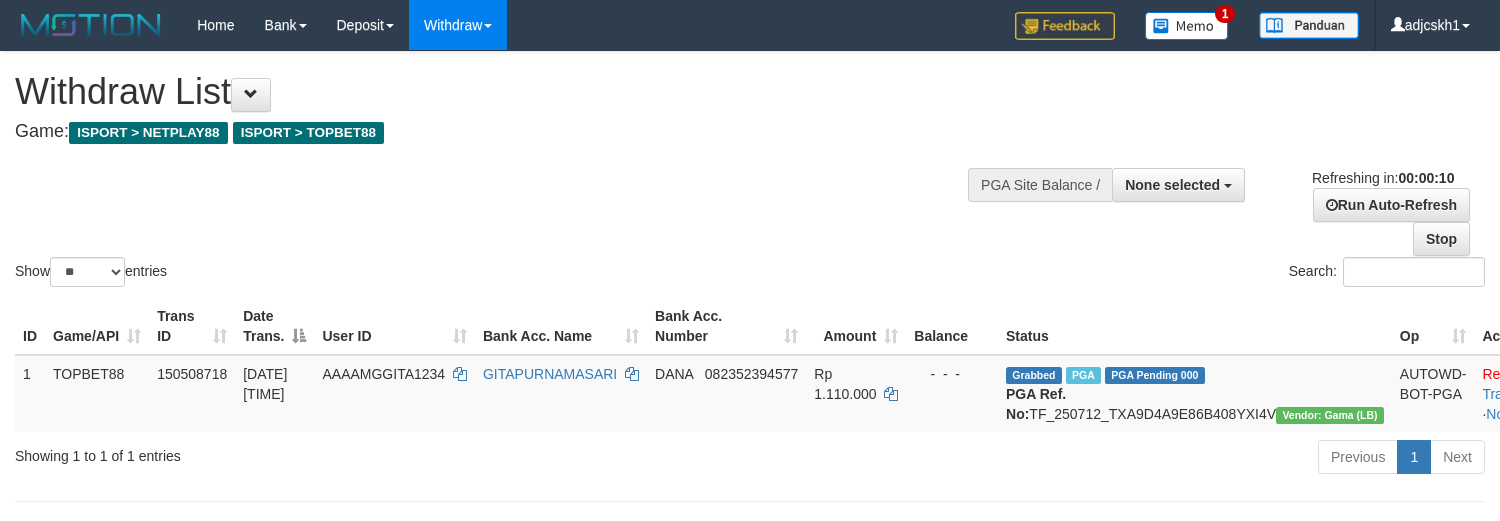 select 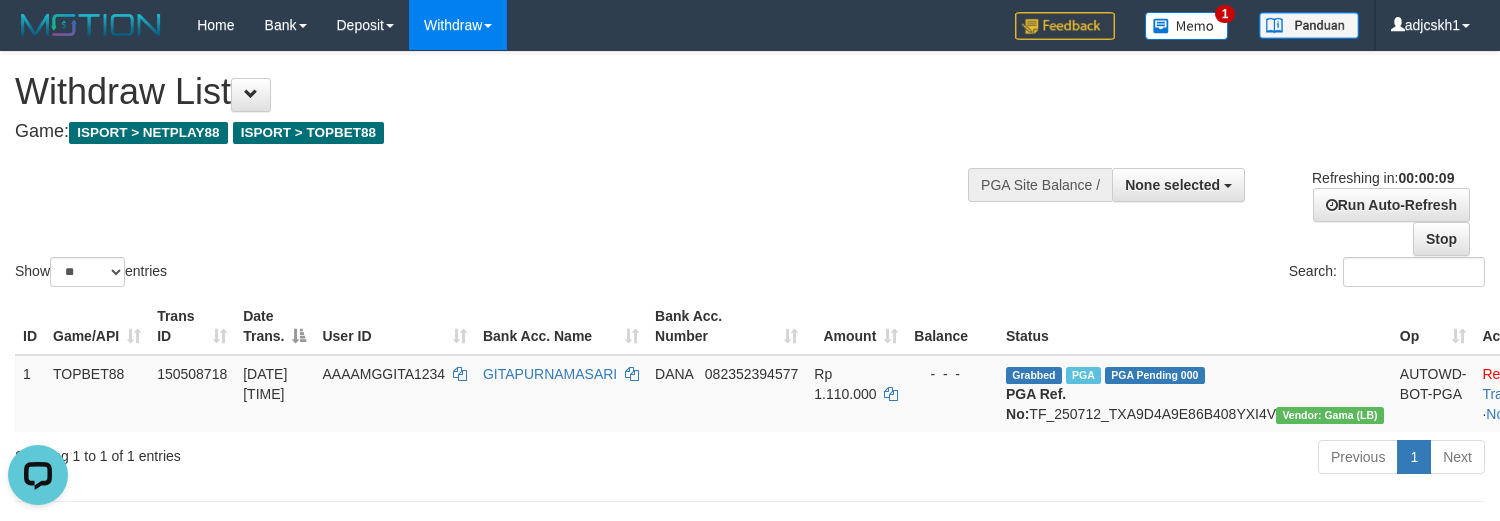 scroll, scrollTop: 0, scrollLeft: 0, axis: both 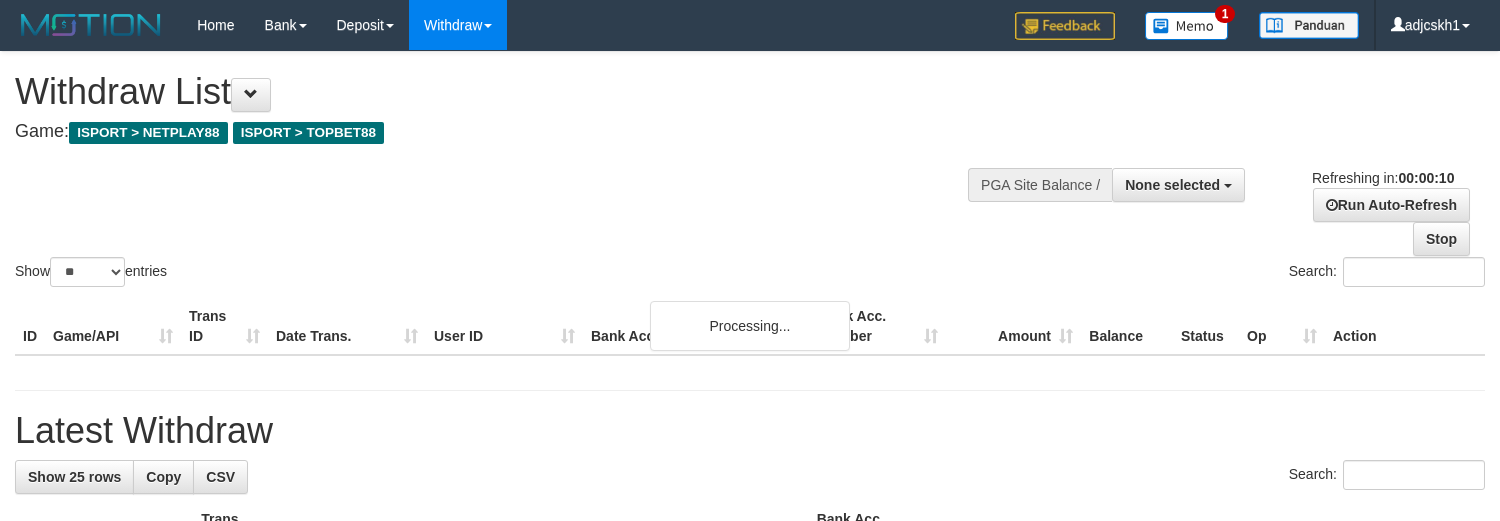 select 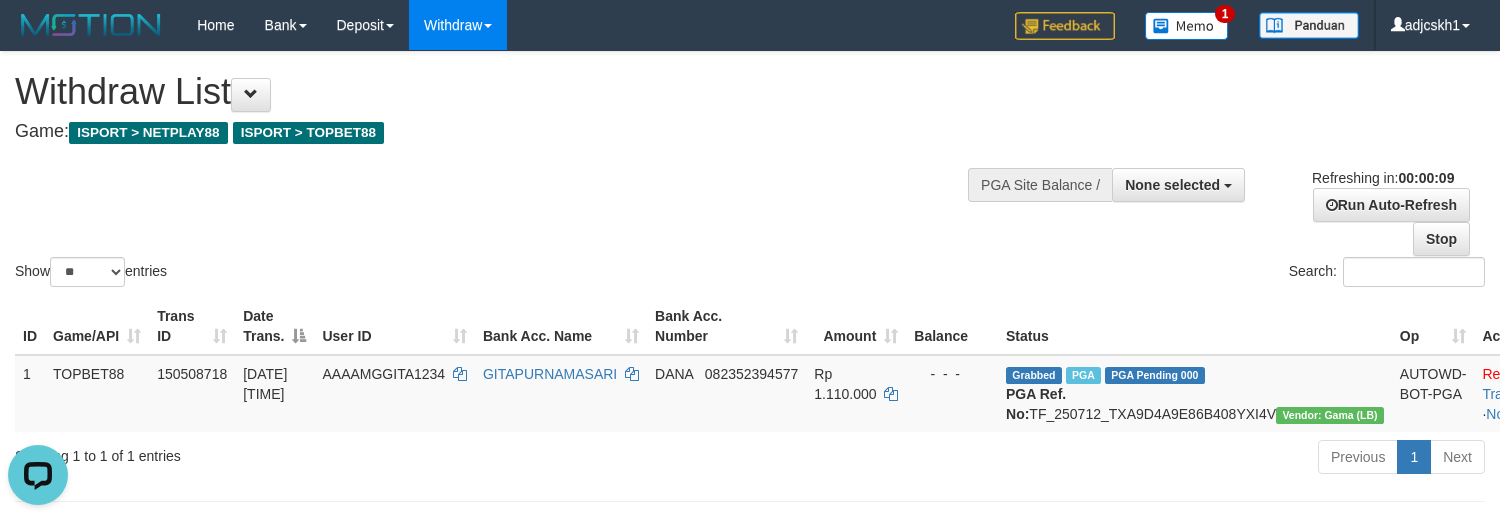 scroll, scrollTop: 0, scrollLeft: 0, axis: both 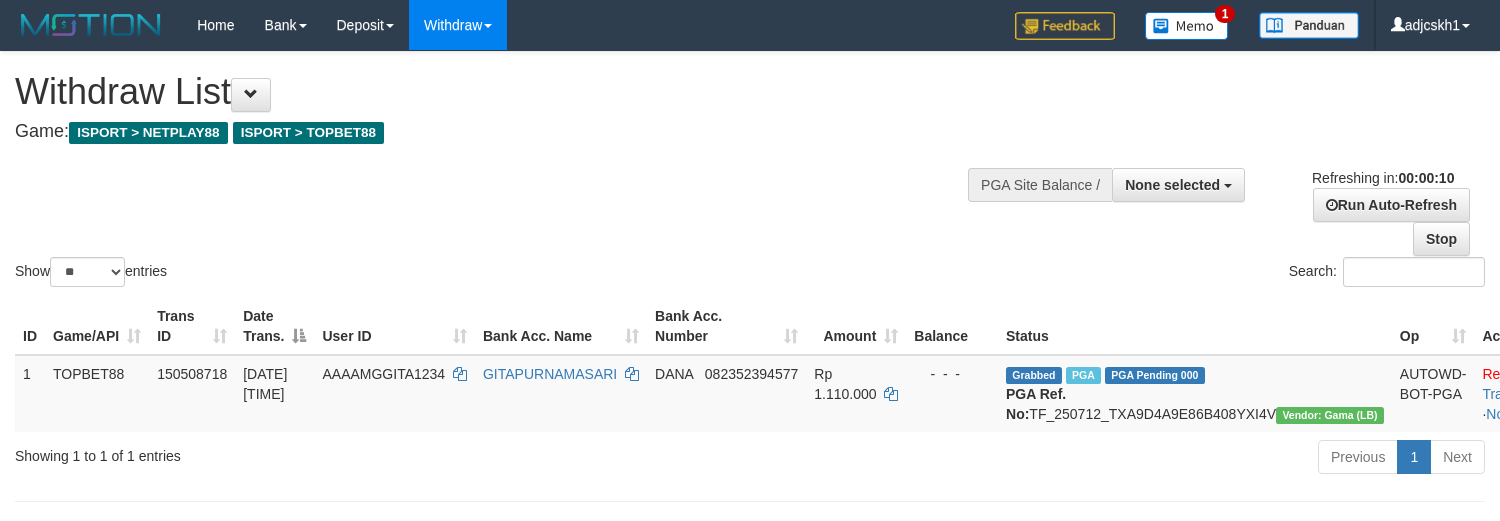 select 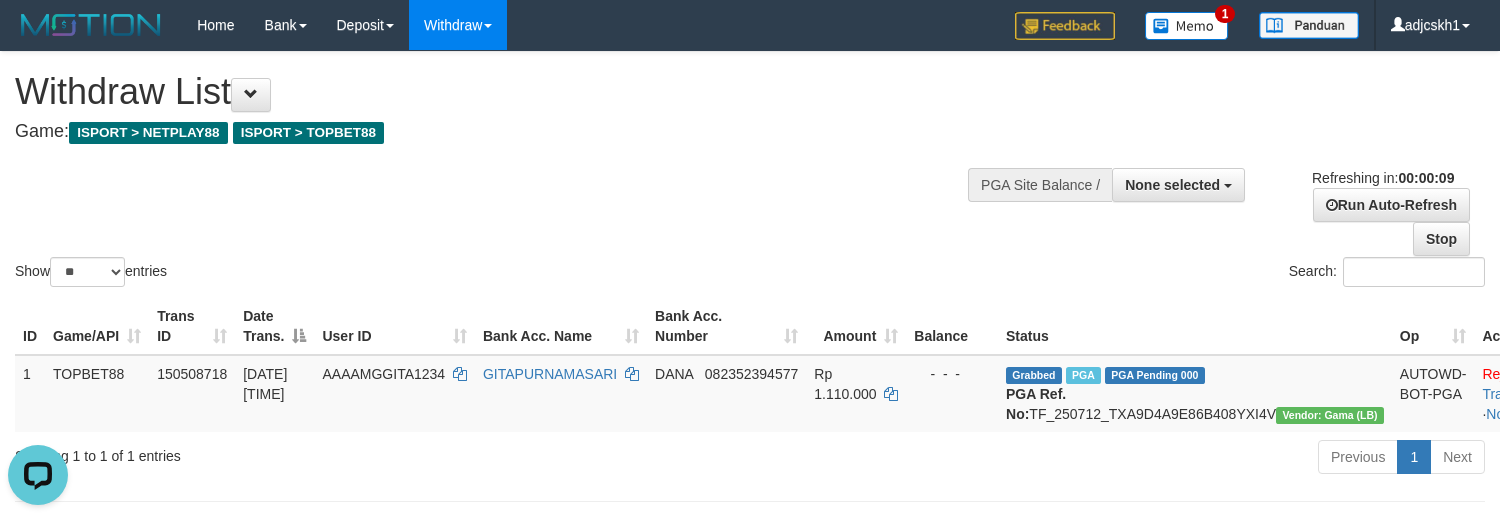 scroll, scrollTop: 0, scrollLeft: 0, axis: both 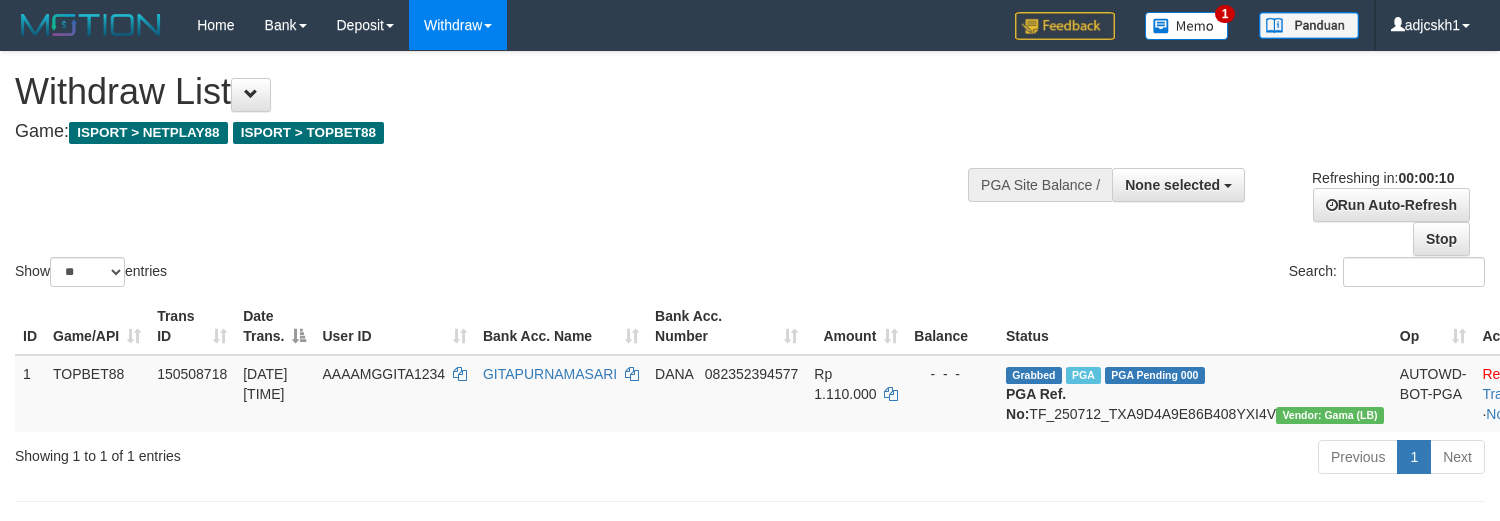 select 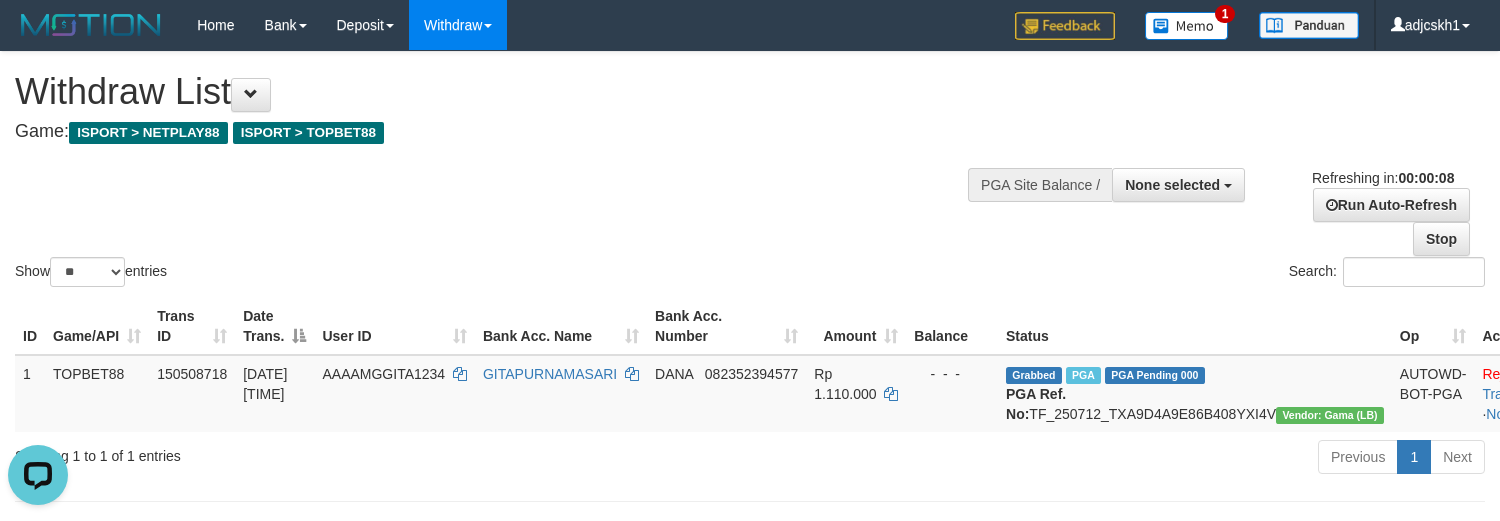 scroll, scrollTop: 0, scrollLeft: 0, axis: both 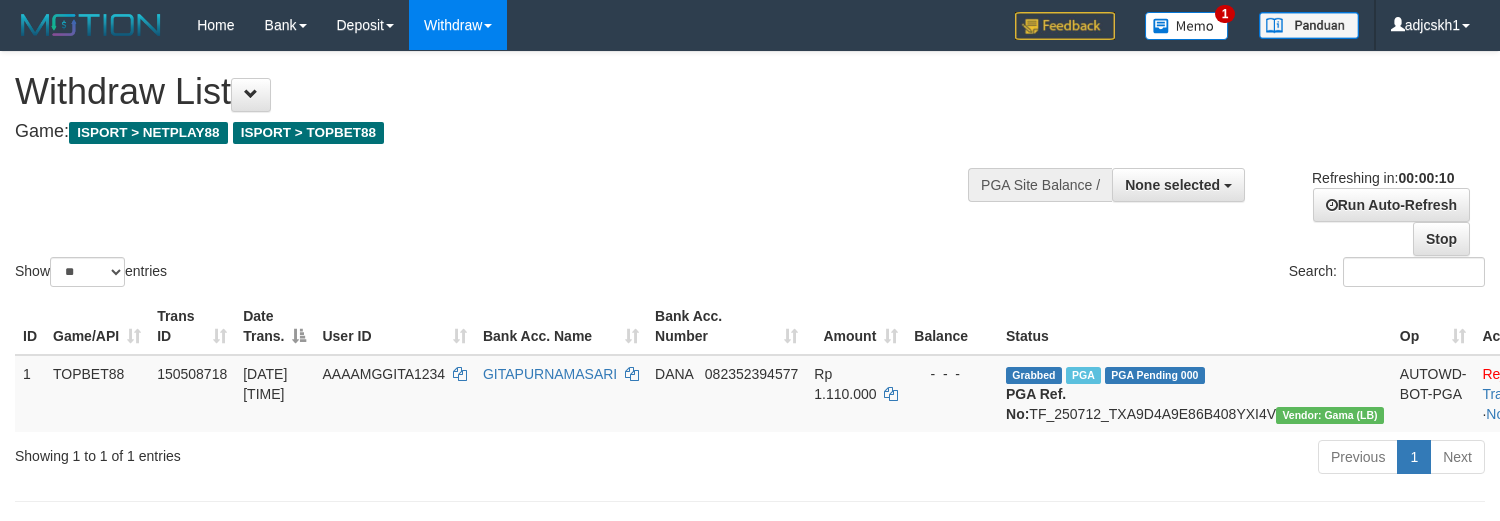 select 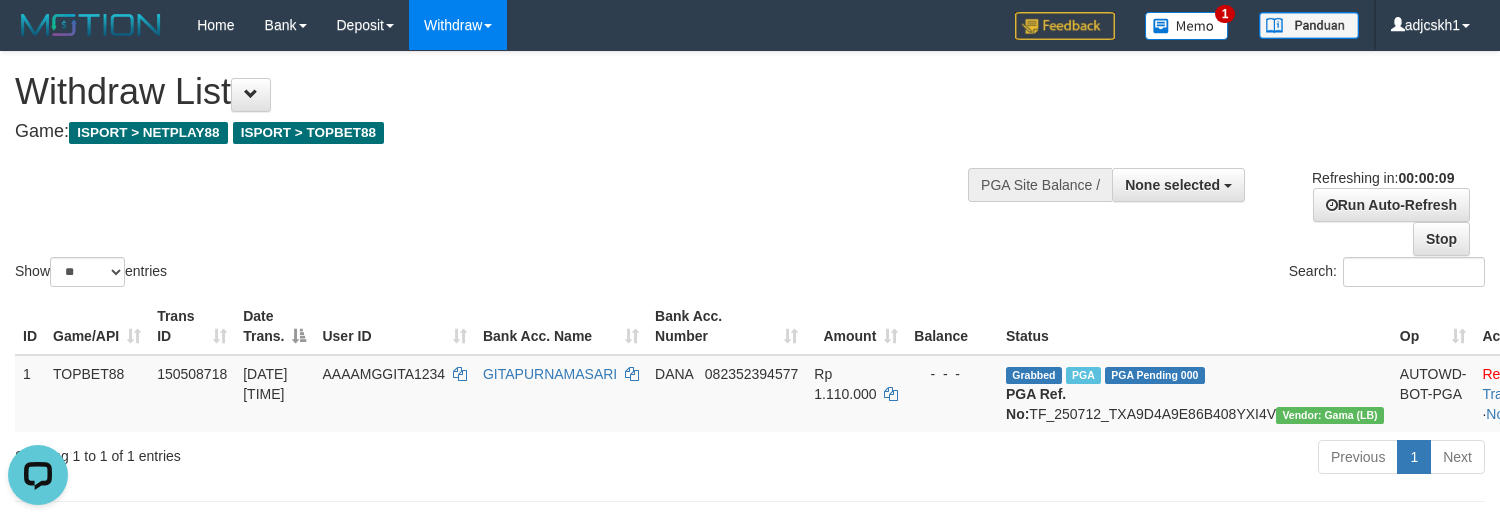 scroll, scrollTop: 0, scrollLeft: 0, axis: both 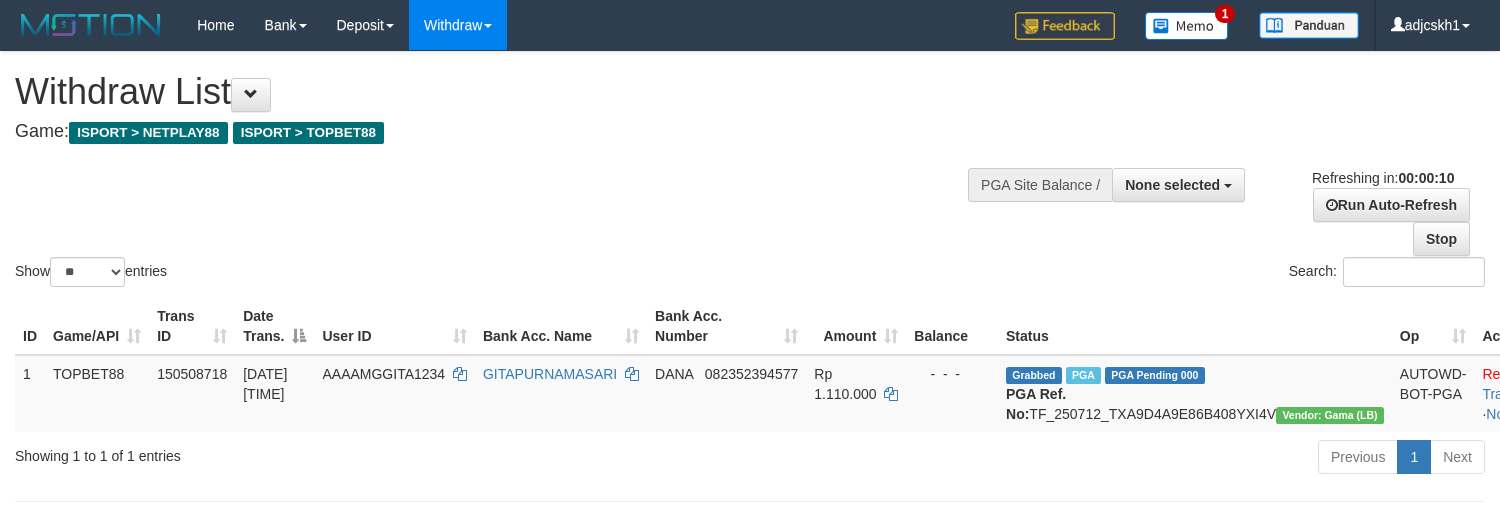 select 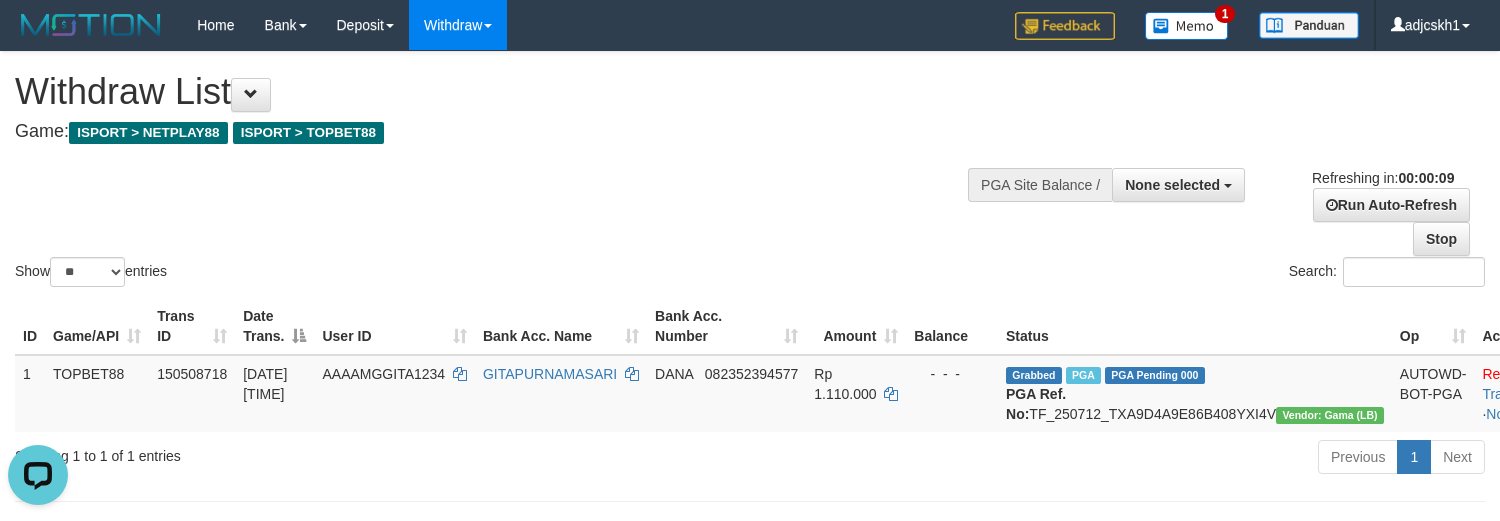 scroll, scrollTop: 0, scrollLeft: 0, axis: both 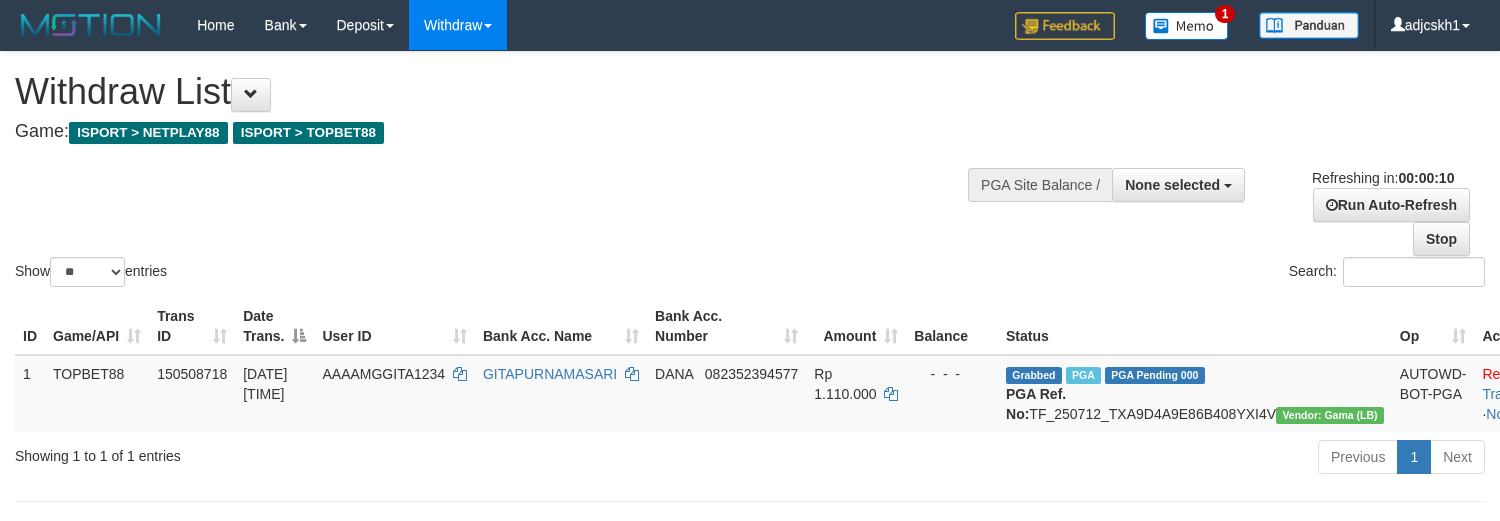 select 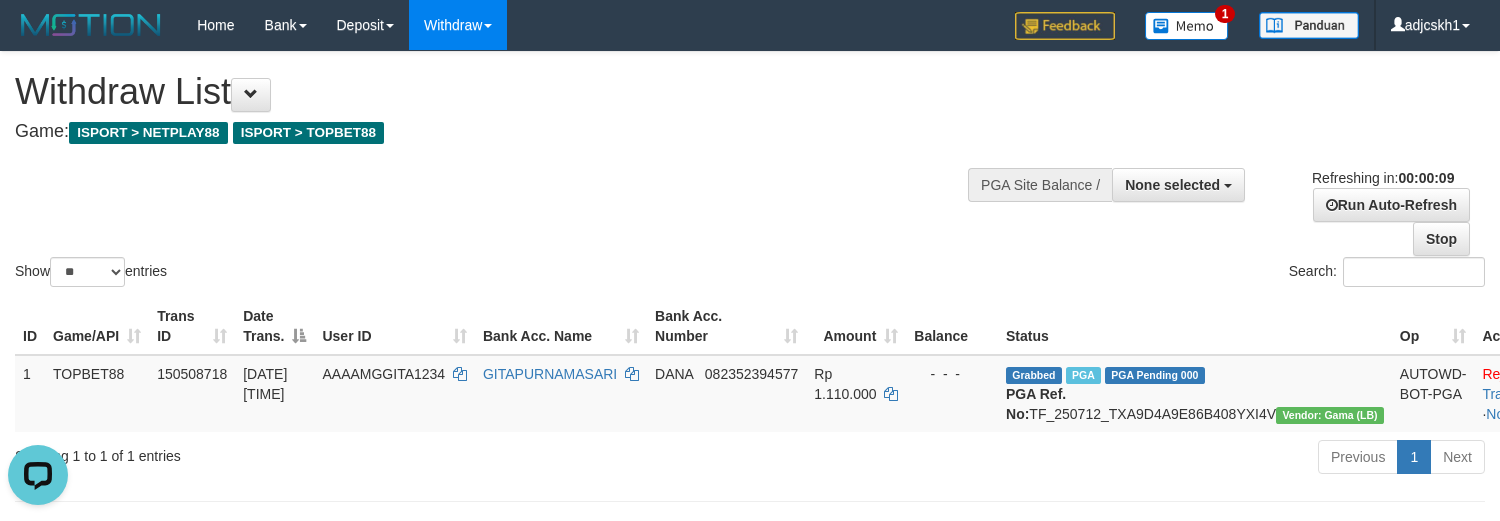 scroll, scrollTop: 0, scrollLeft: 0, axis: both 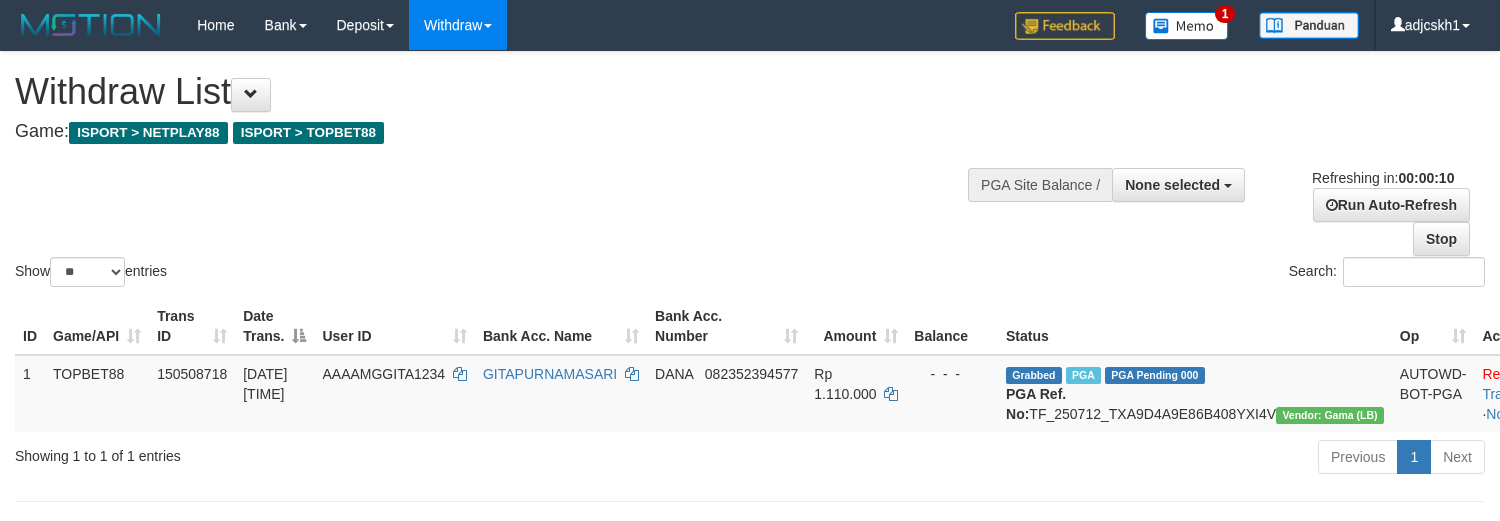 select 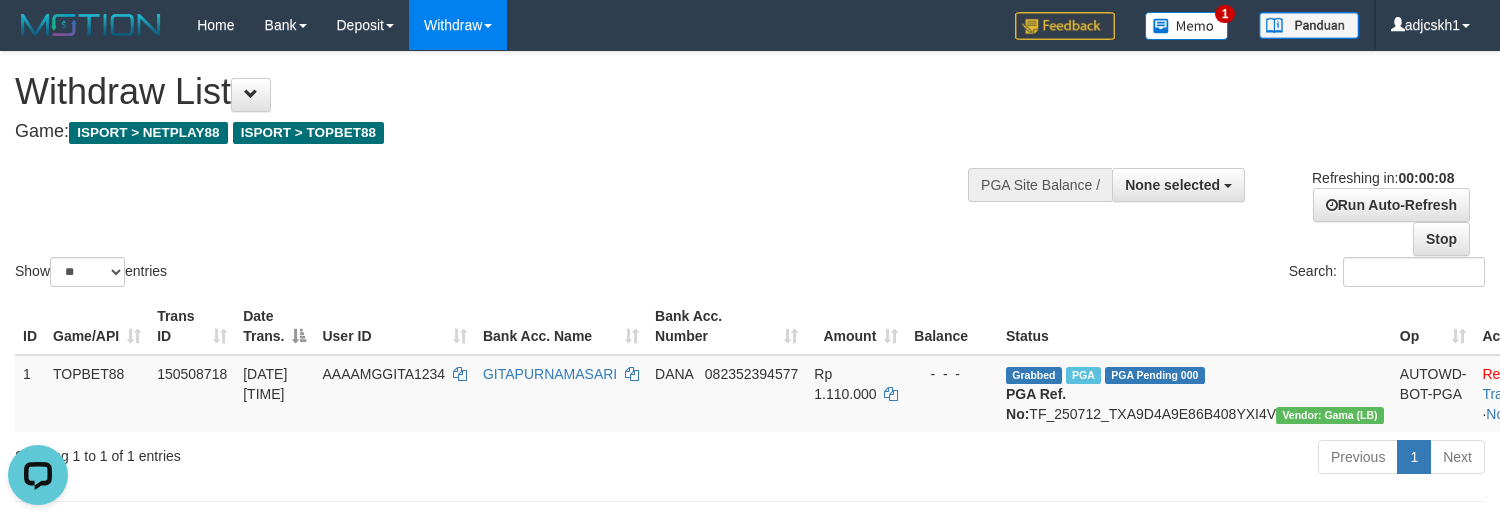 scroll, scrollTop: 0, scrollLeft: 0, axis: both 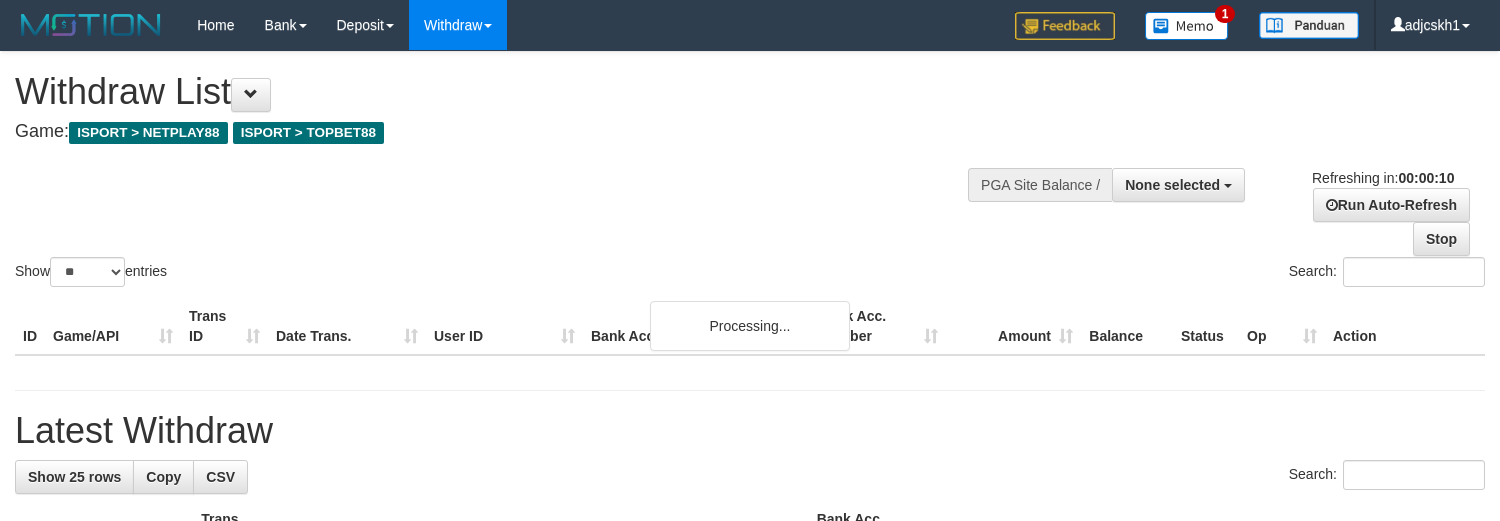 select 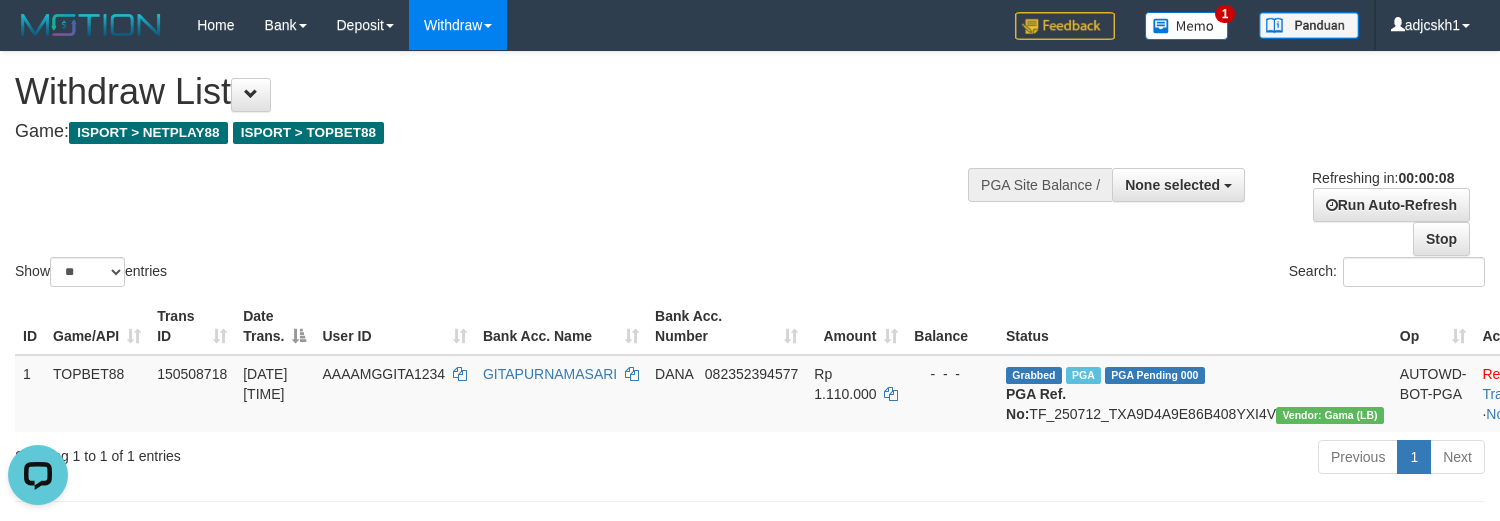 scroll, scrollTop: 0, scrollLeft: 0, axis: both 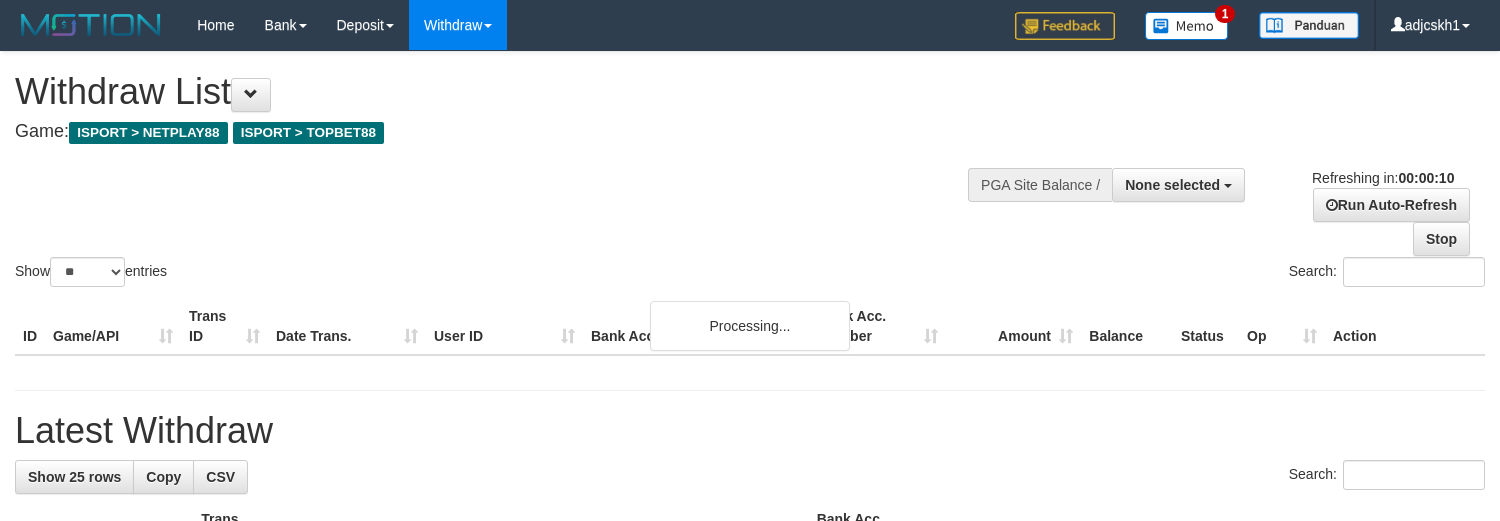 select 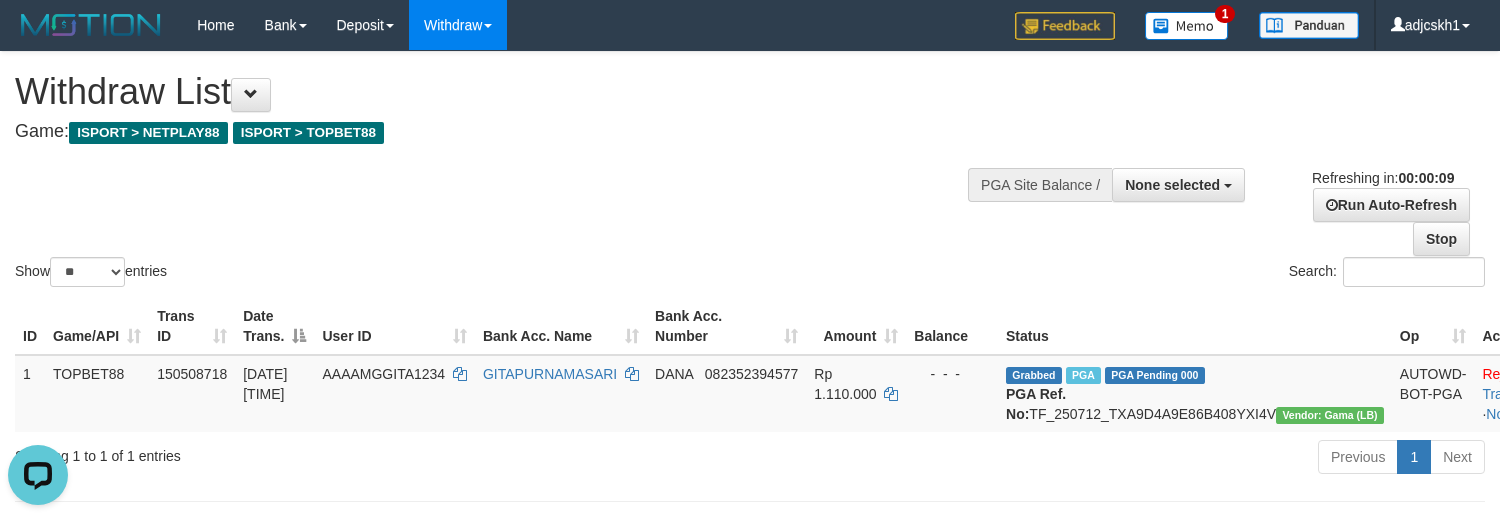 scroll, scrollTop: 0, scrollLeft: 0, axis: both 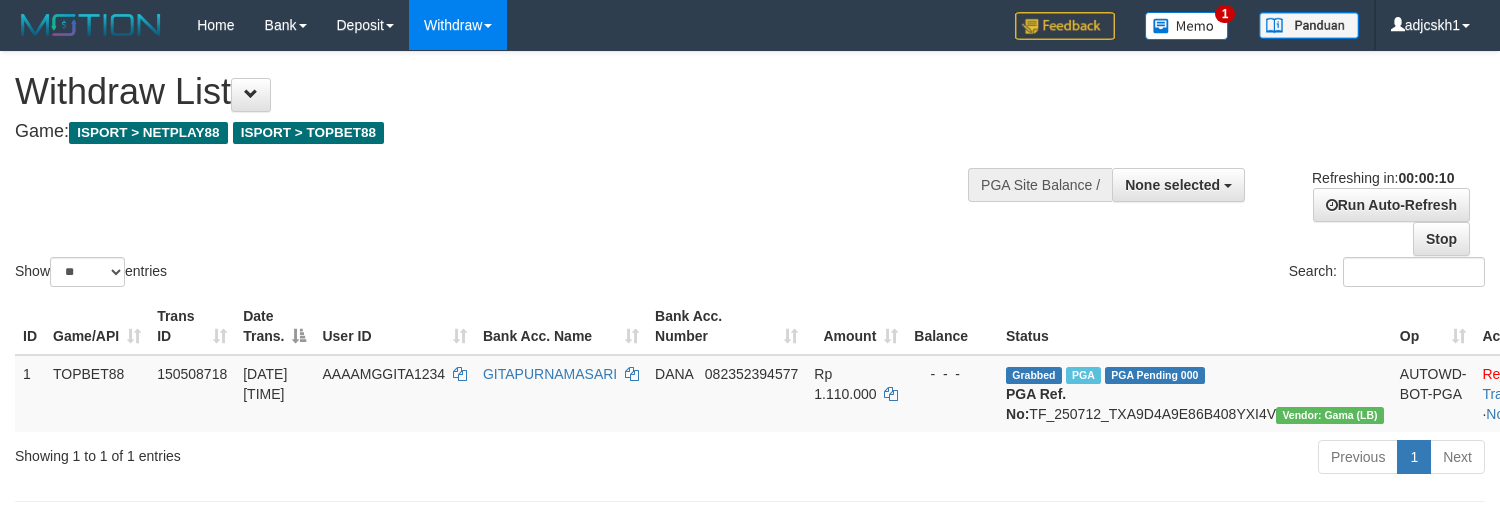 select 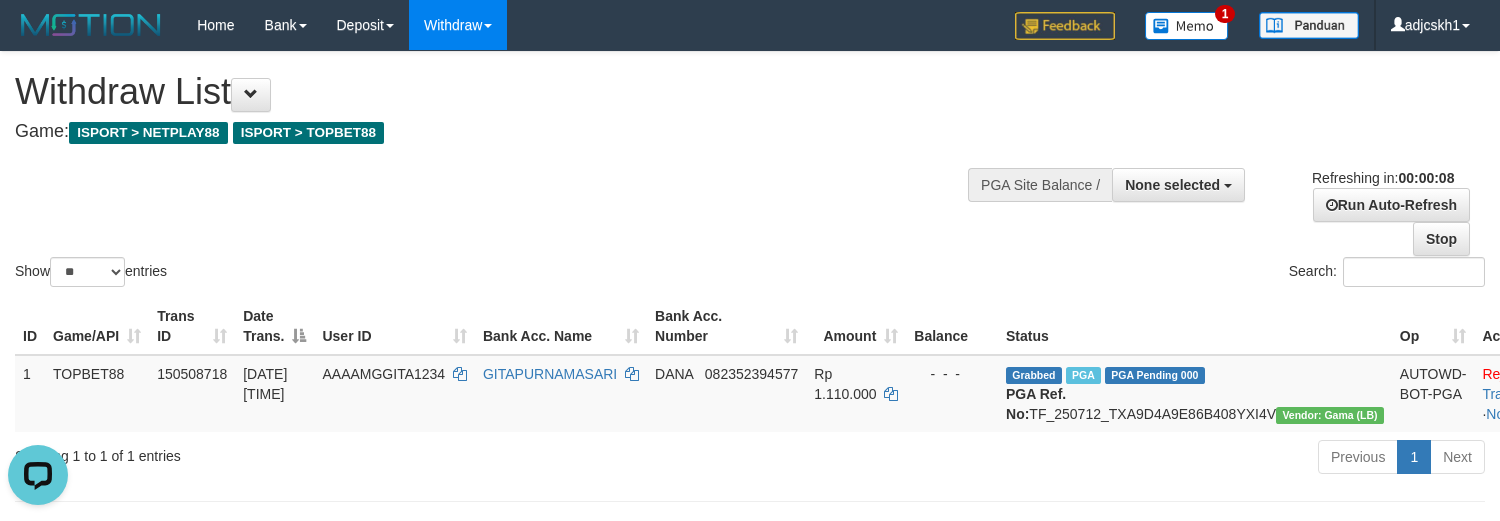 scroll, scrollTop: 0, scrollLeft: 0, axis: both 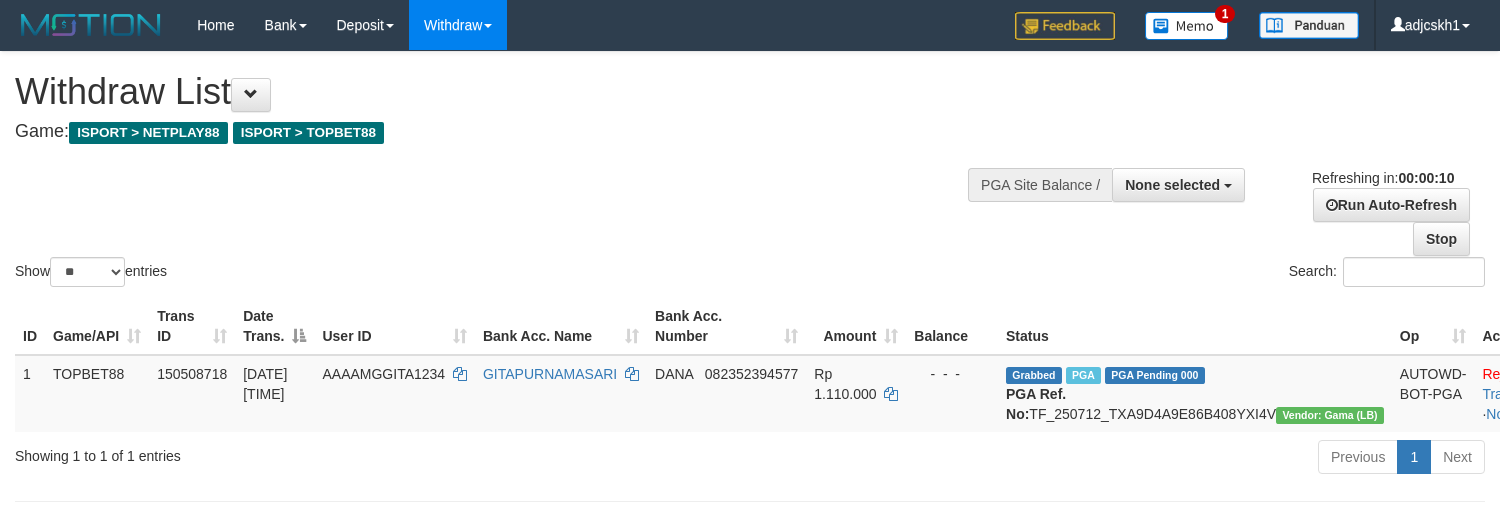 select 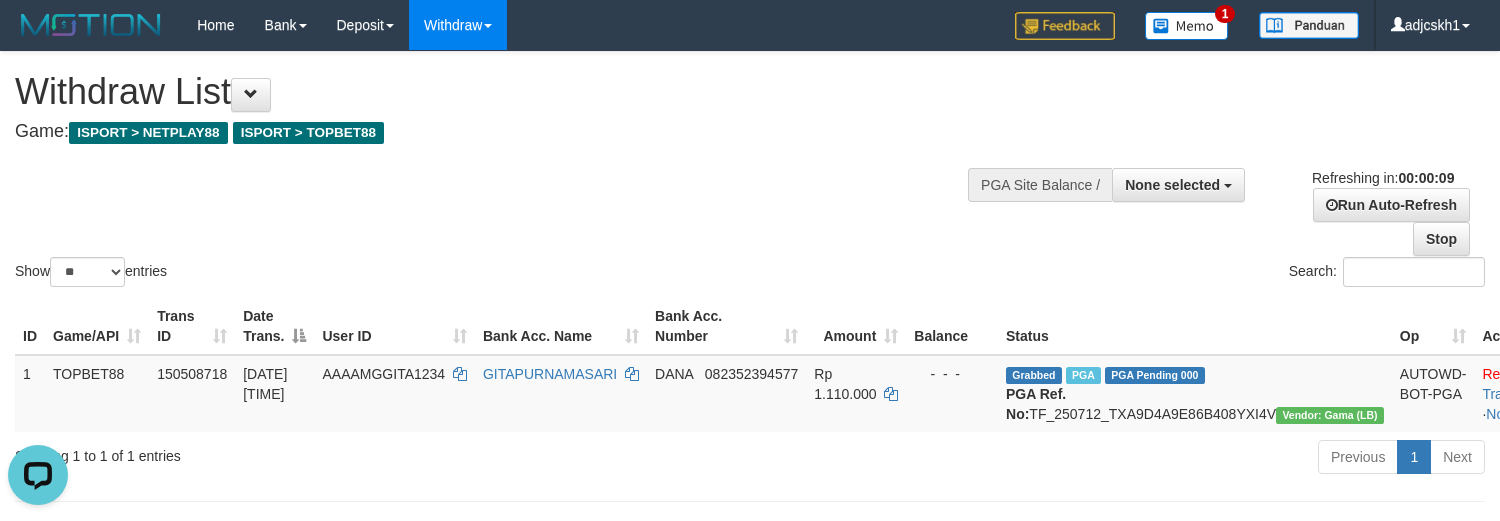 scroll, scrollTop: 0, scrollLeft: 0, axis: both 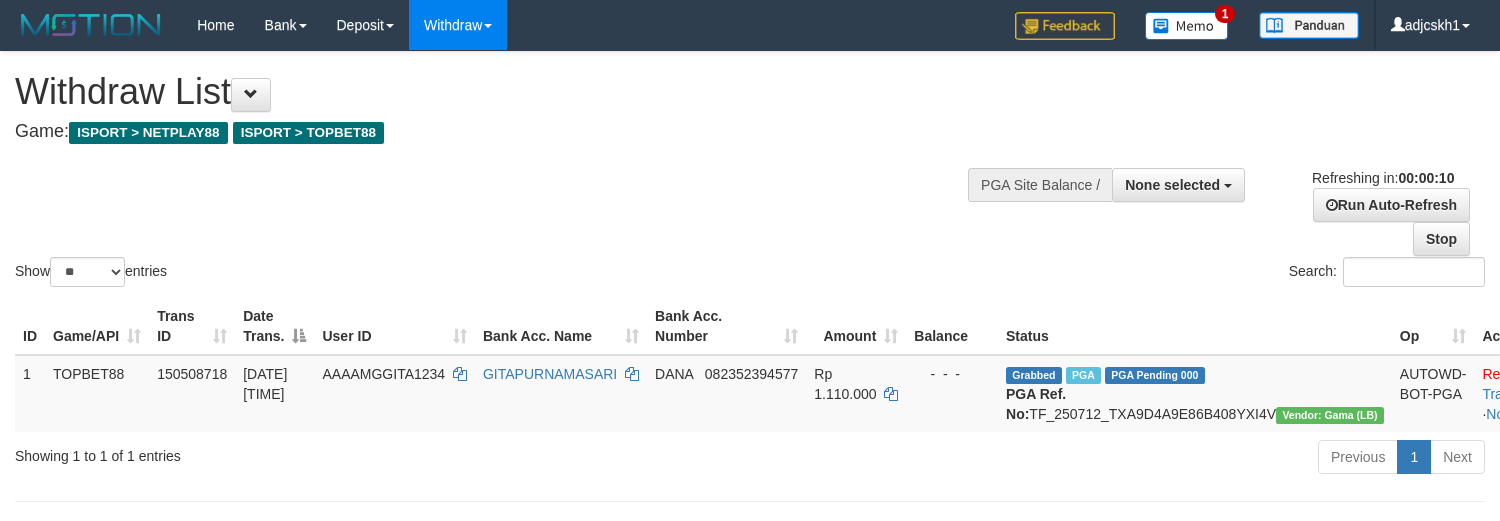 select 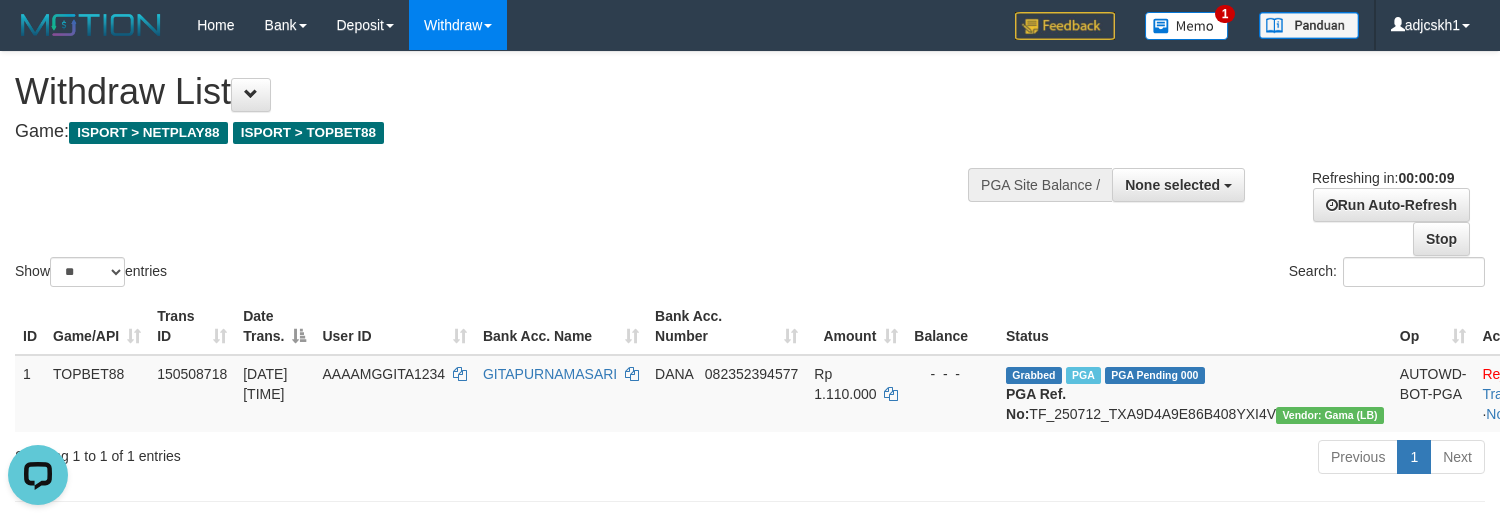 scroll, scrollTop: 0, scrollLeft: 0, axis: both 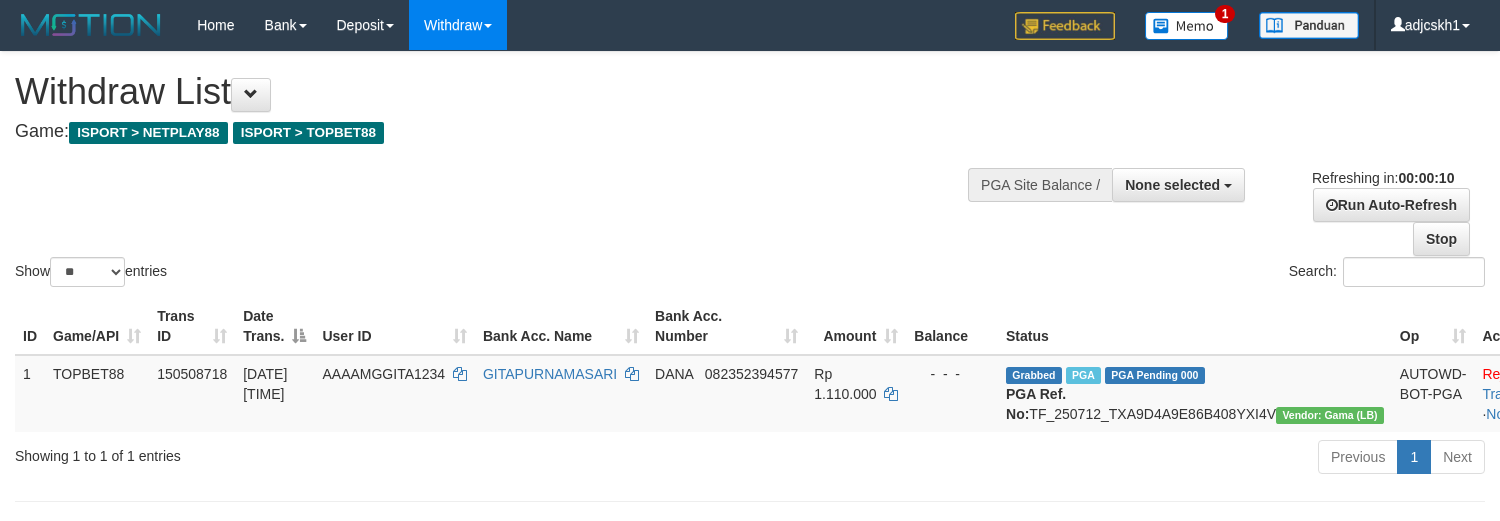 select 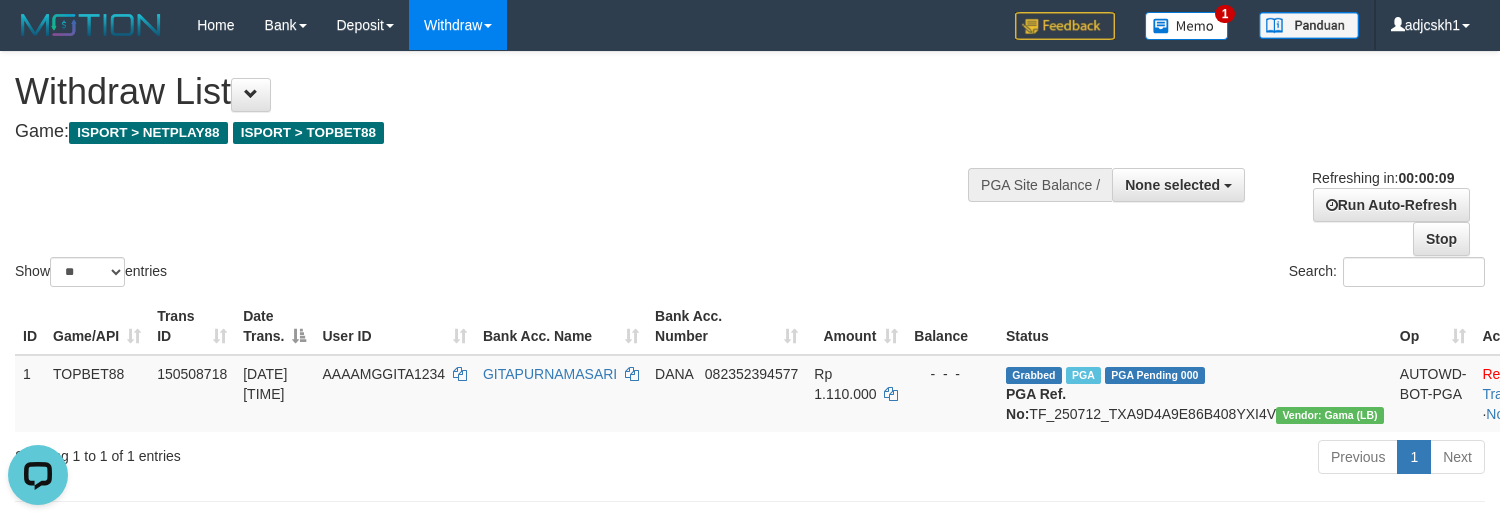 scroll, scrollTop: 0, scrollLeft: 0, axis: both 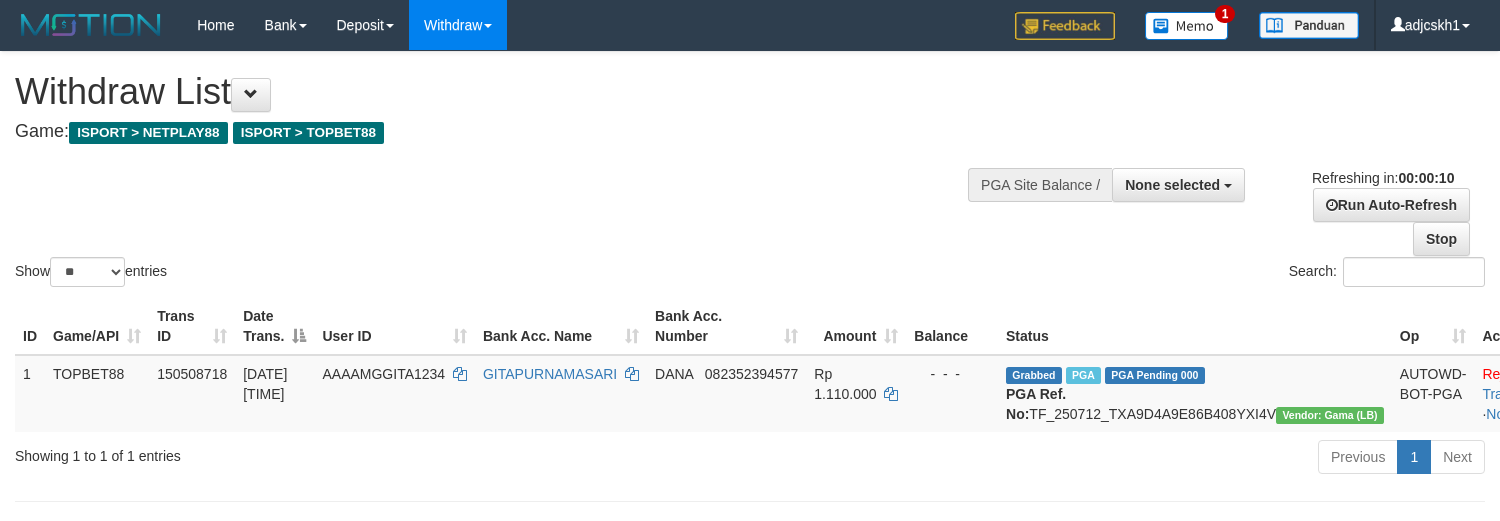 select 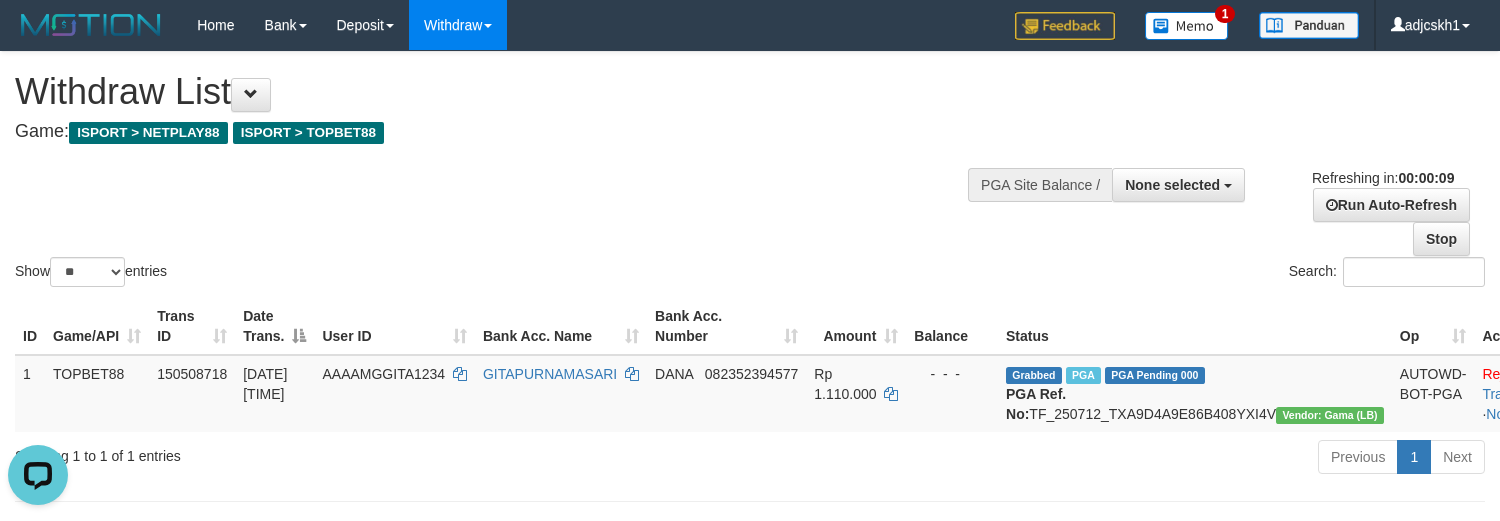 scroll, scrollTop: 0, scrollLeft: 0, axis: both 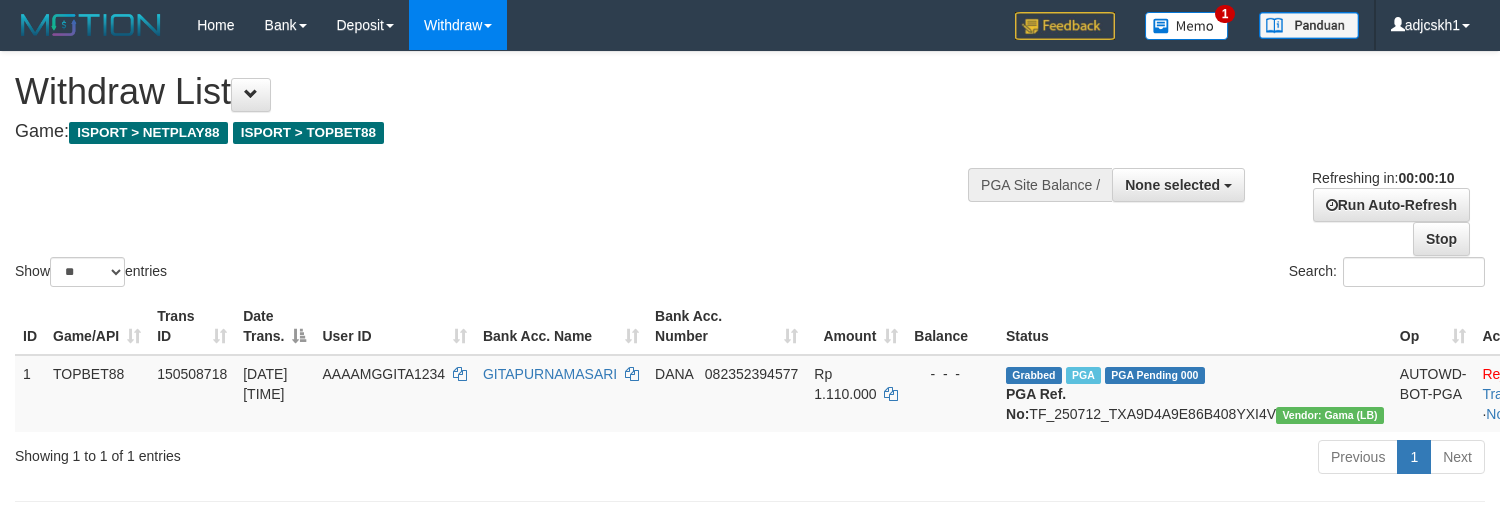 select 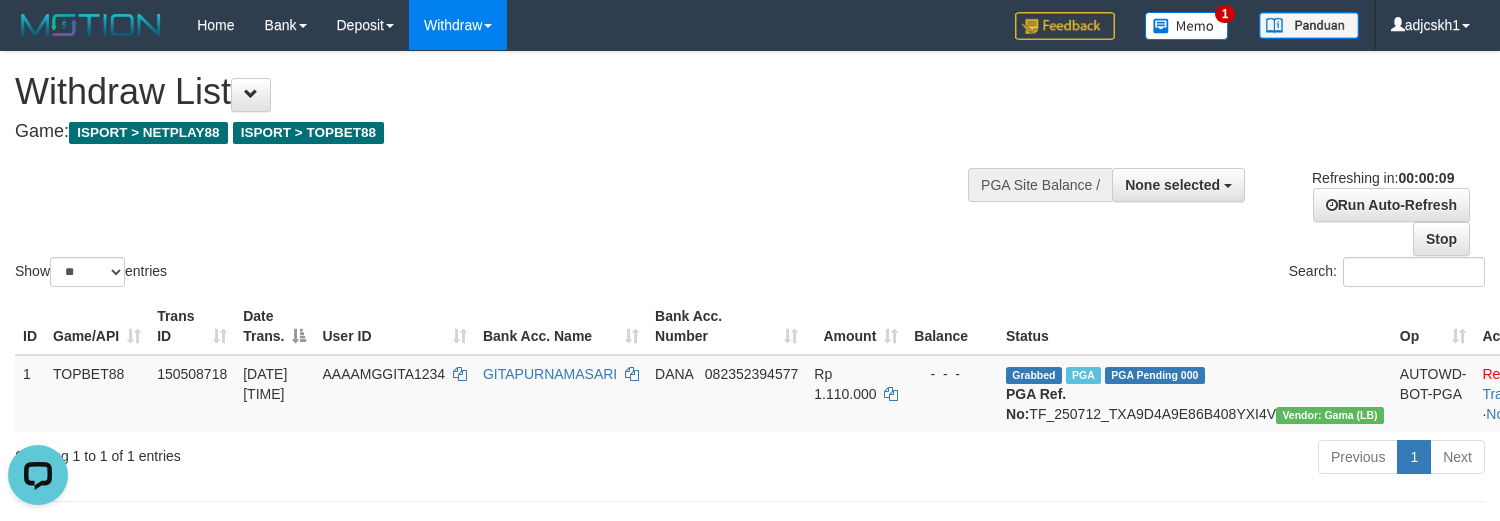 scroll, scrollTop: 0, scrollLeft: 0, axis: both 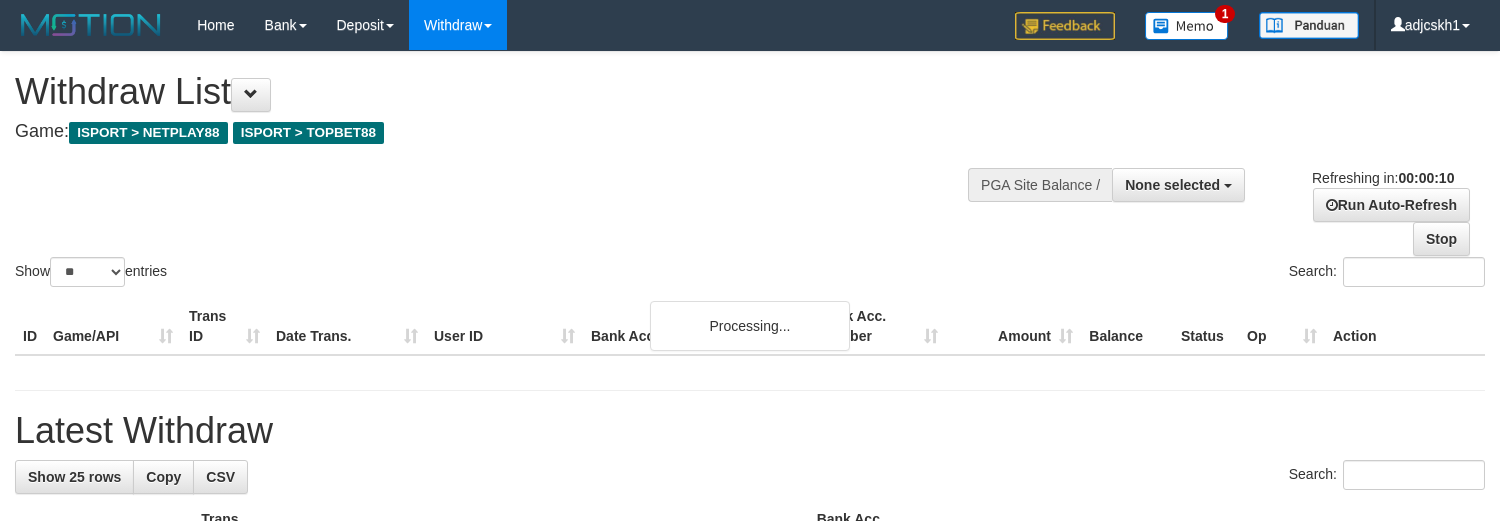 select 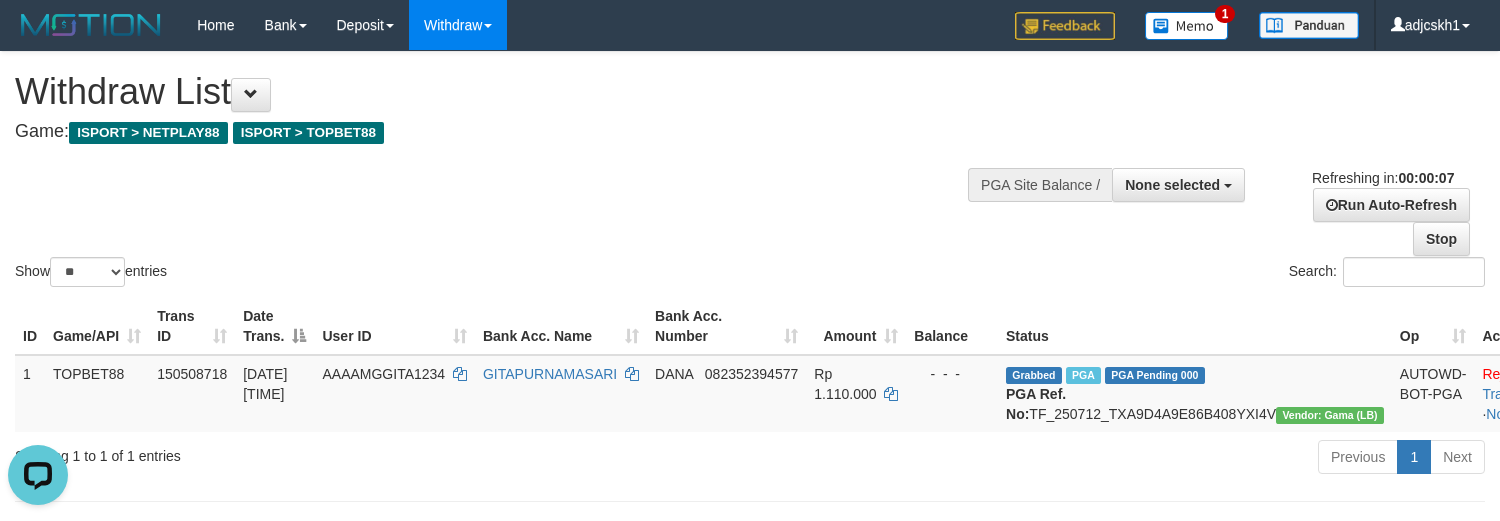 scroll, scrollTop: 0, scrollLeft: 0, axis: both 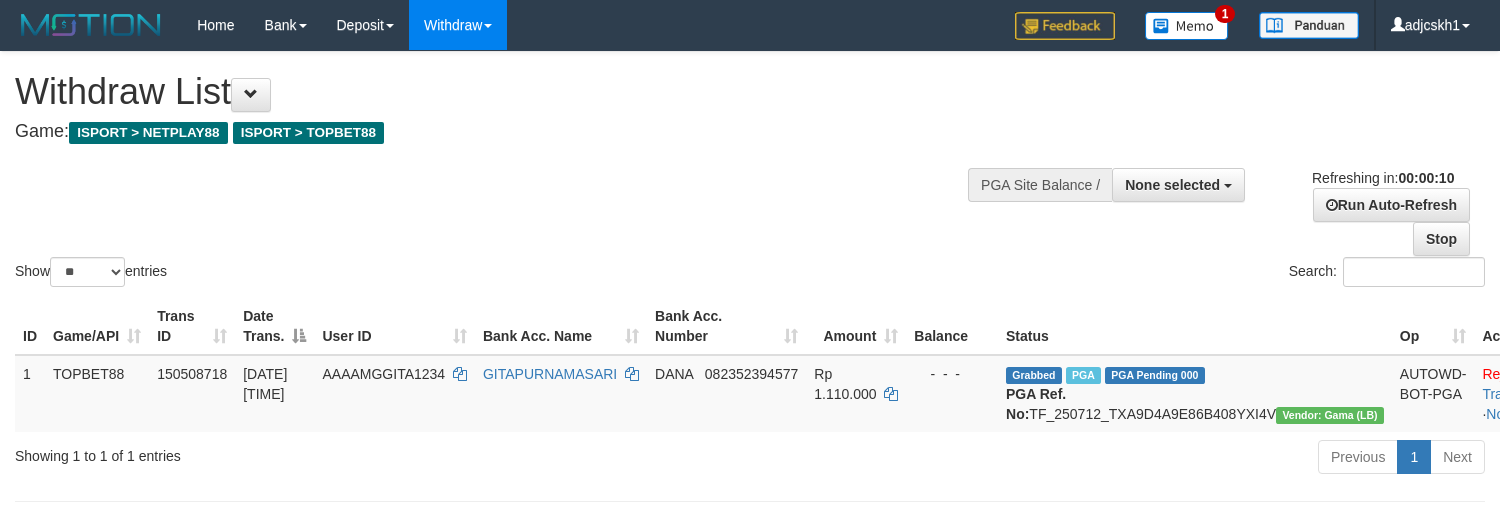 select 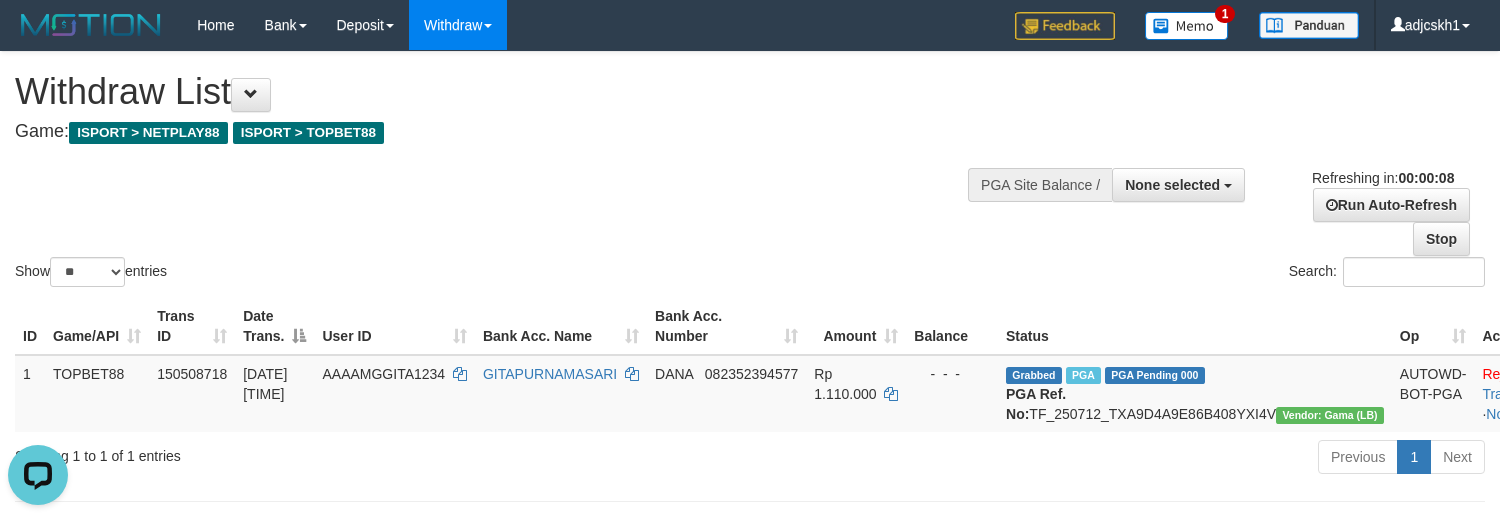 scroll, scrollTop: 0, scrollLeft: 0, axis: both 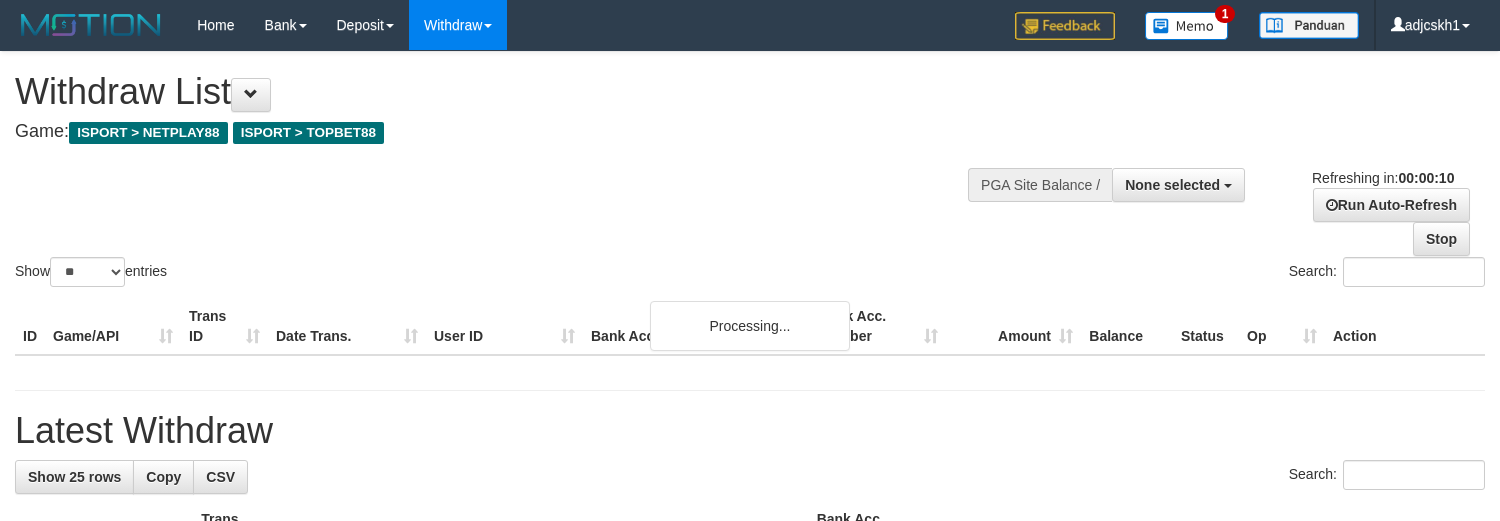 select 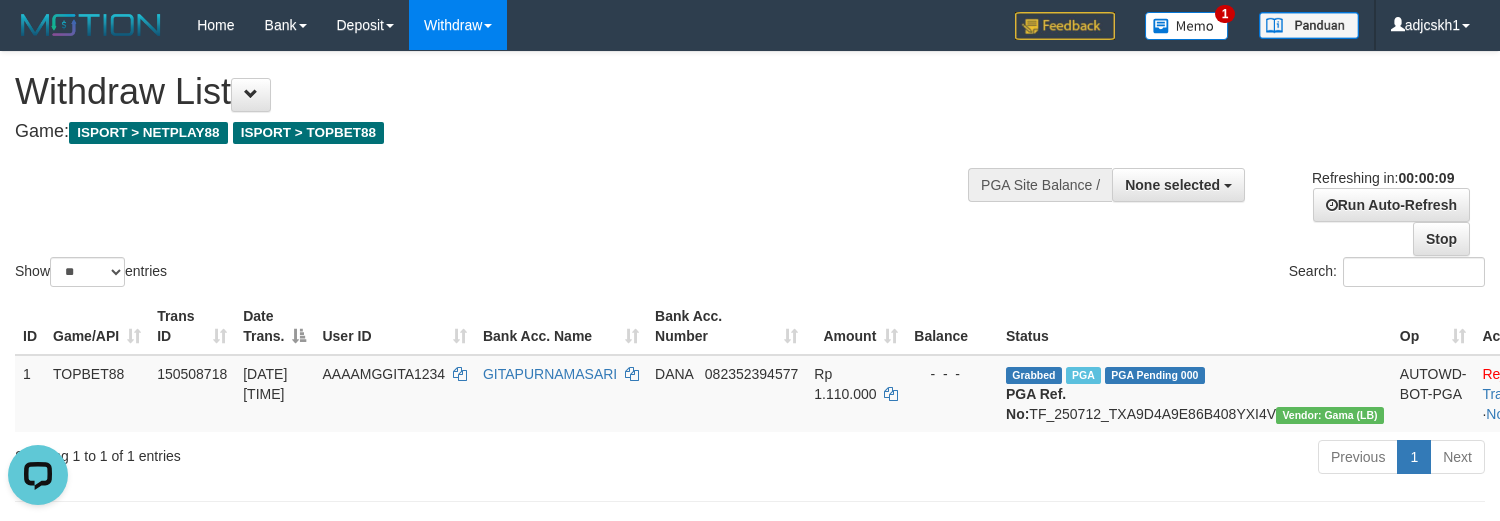 scroll, scrollTop: 0, scrollLeft: 0, axis: both 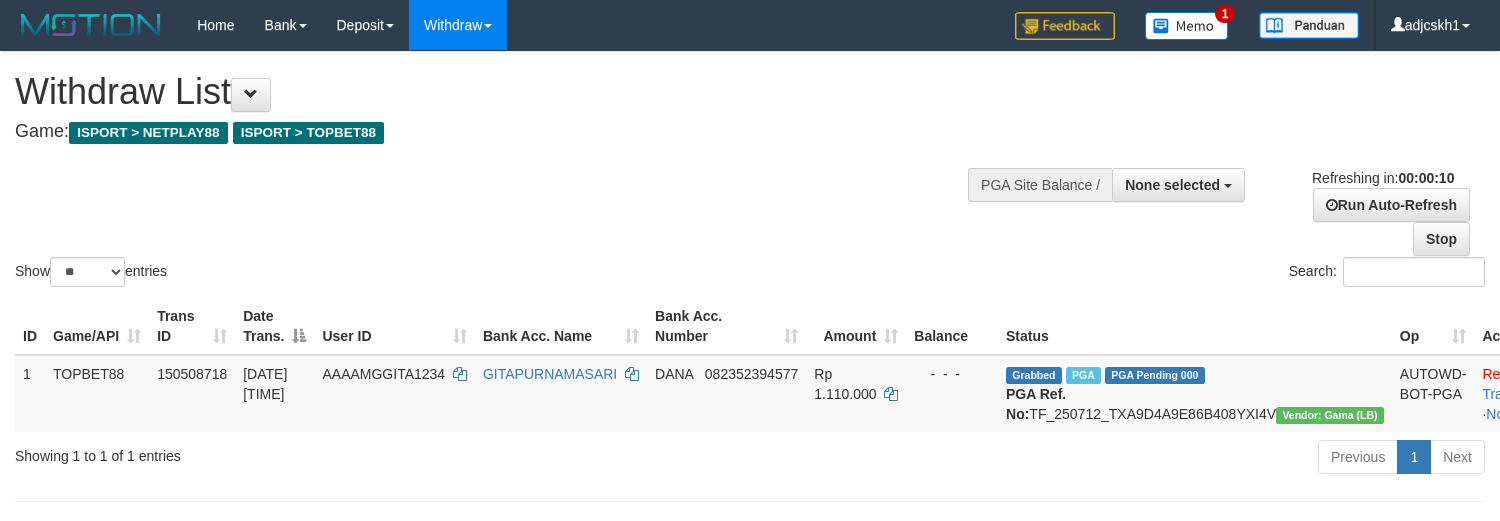 select 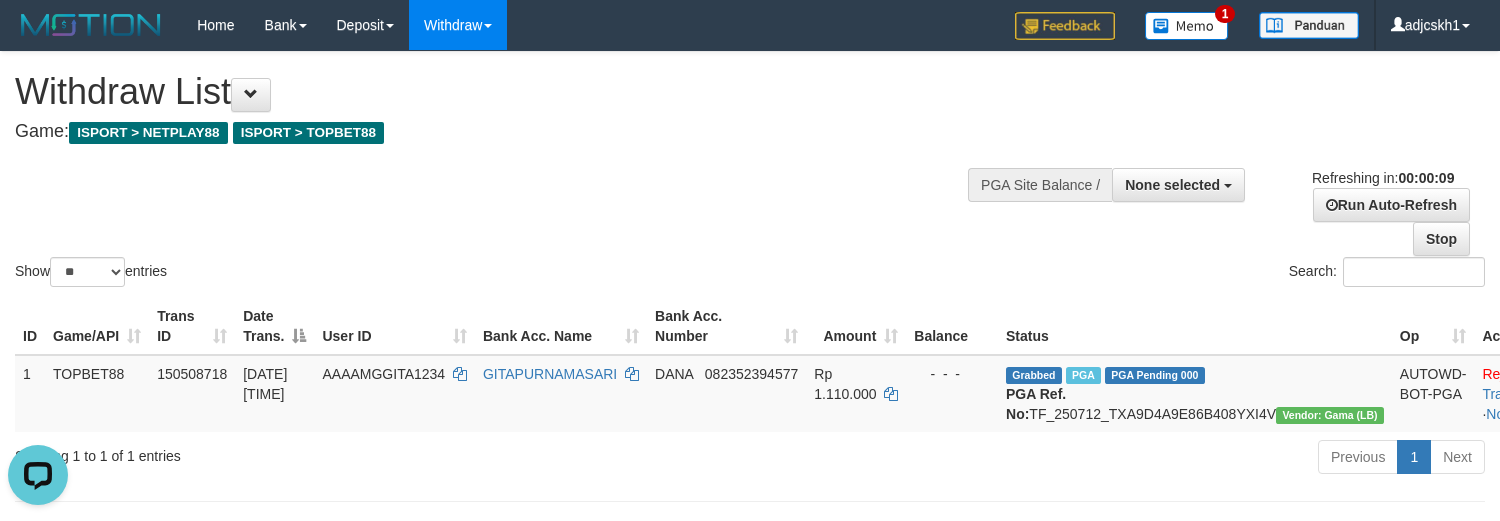 scroll, scrollTop: 0, scrollLeft: 0, axis: both 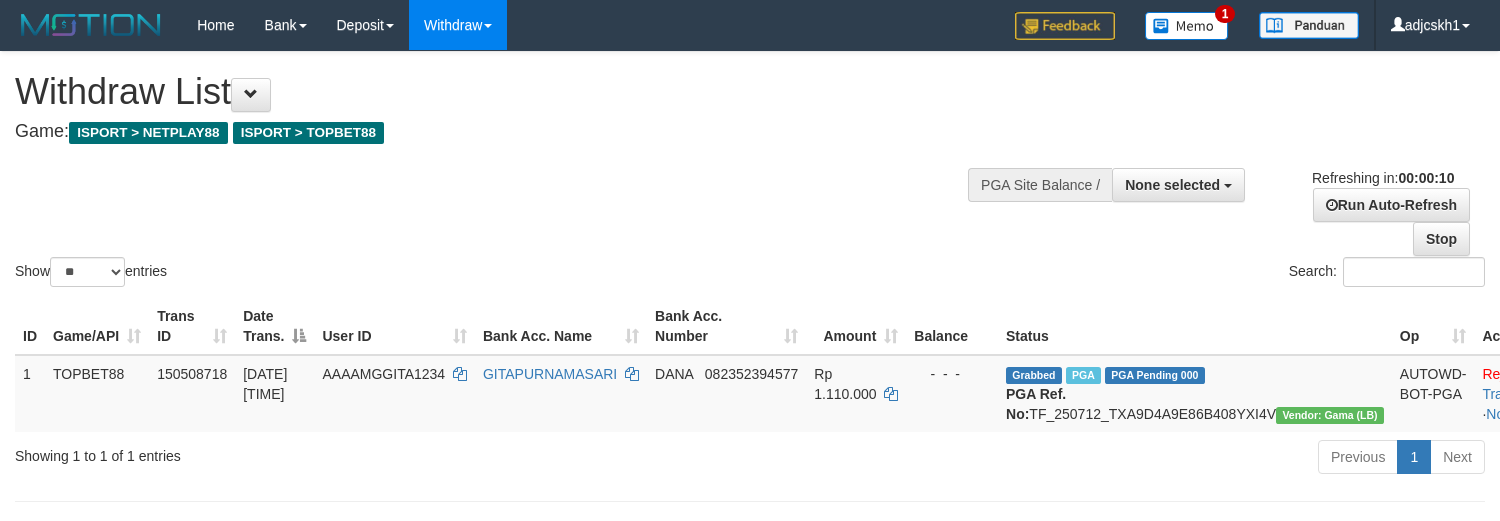 select 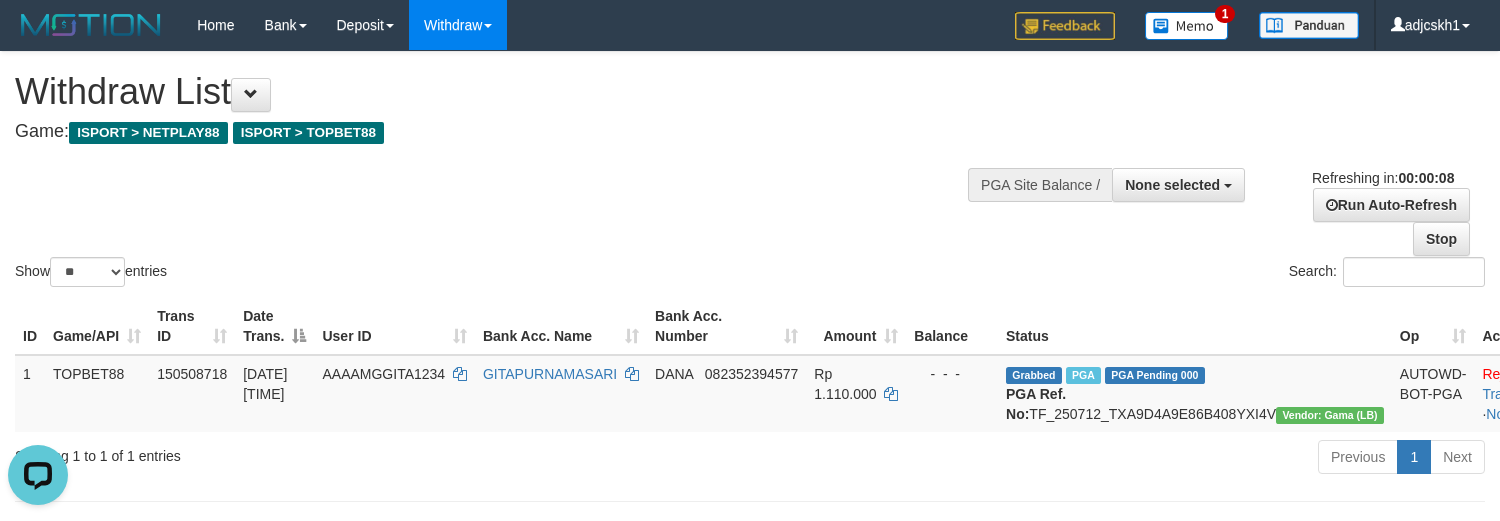 scroll, scrollTop: 0, scrollLeft: 0, axis: both 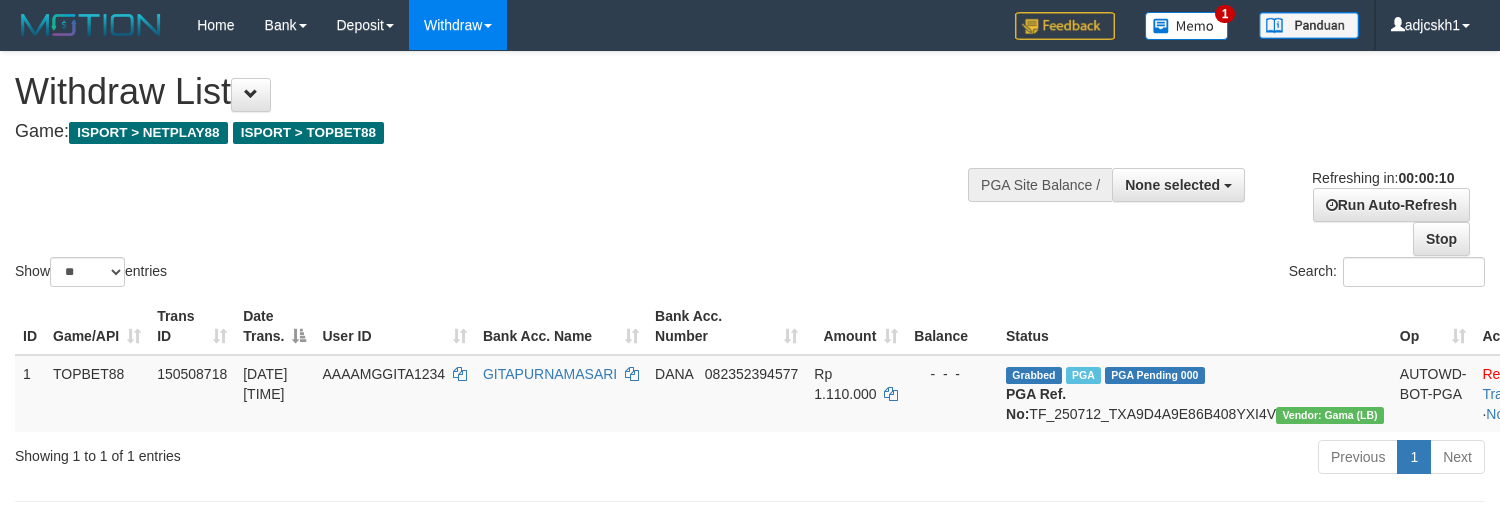 select 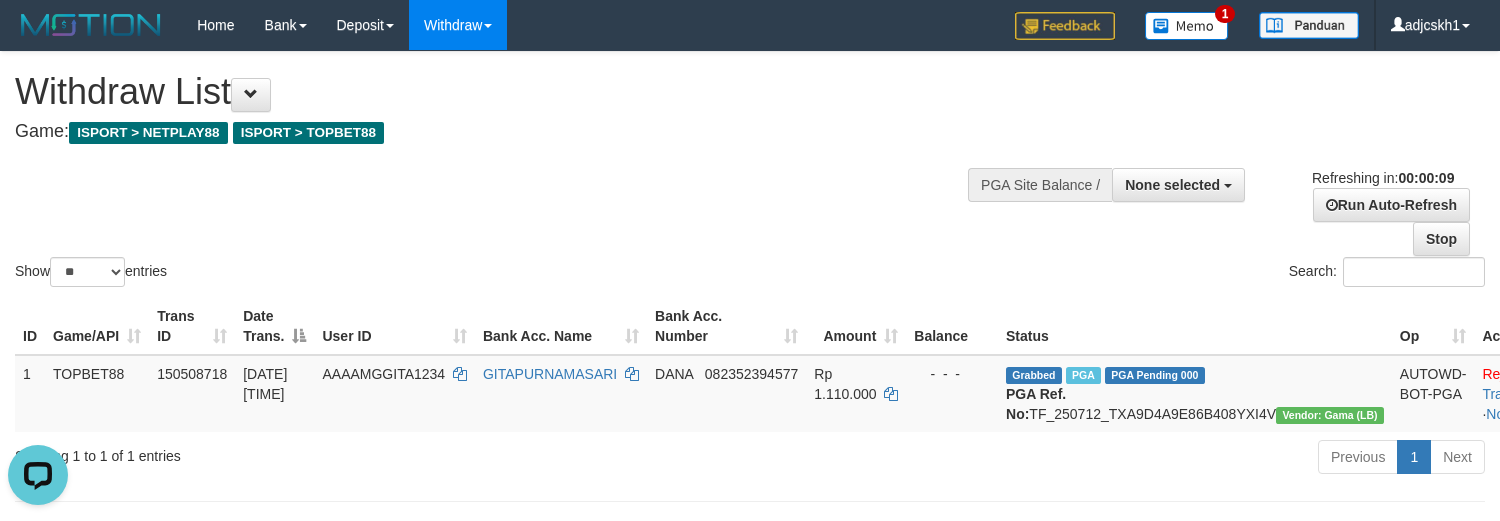 scroll, scrollTop: 0, scrollLeft: 0, axis: both 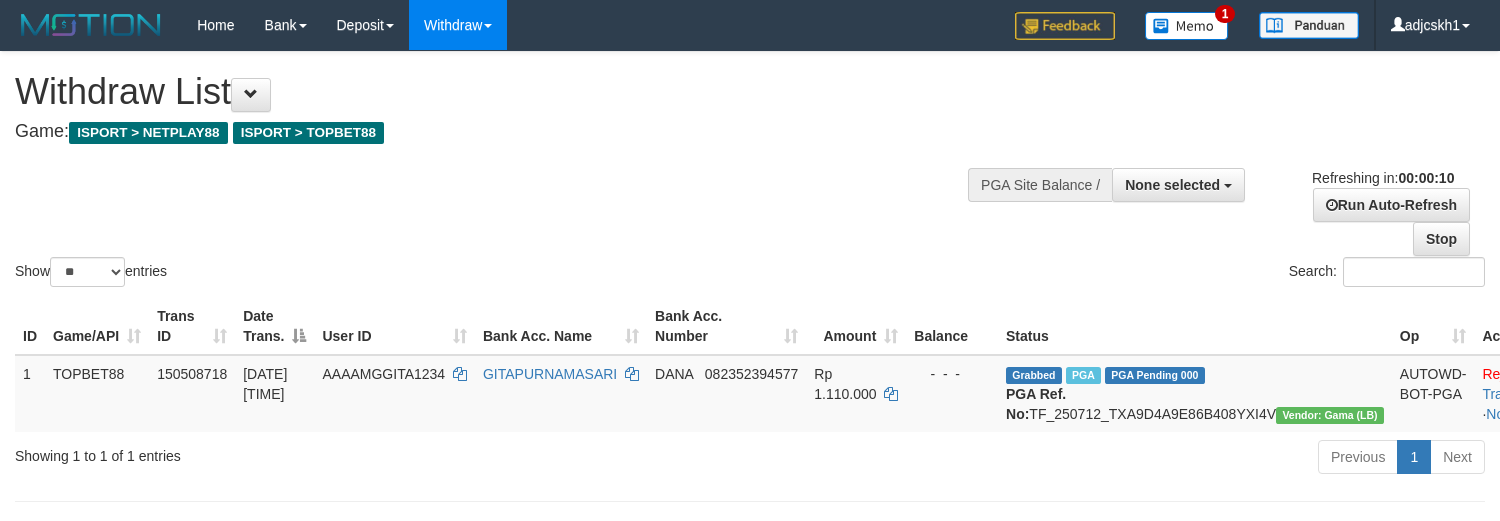 select 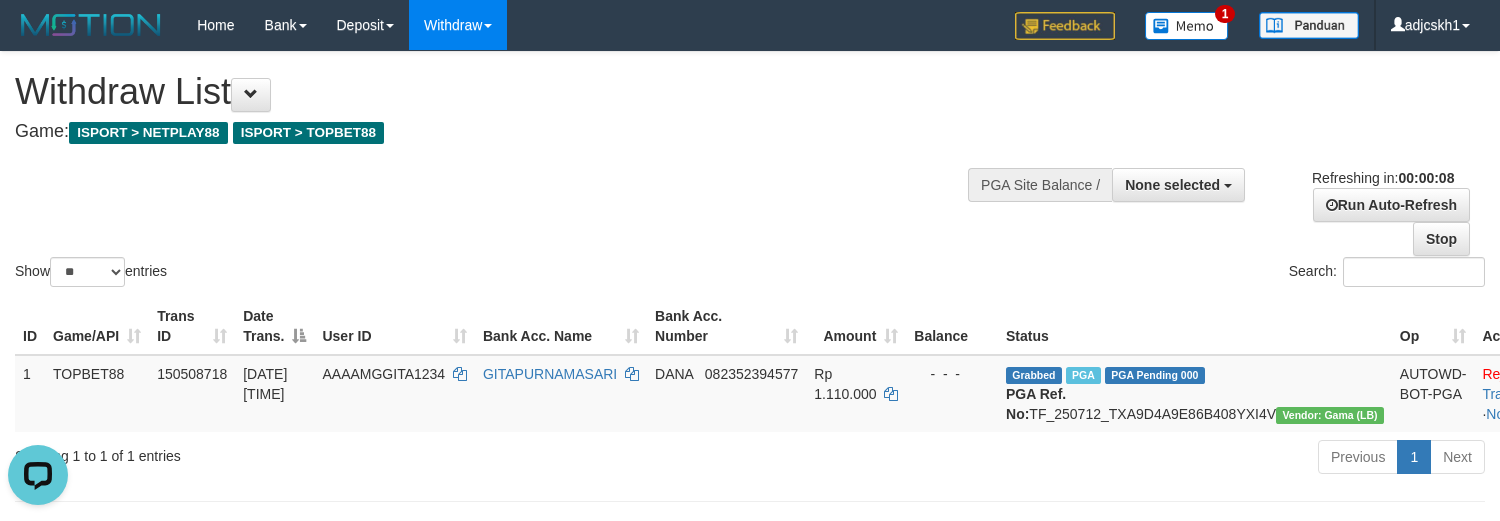 scroll, scrollTop: 0, scrollLeft: 0, axis: both 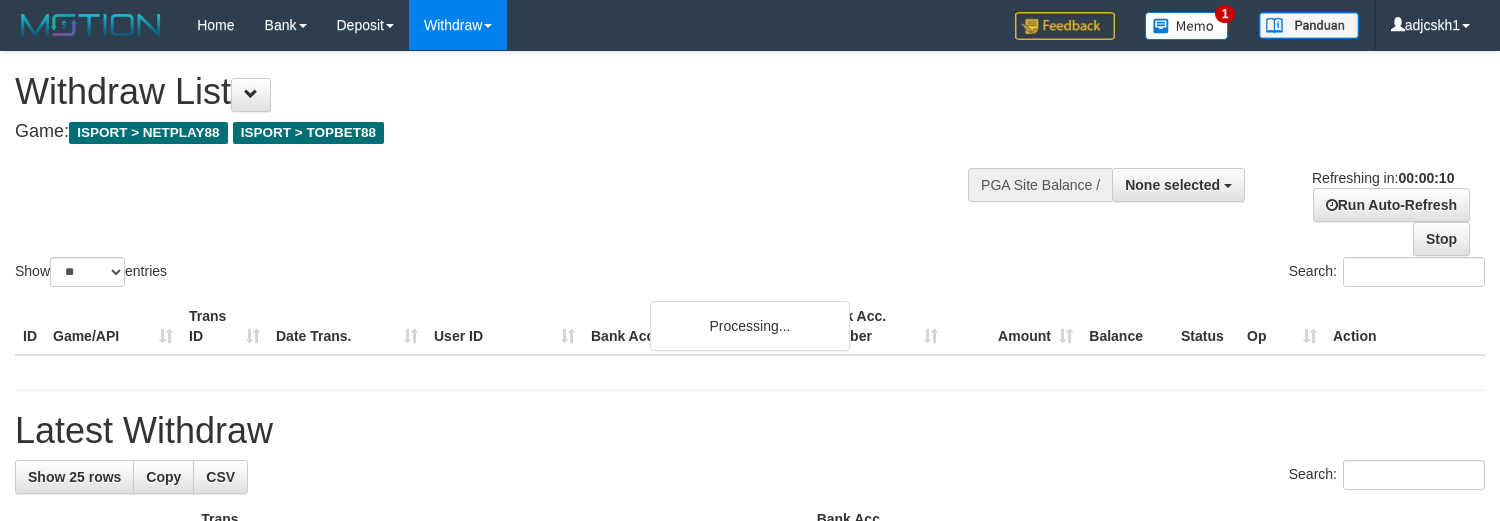 select 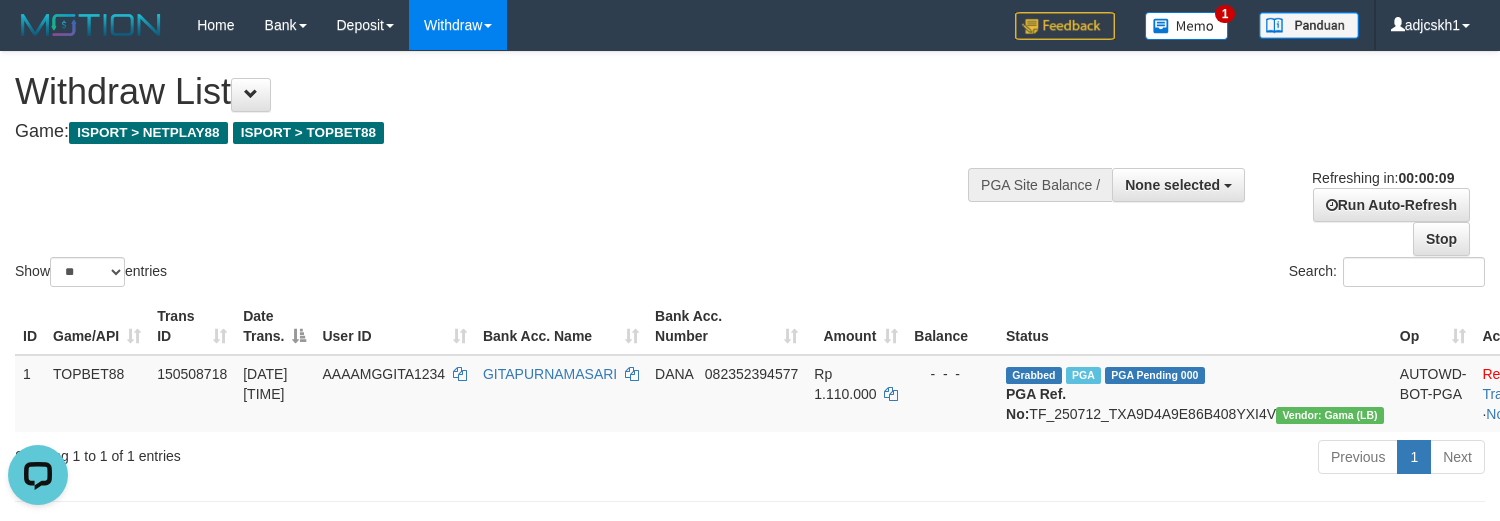 scroll, scrollTop: 0, scrollLeft: 0, axis: both 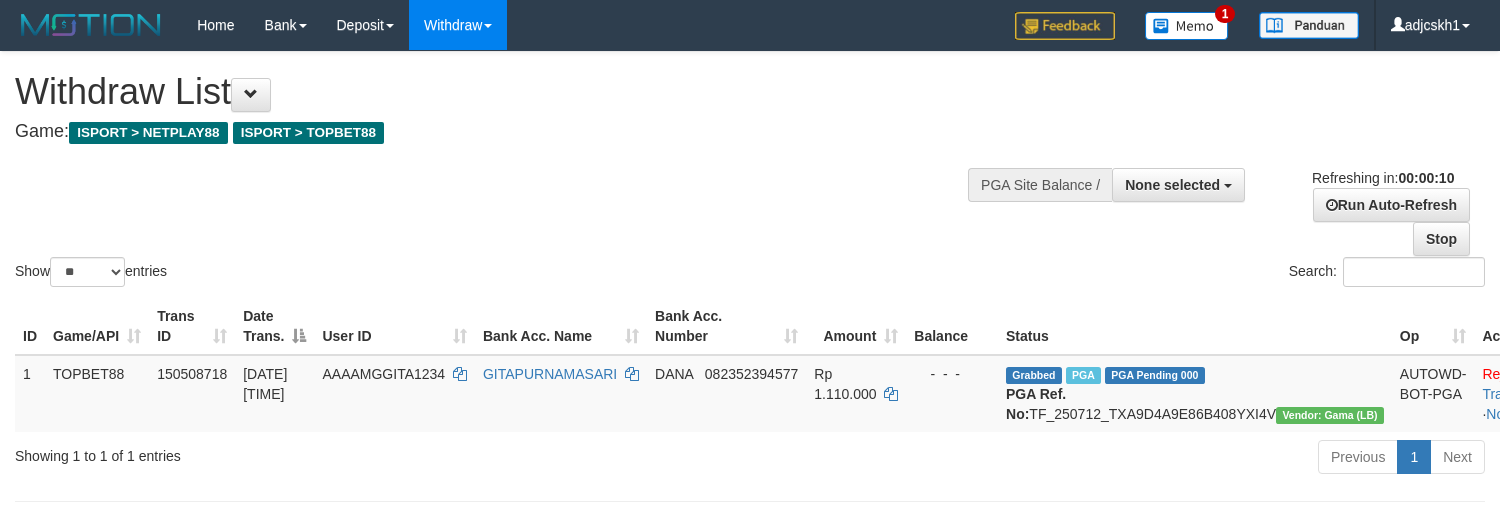 select 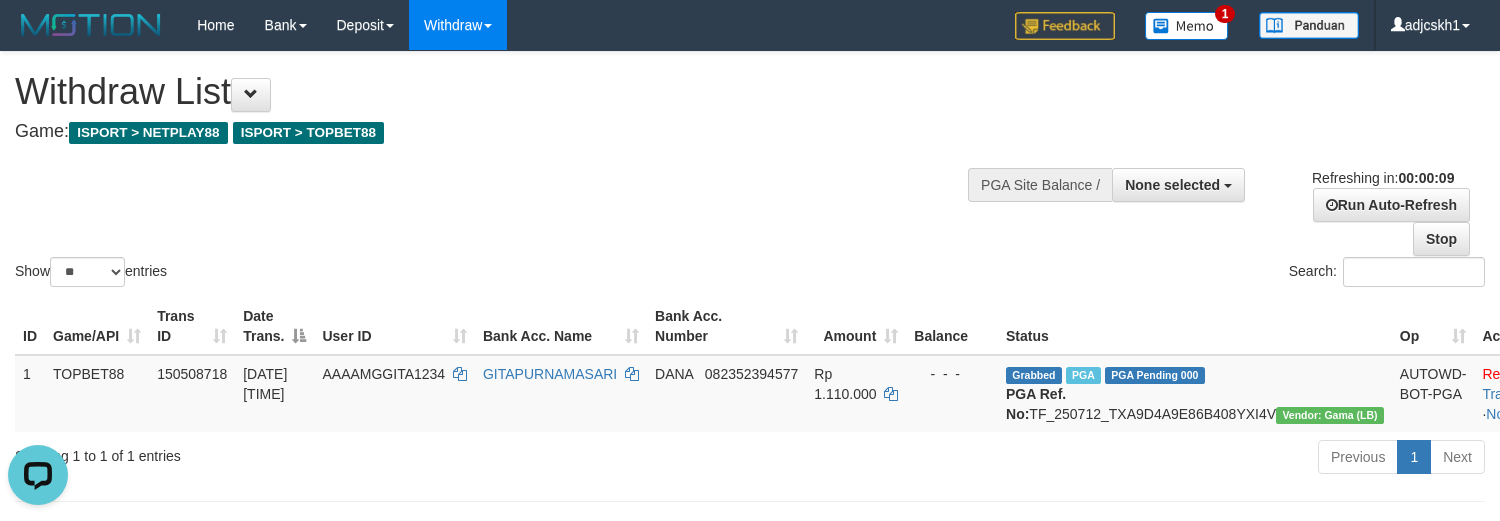 scroll, scrollTop: 0, scrollLeft: 0, axis: both 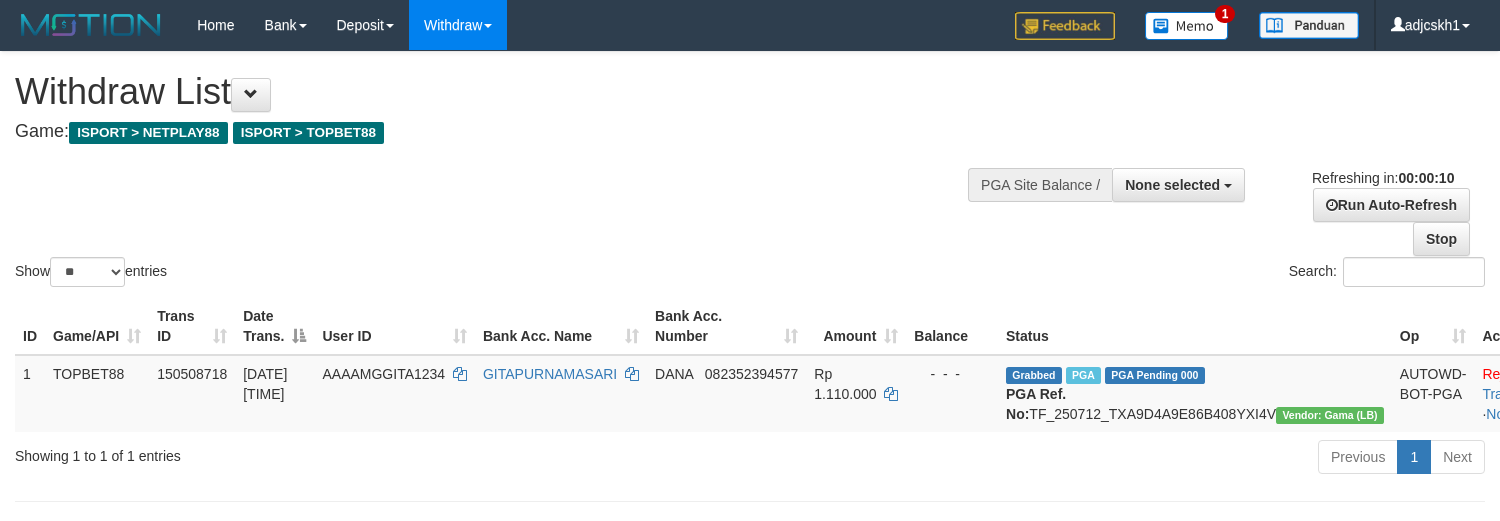 select 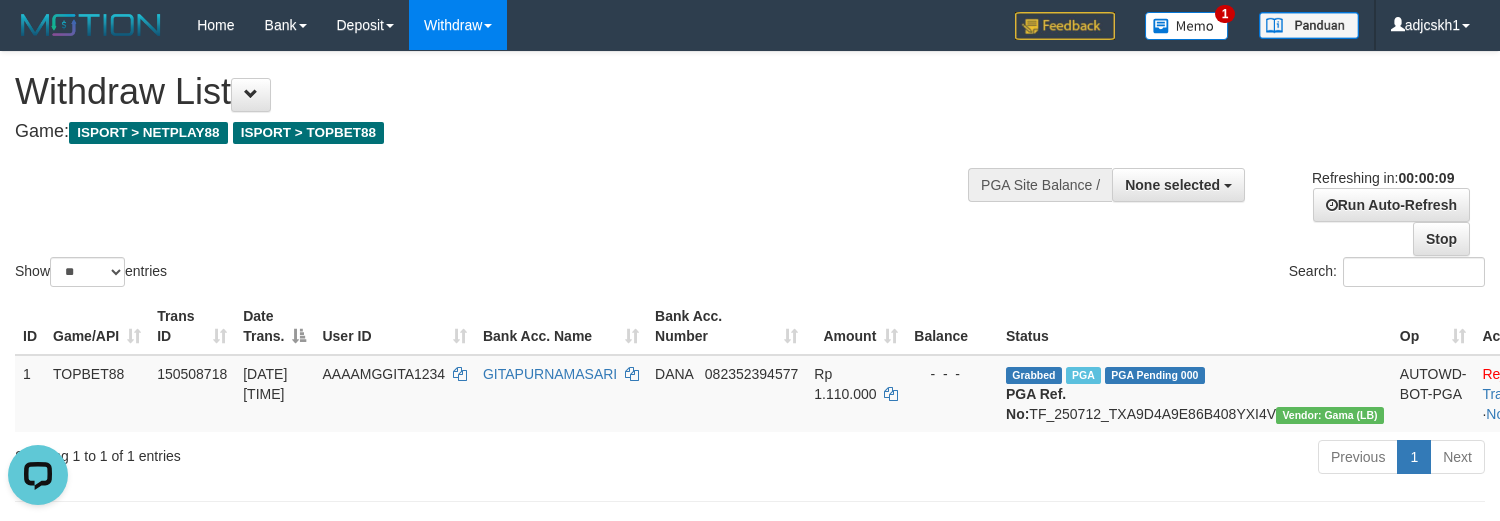 scroll, scrollTop: 0, scrollLeft: 0, axis: both 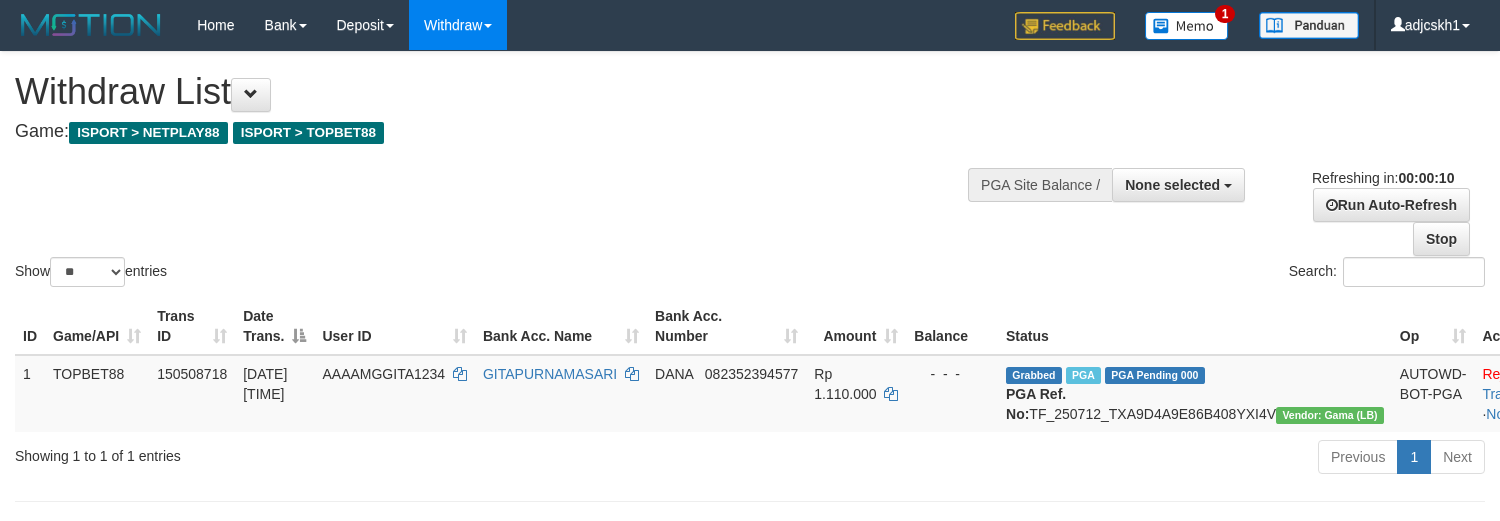 select 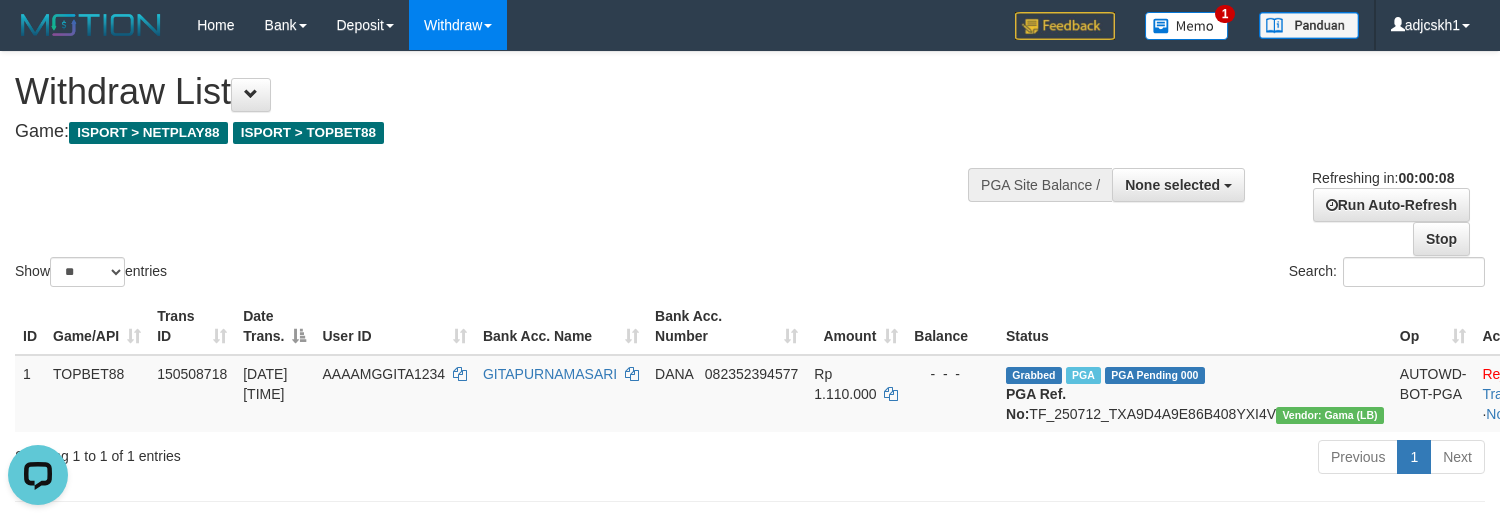 scroll, scrollTop: 0, scrollLeft: 0, axis: both 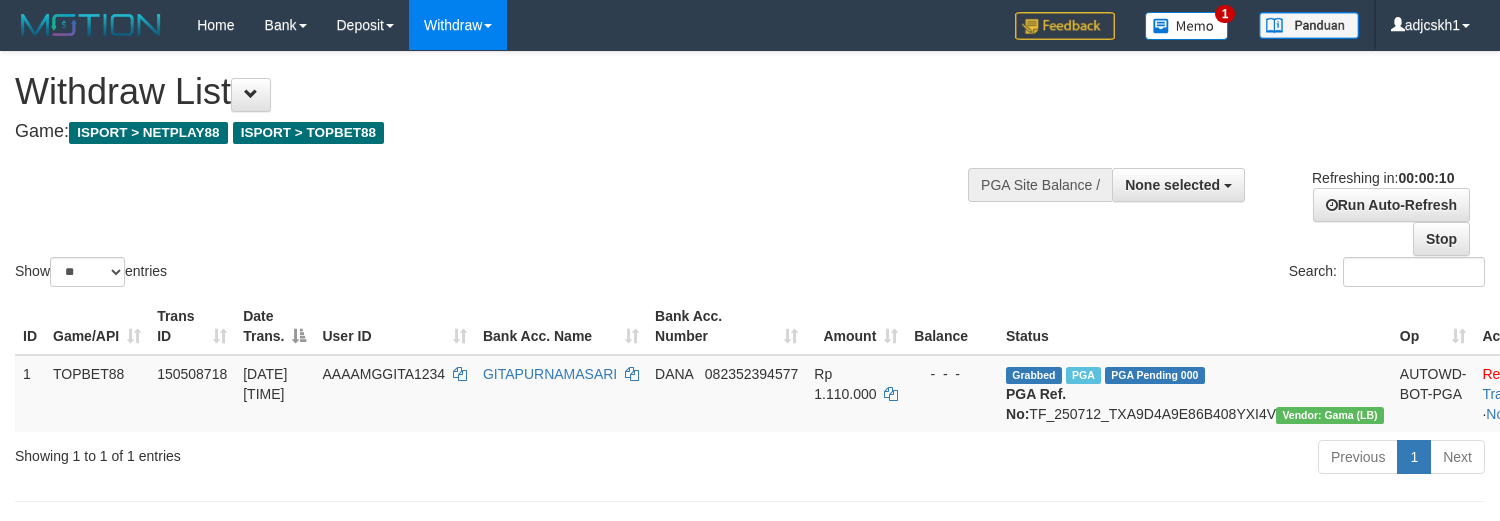 select 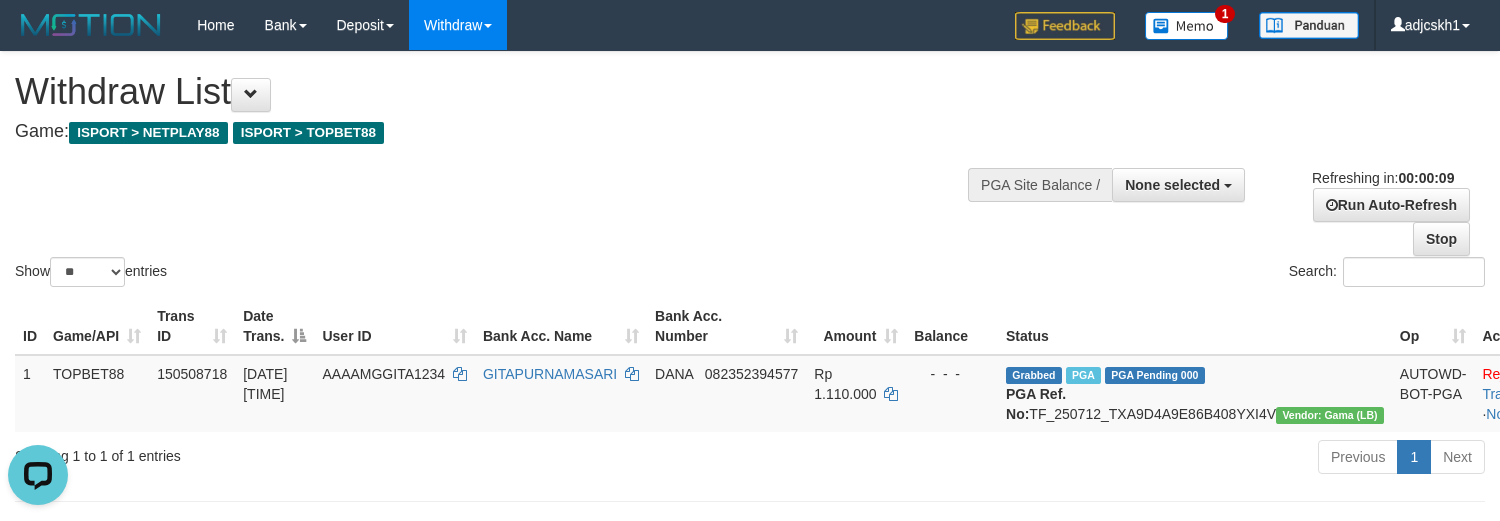 scroll, scrollTop: 0, scrollLeft: 0, axis: both 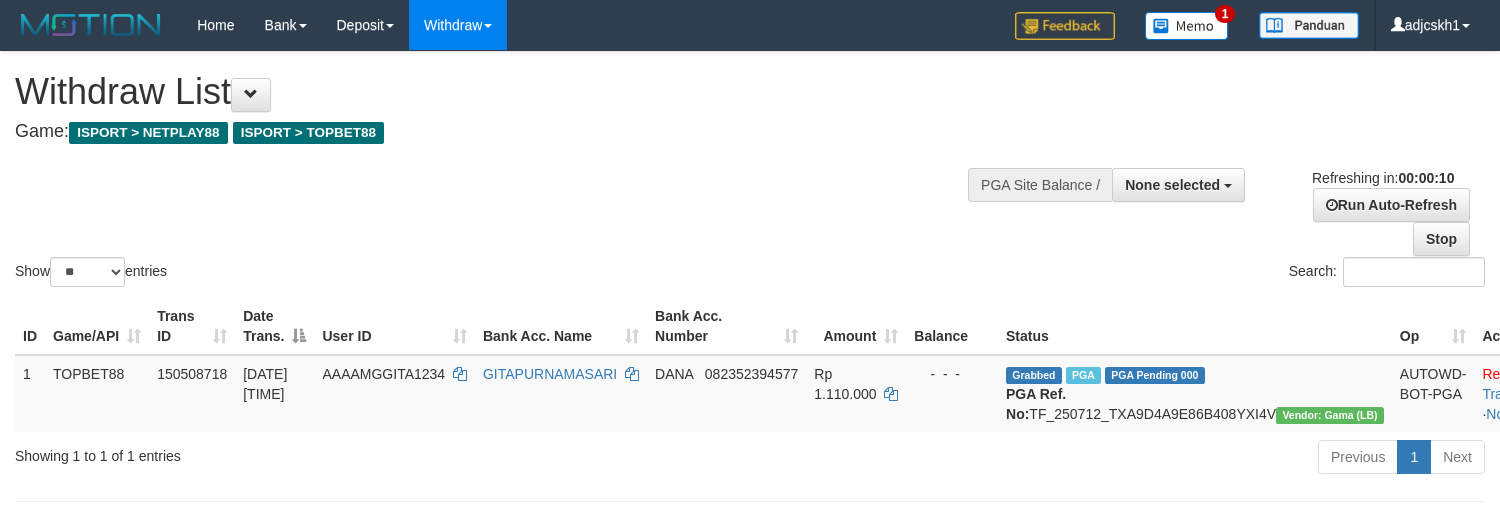 select 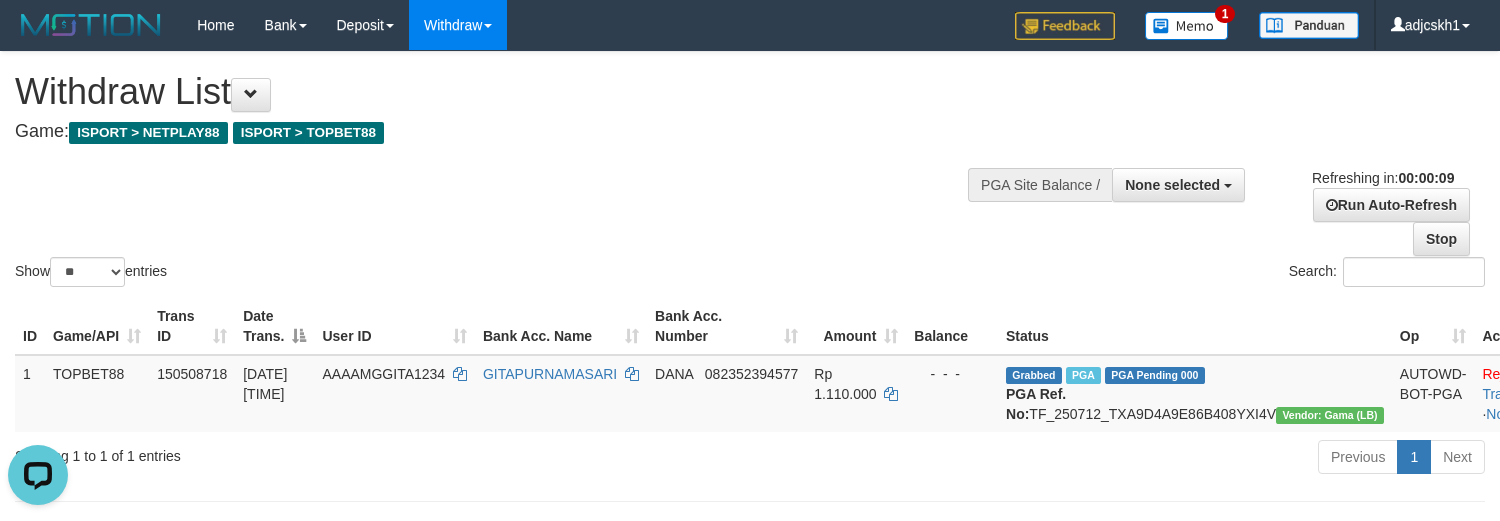 scroll, scrollTop: 0, scrollLeft: 0, axis: both 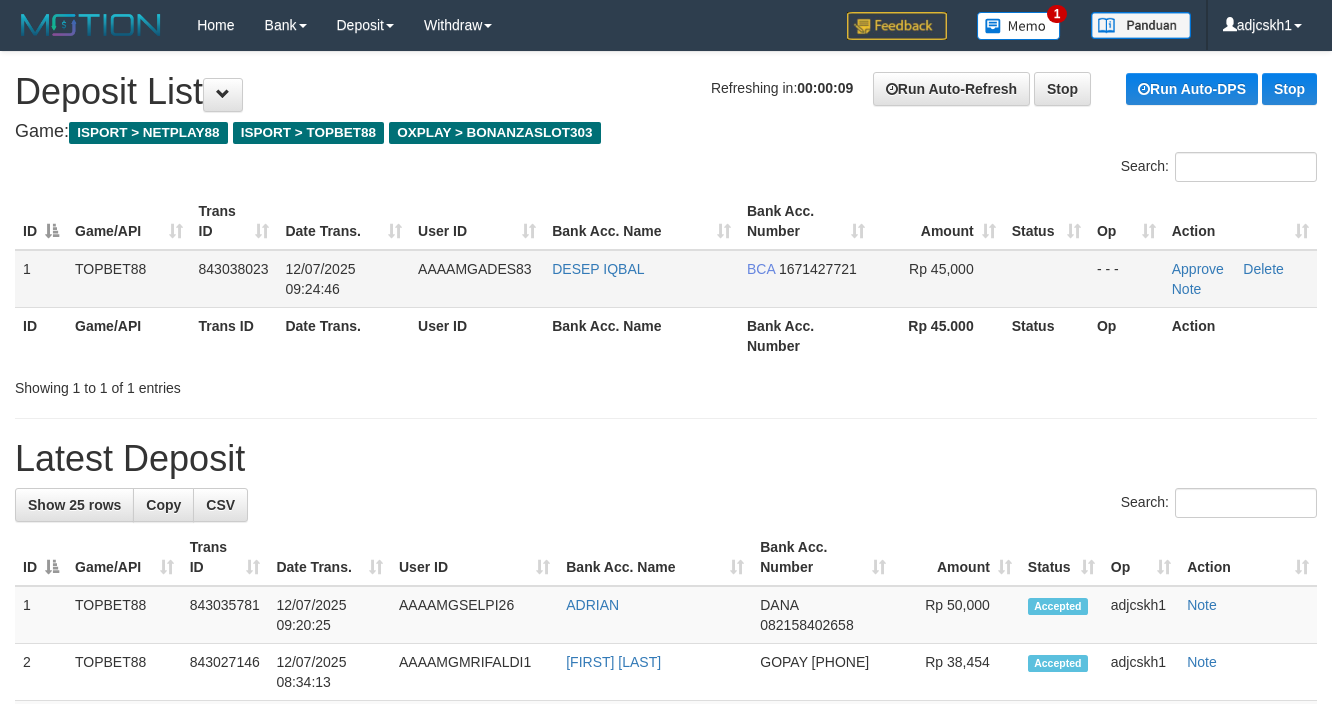 click on "DESEP IQBAL" at bounding box center [641, 279] 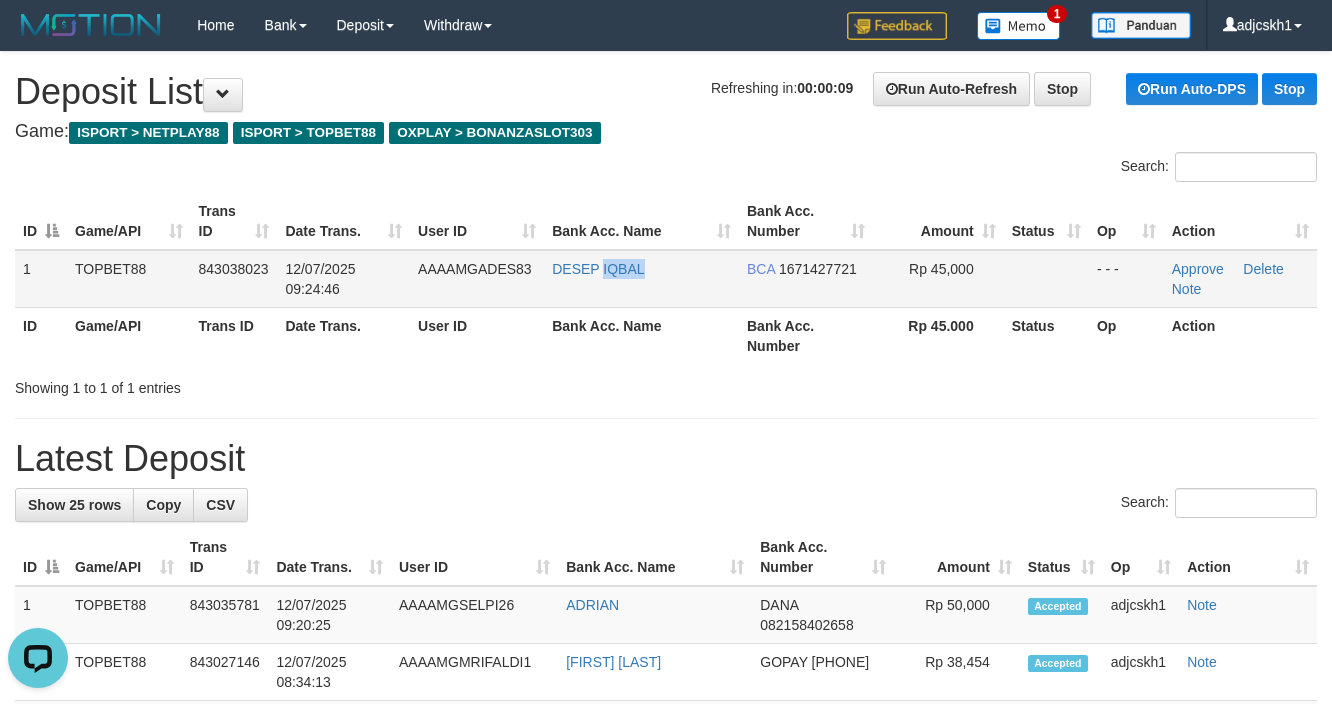scroll, scrollTop: 0, scrollLeft: 0, axis: both 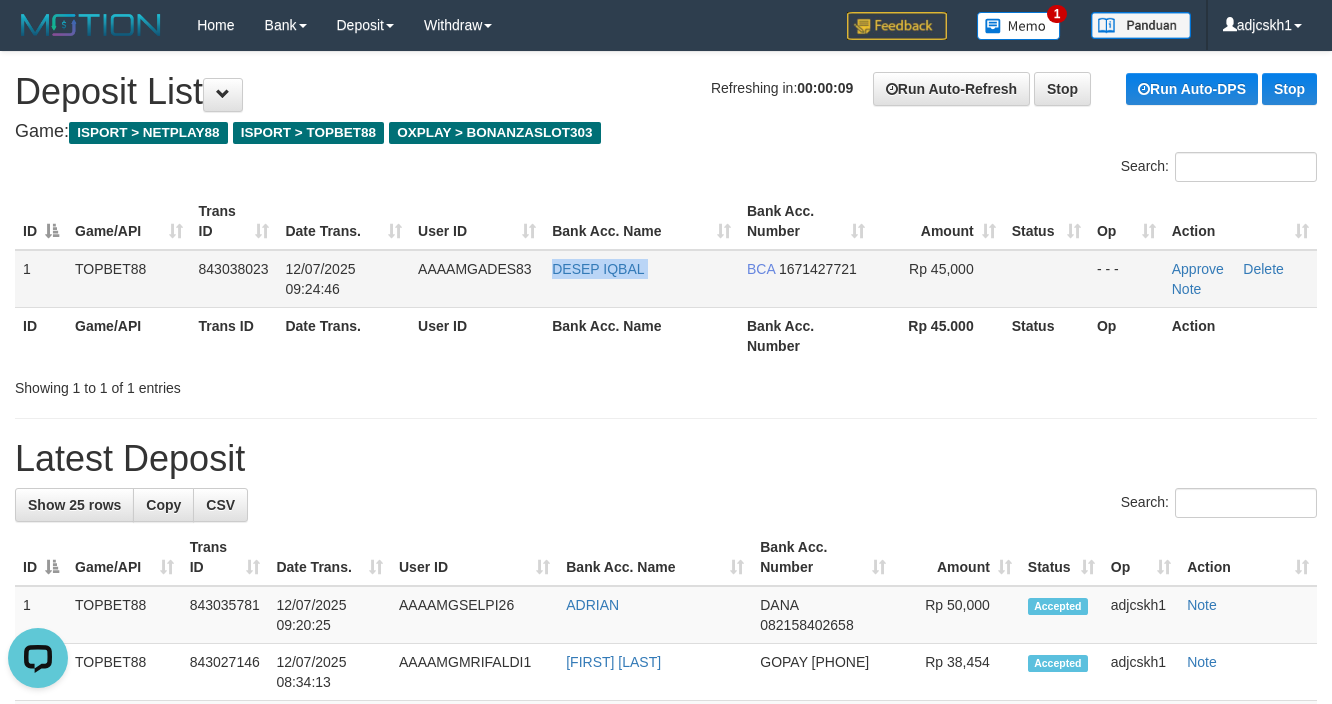click on "DESEP IQBAL" at bounding box center [641, 279] 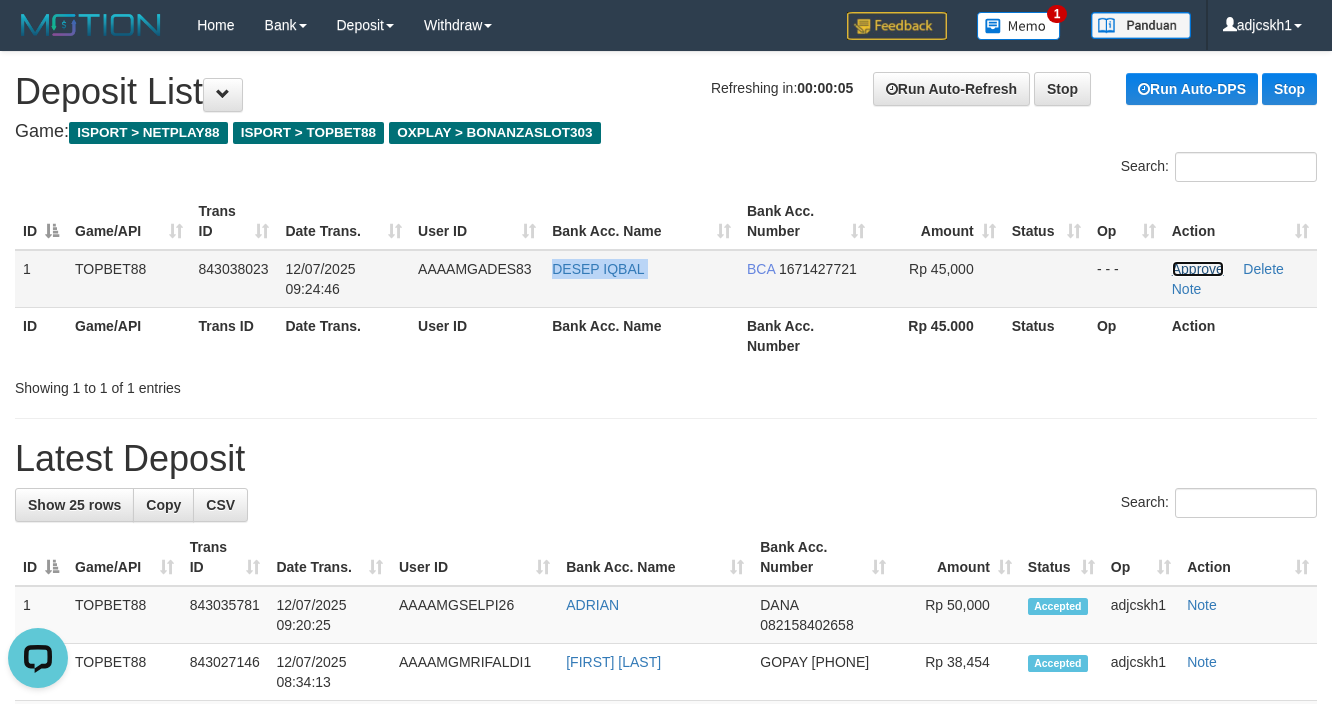 click on "Approve" at bounding box center [1198, 269] 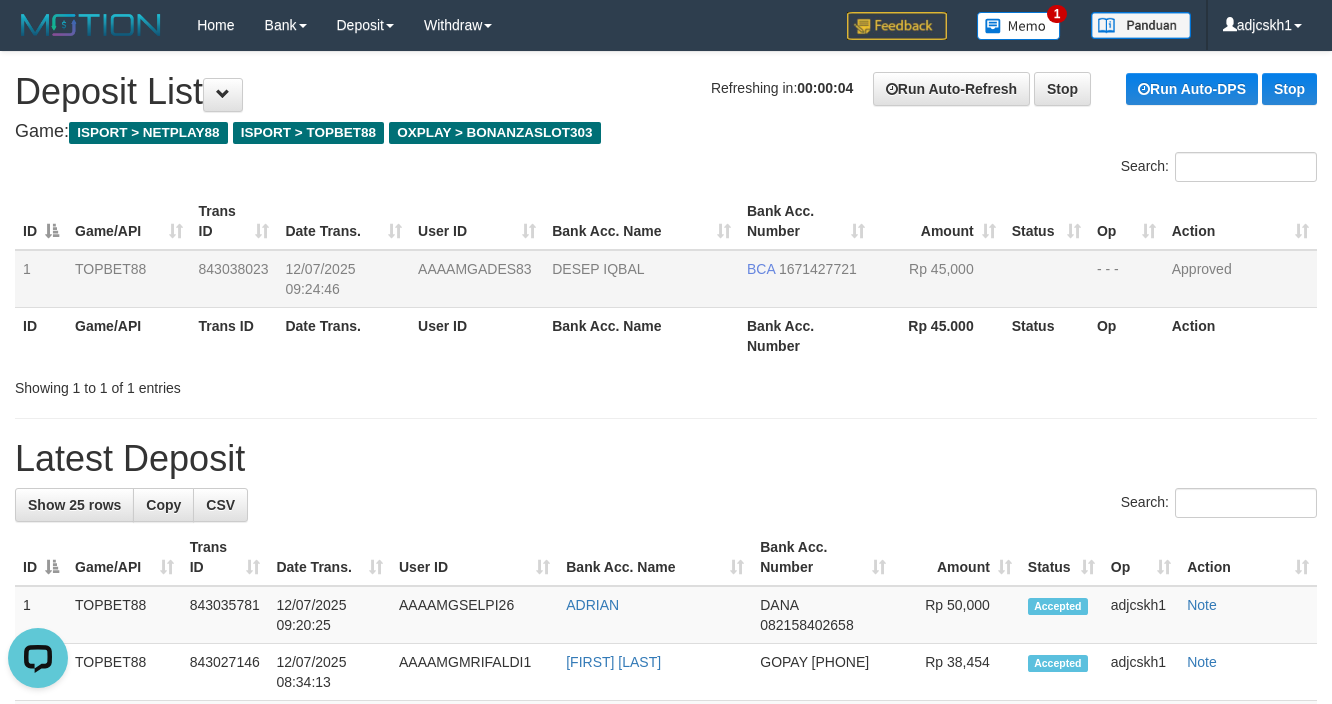 click on "**********" at bounding box center (666, 1088) 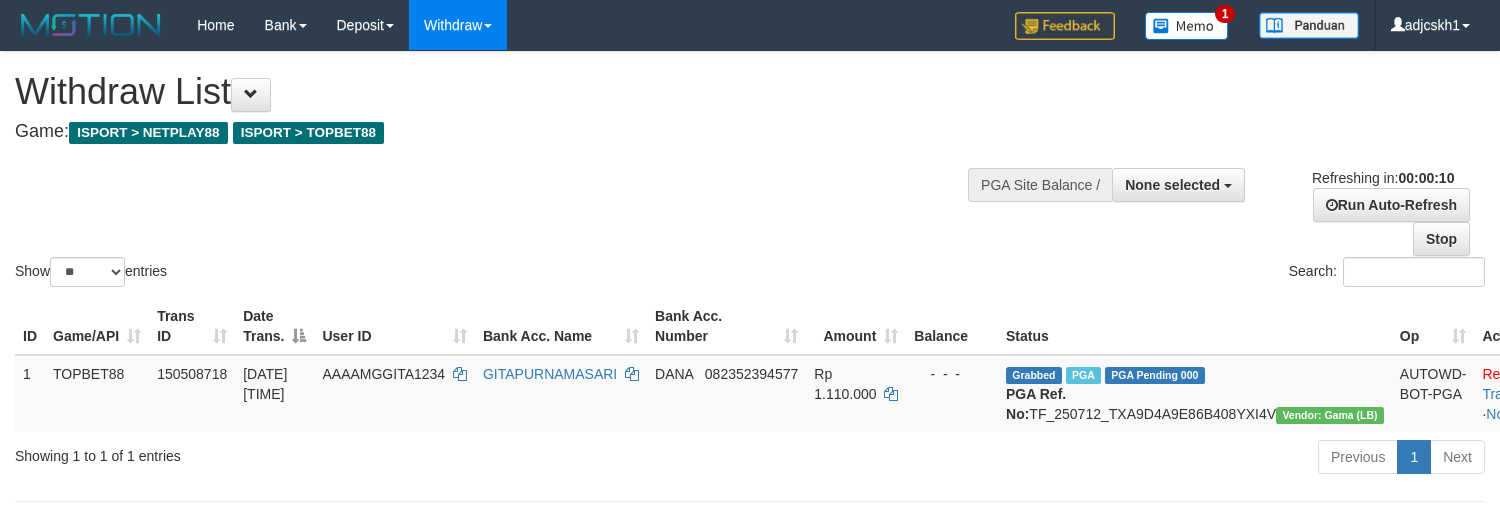 select 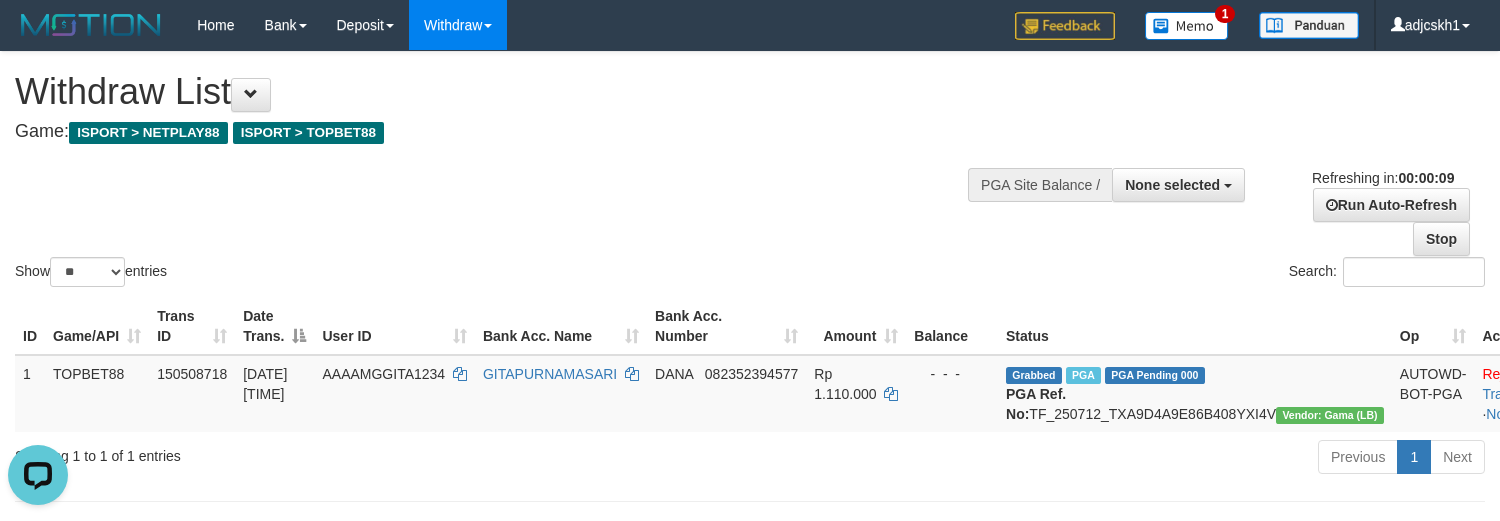 scroll, scrollTop: 0, scrollLeft: 0, axis: both 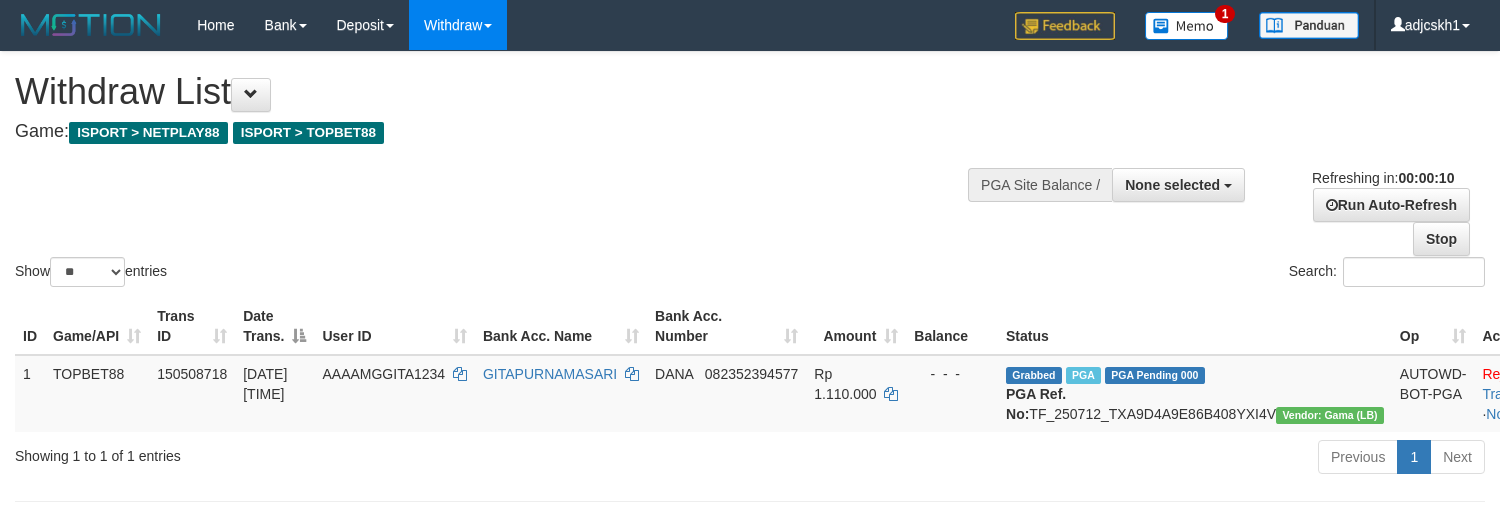 select 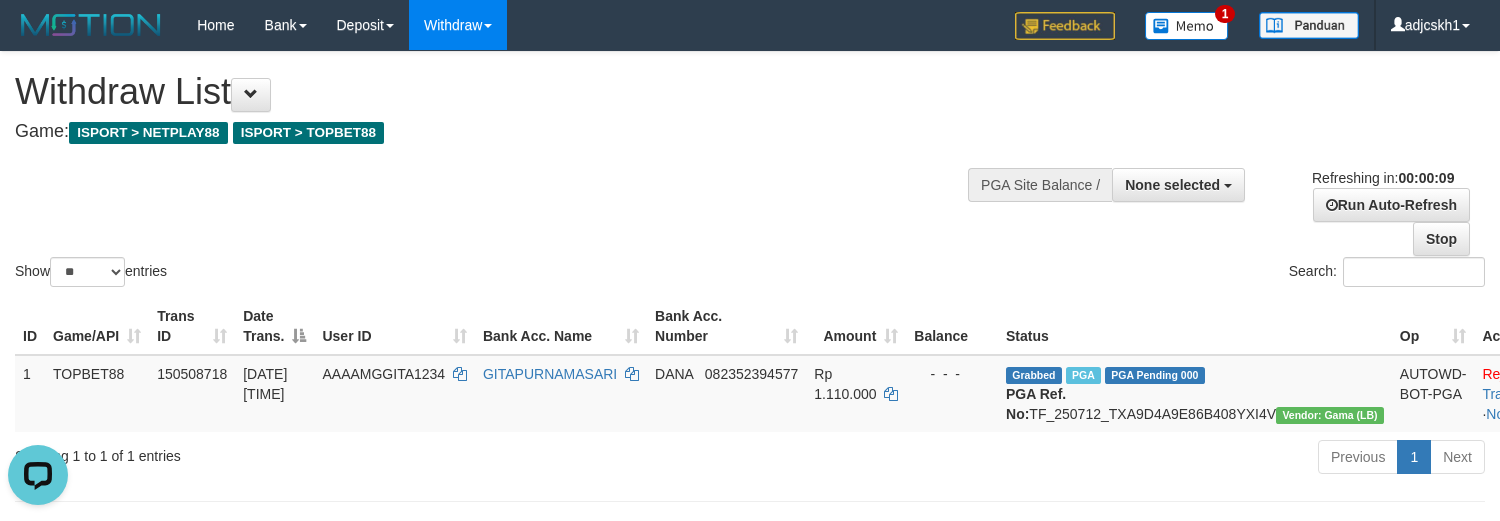 scroll, scrollTop: 0, scrollLeft: 0, axis: both 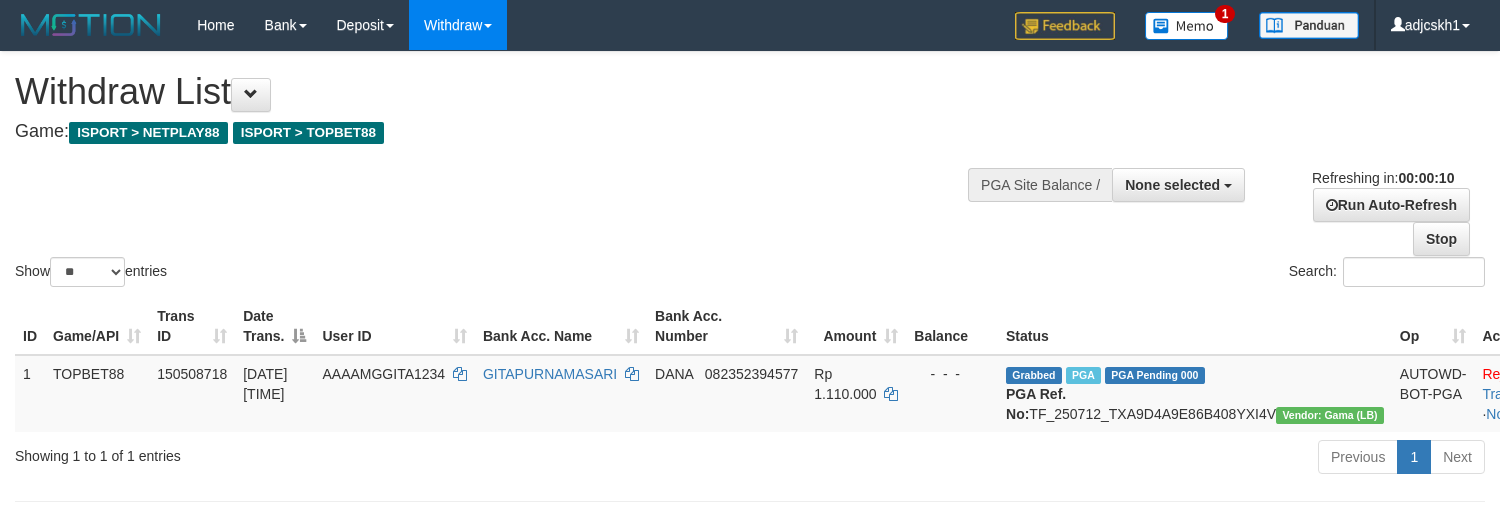 select 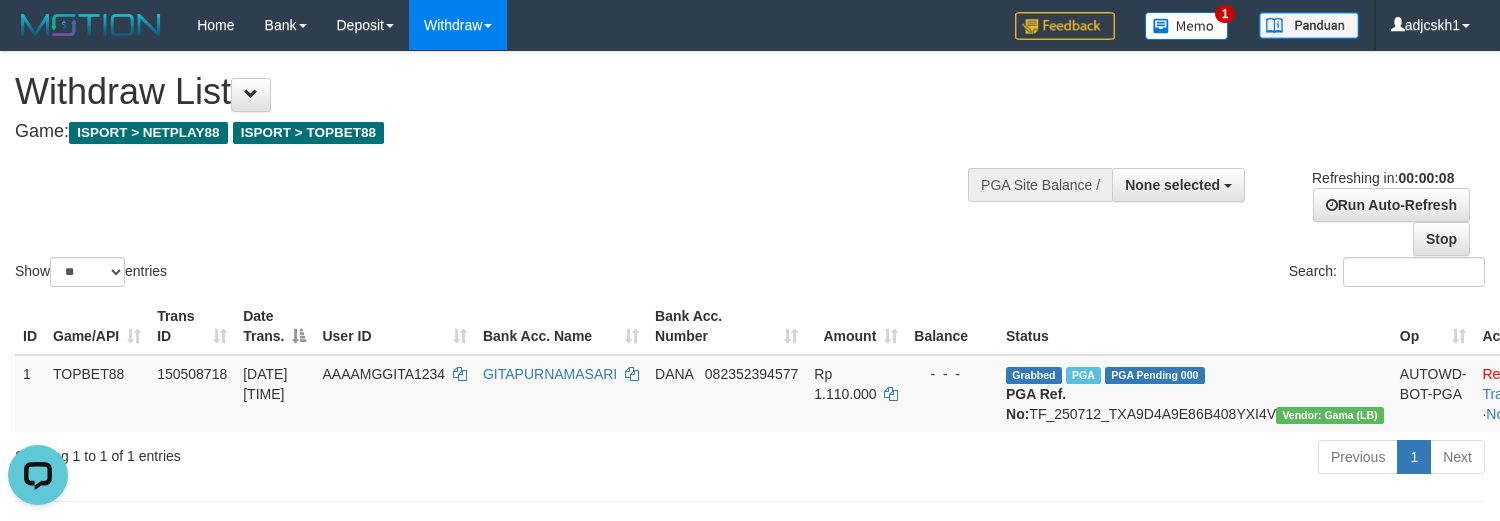 scroll, scrollTop: 0, scrollLeft: 0, axis: both 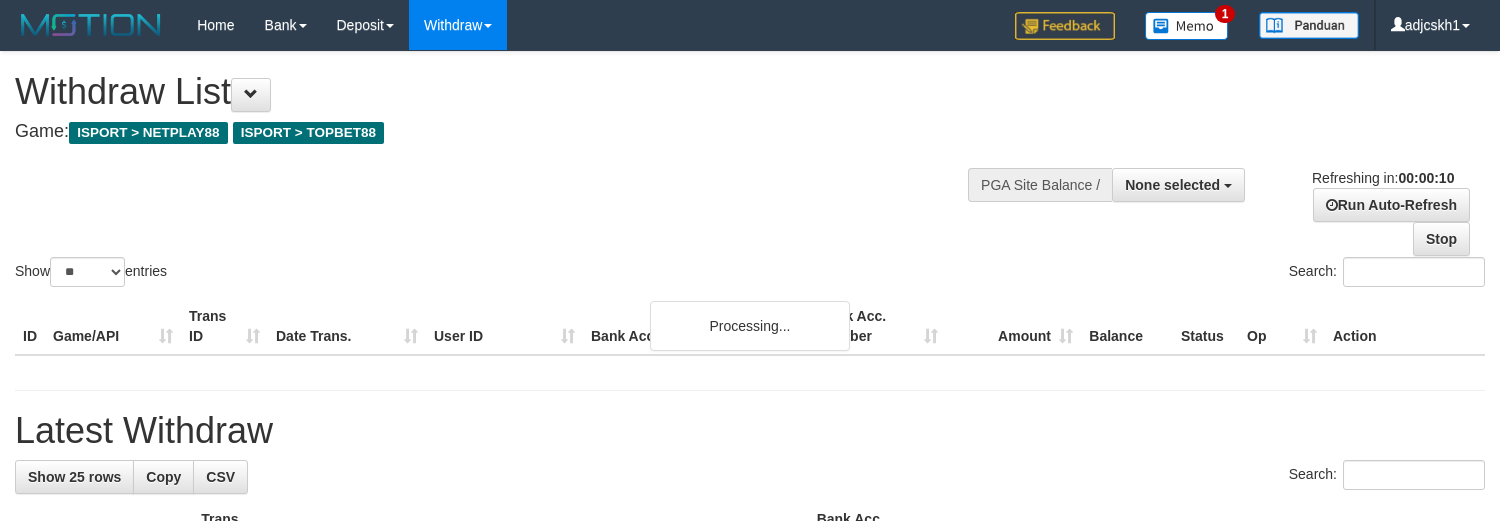 select 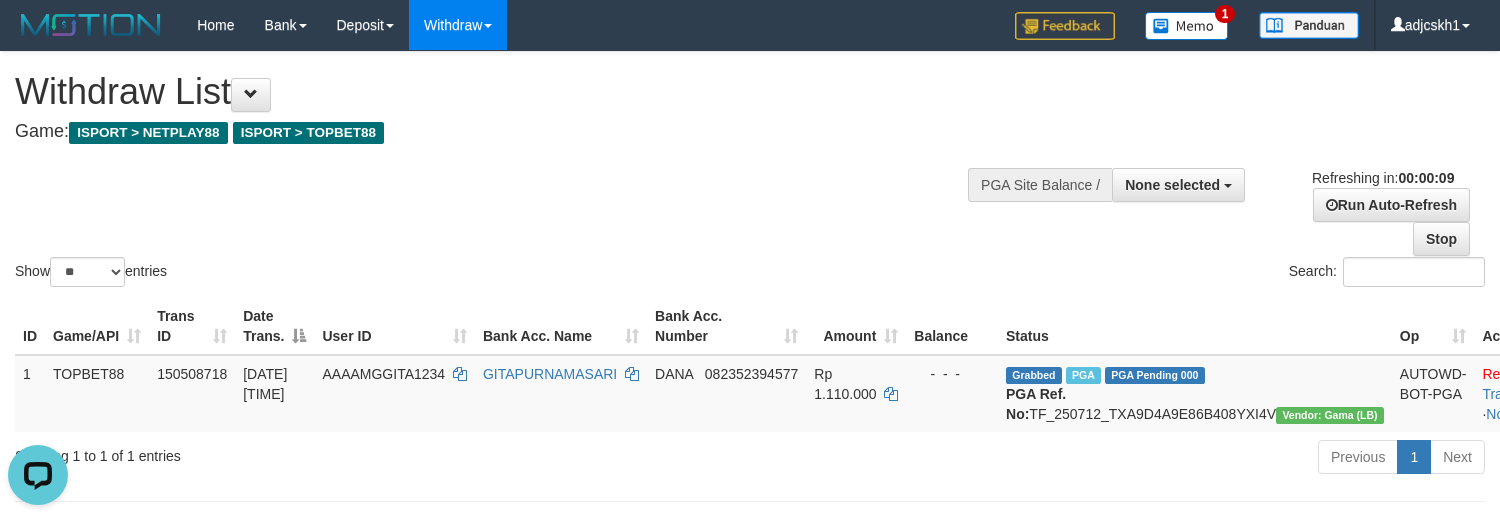 scroll, scrollTop: 0, scrollLeft: 0, axis: both 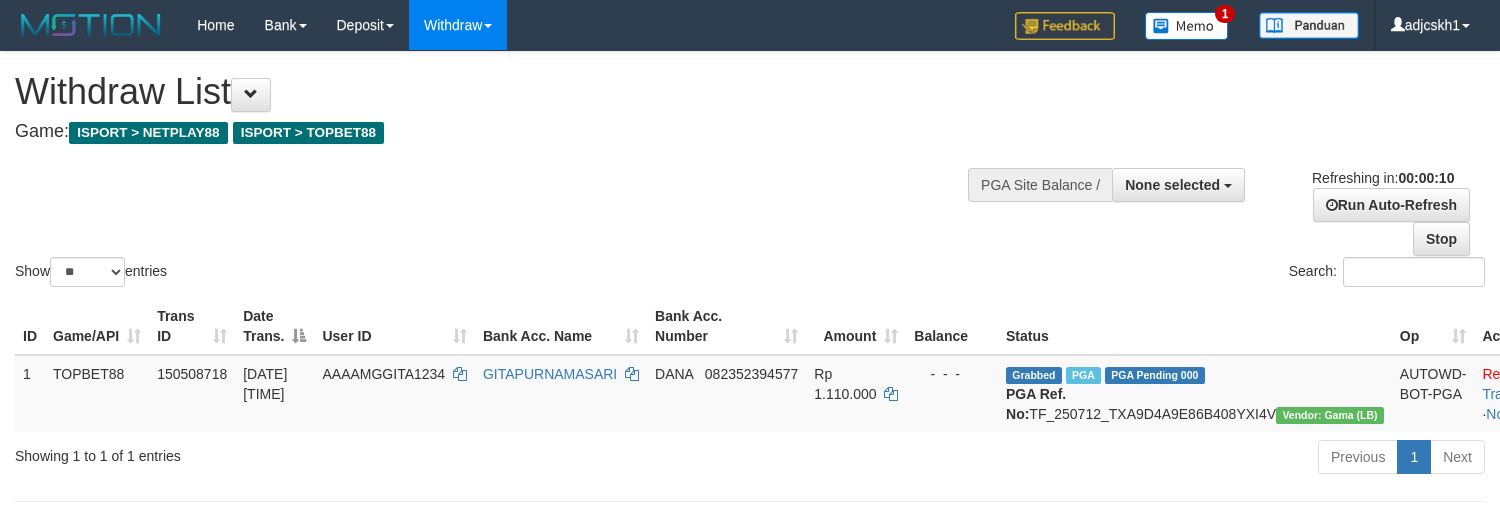 select 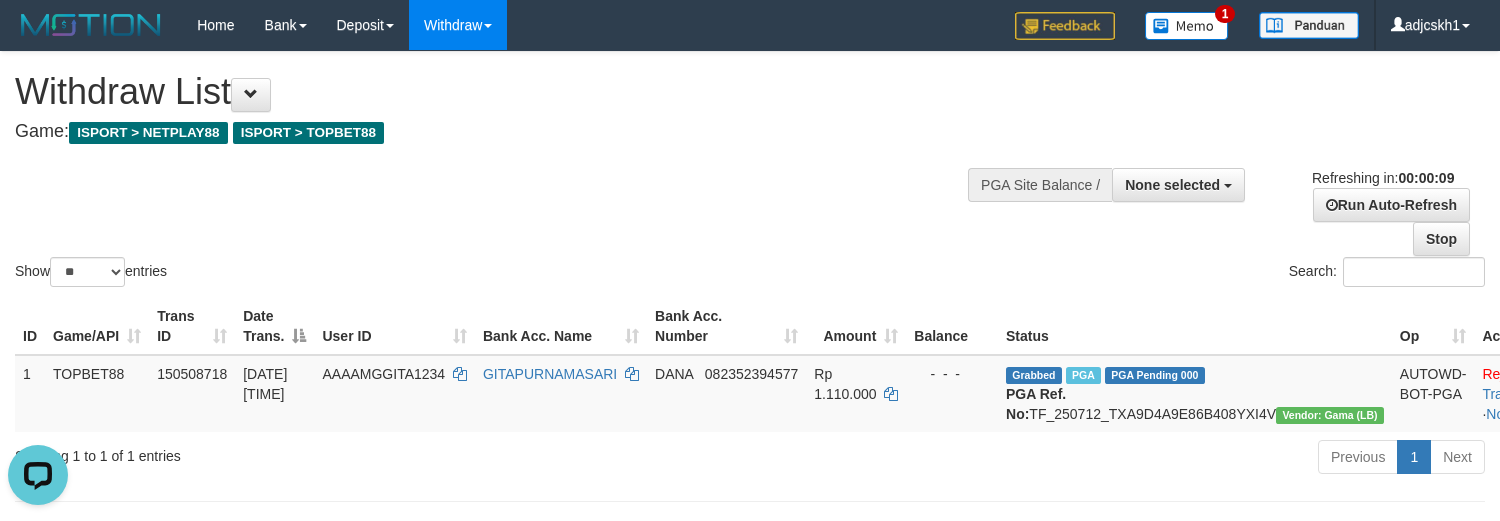 scroll, scrollTop: 0, scrollLeft: 0, axis: both 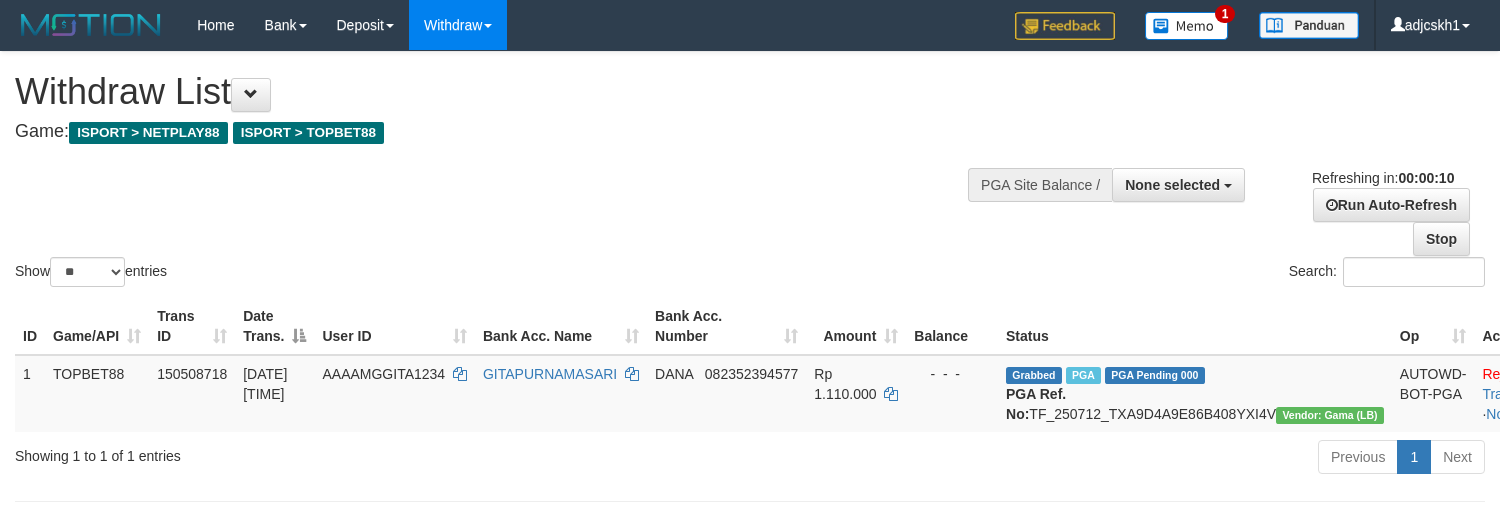 select 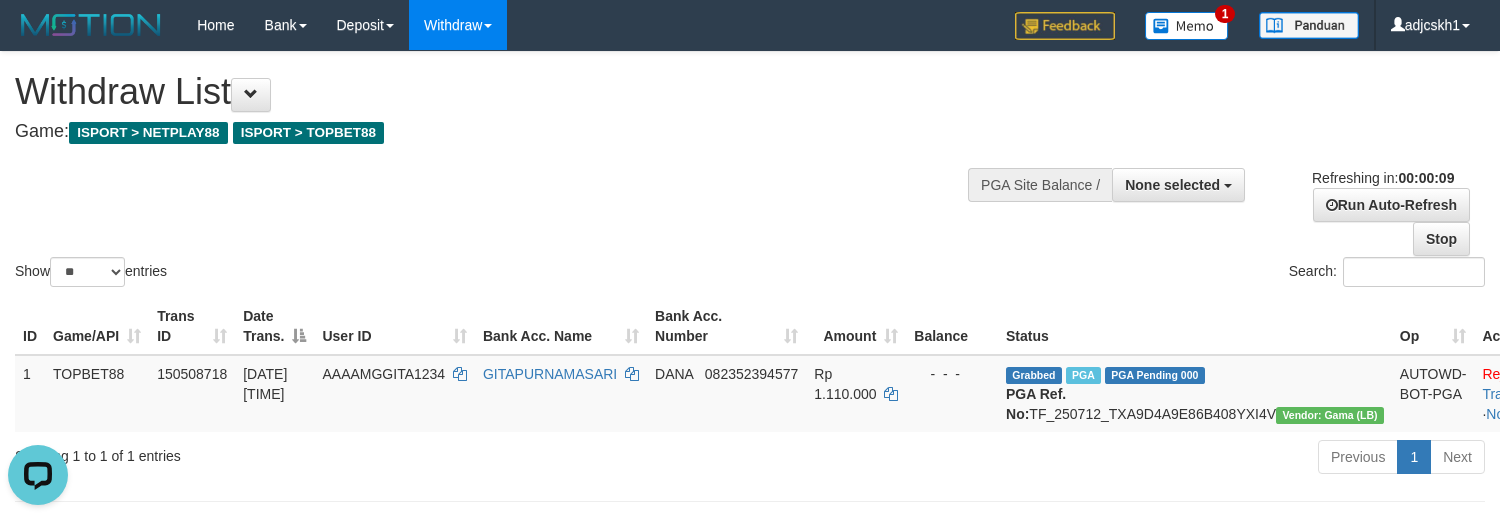 scroll, scrollTop: 0, scrollLeft: 0, axis: both 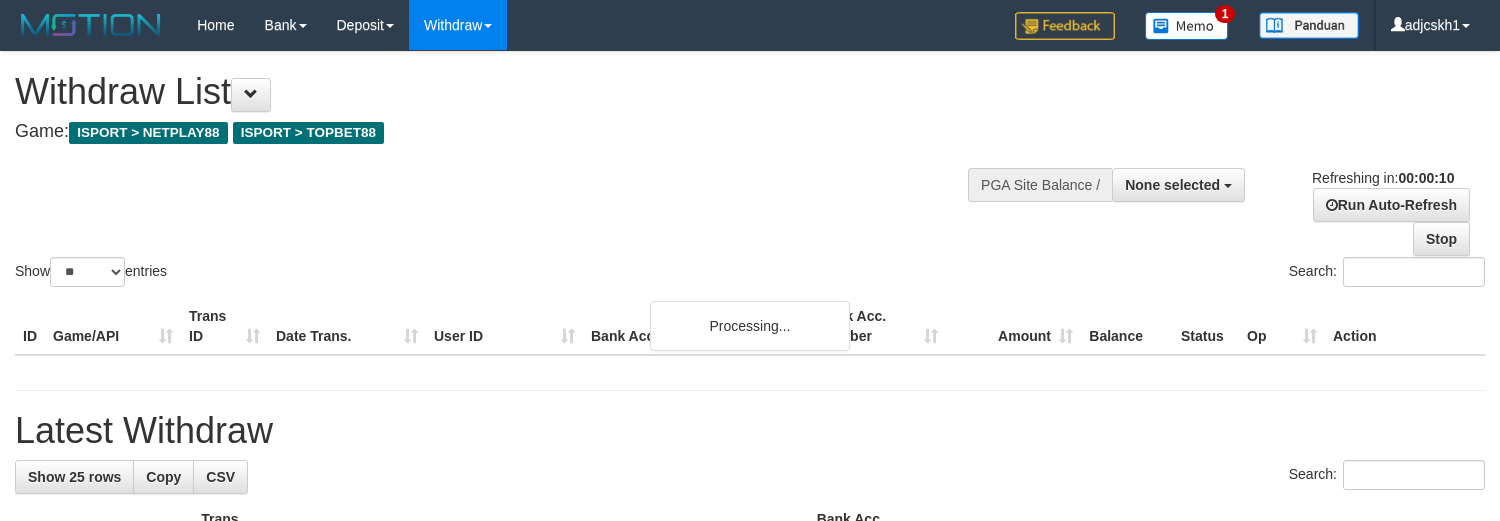 select 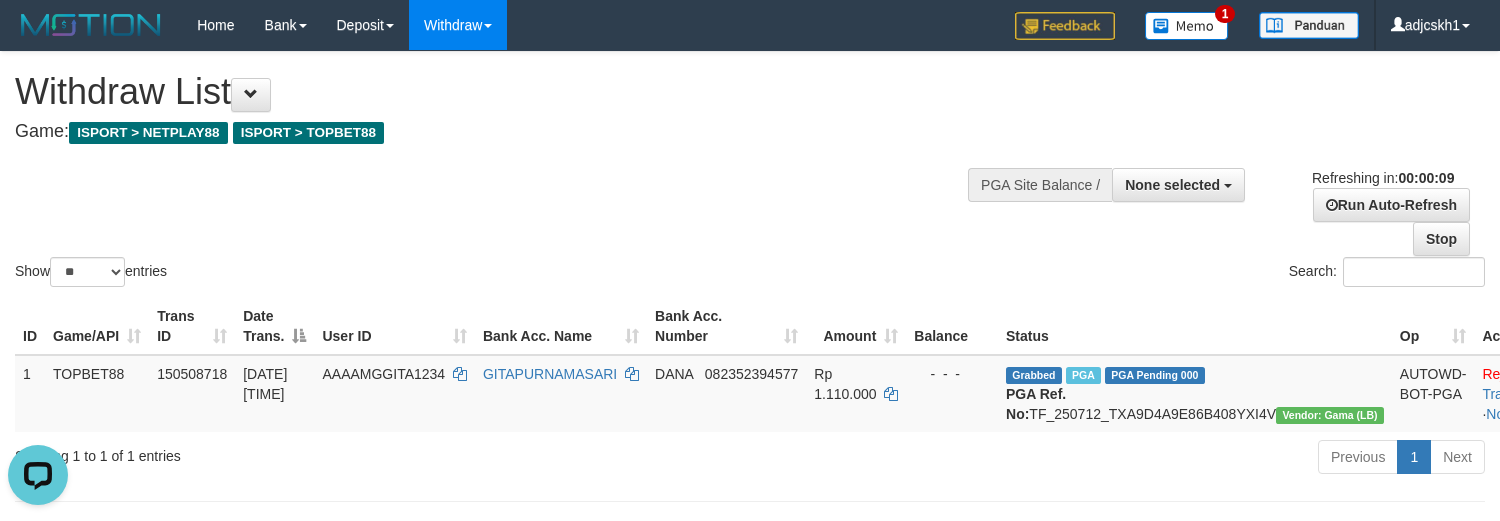 scroll, scrollTop: 0, scrollLeft: 0, axis: both 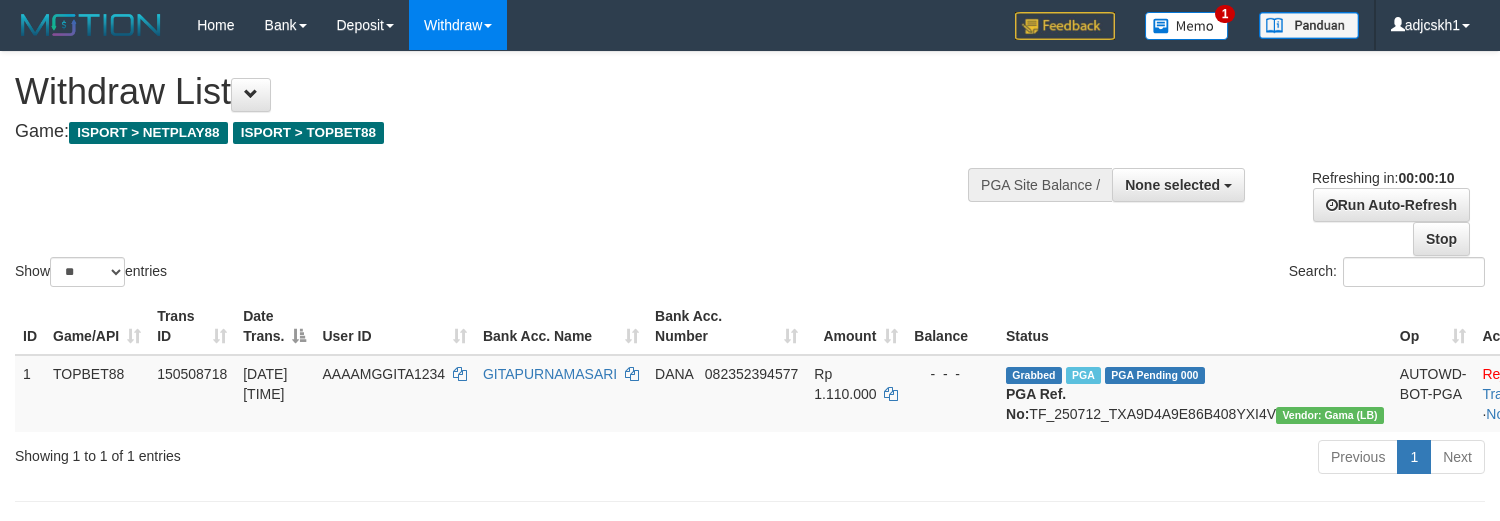 select 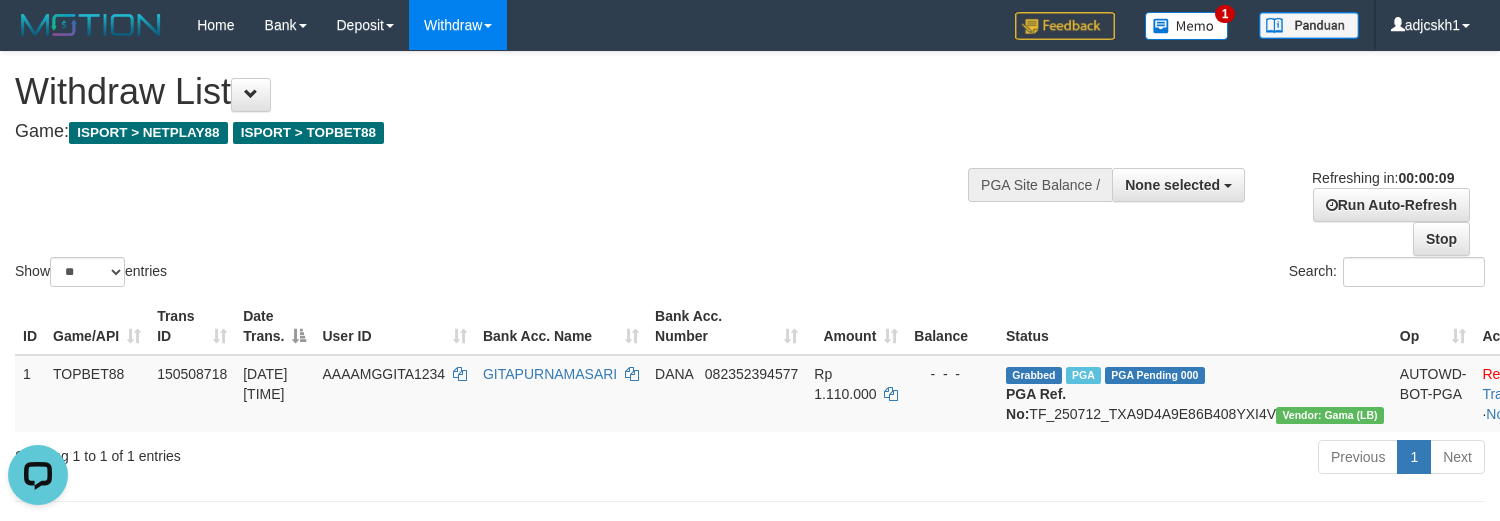 scroll, scrollTop: 0, scrollLeft: 0, axis: both 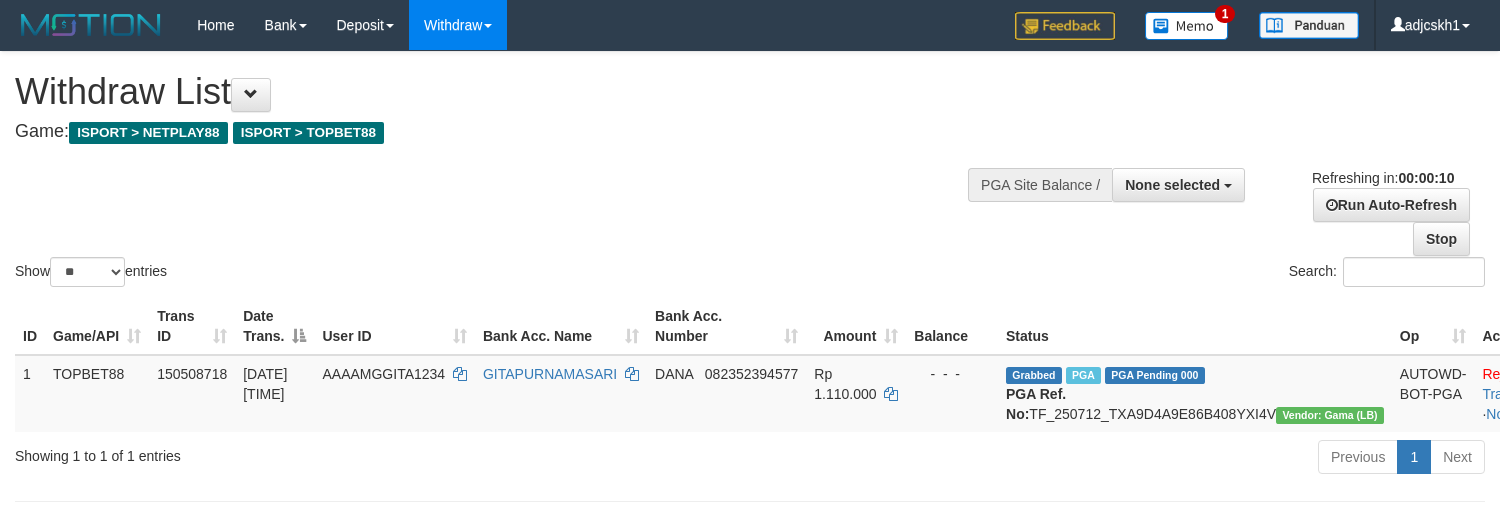 select 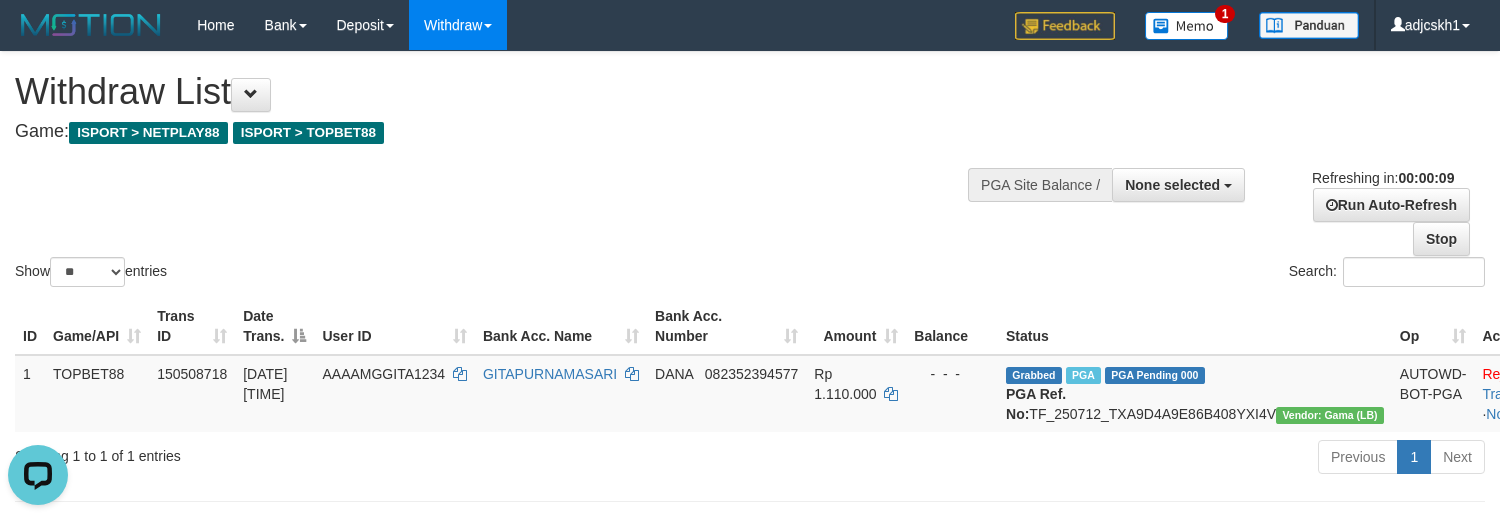 scroll, scrollTop: 0, scrollLeft: 0, axis: both 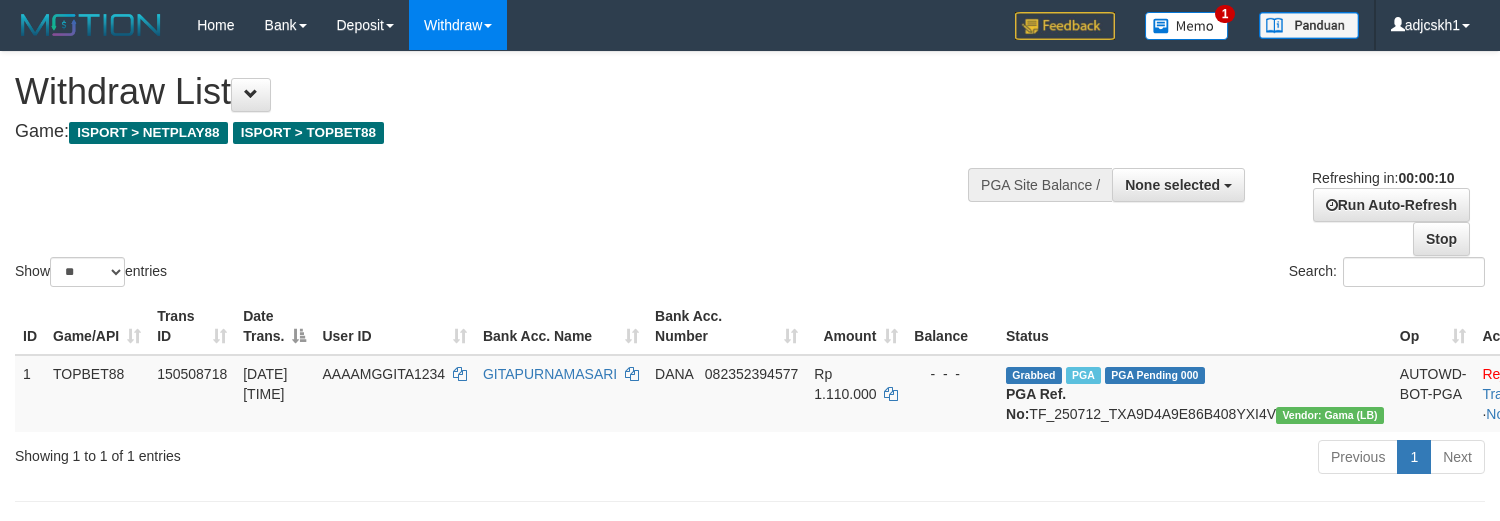 select 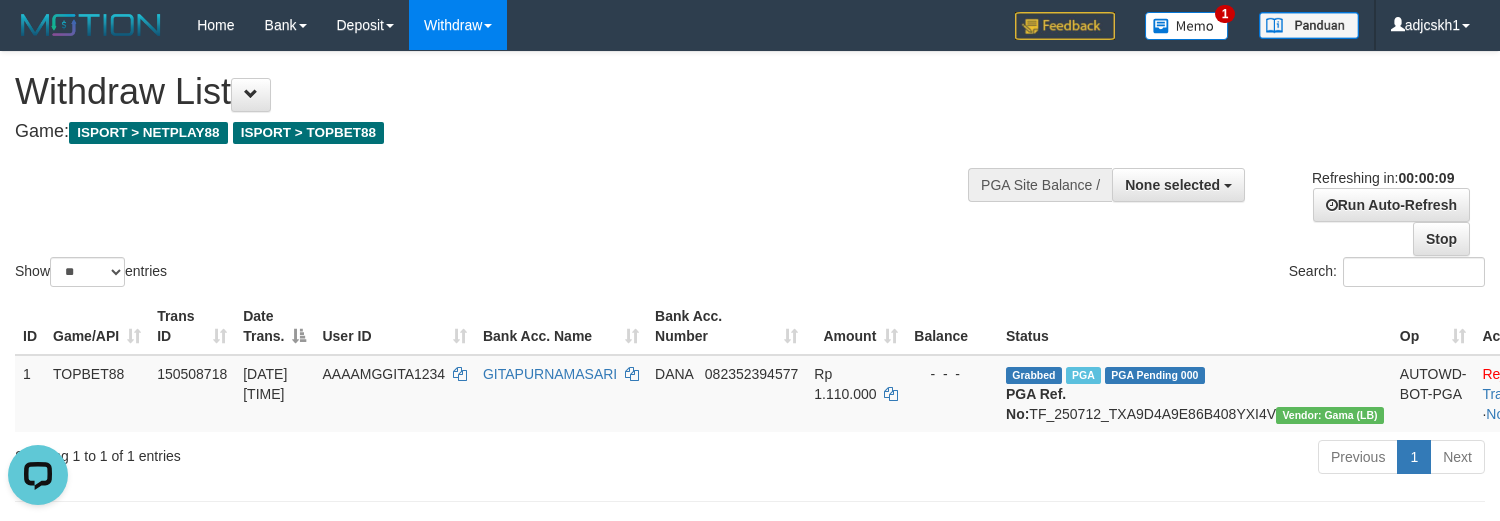 scroll, scrollTop: 0, scrollLeft: 0, axis: both 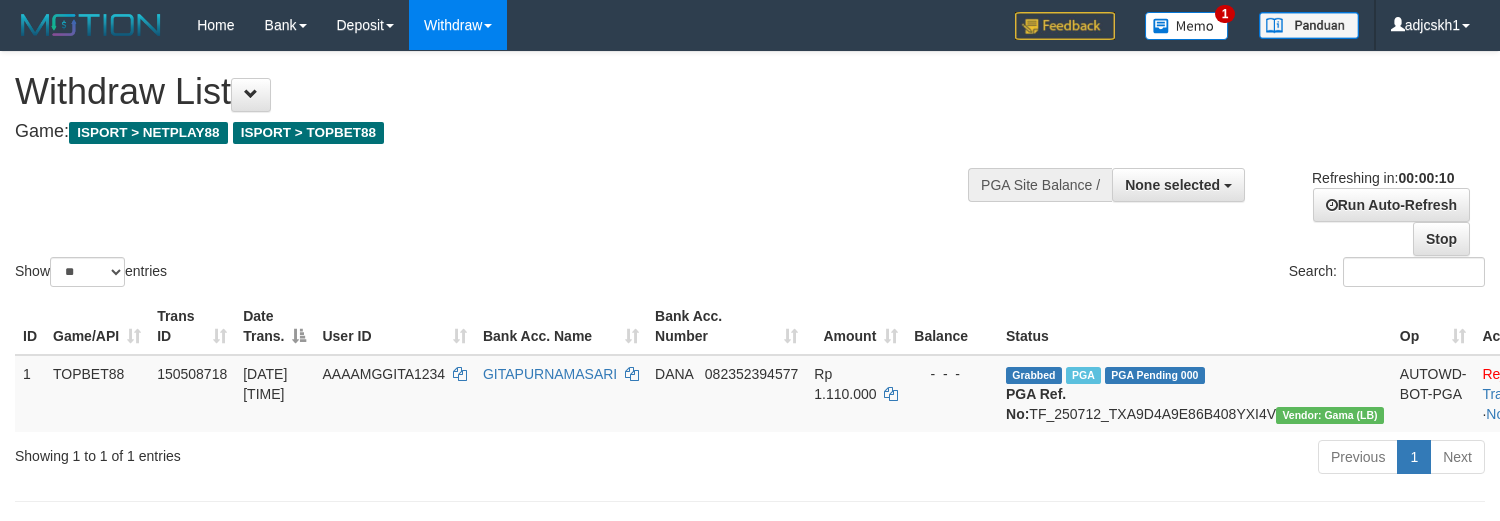 select 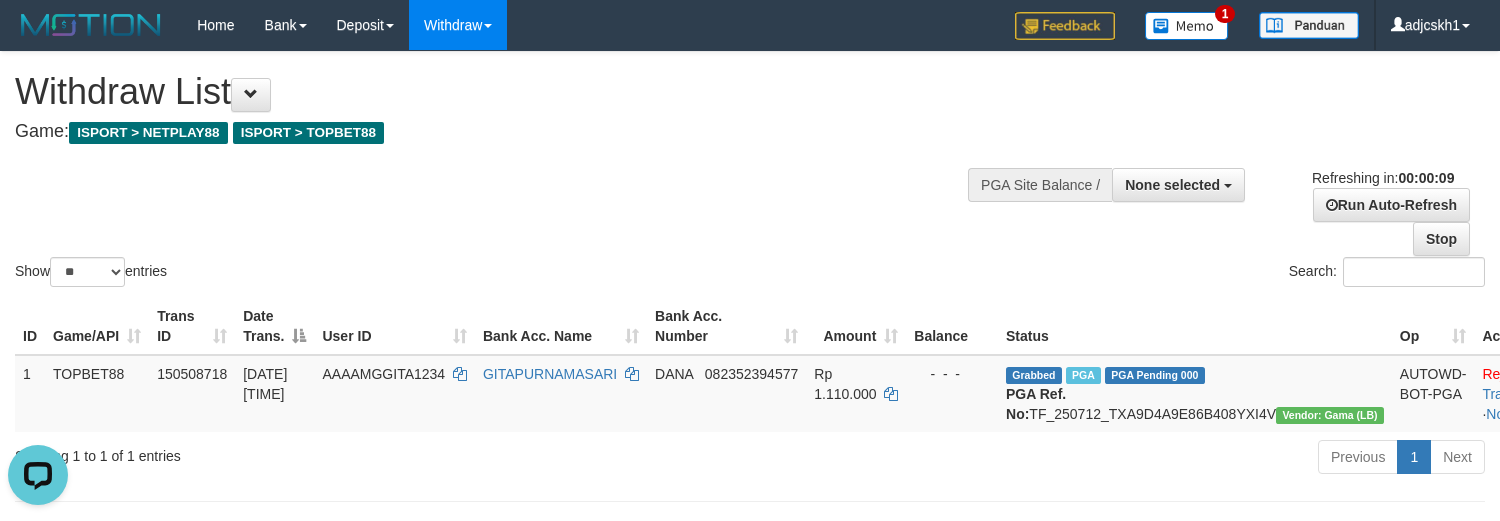 scroll, scrollTop: 0, scrollLeft: 0, axis: both 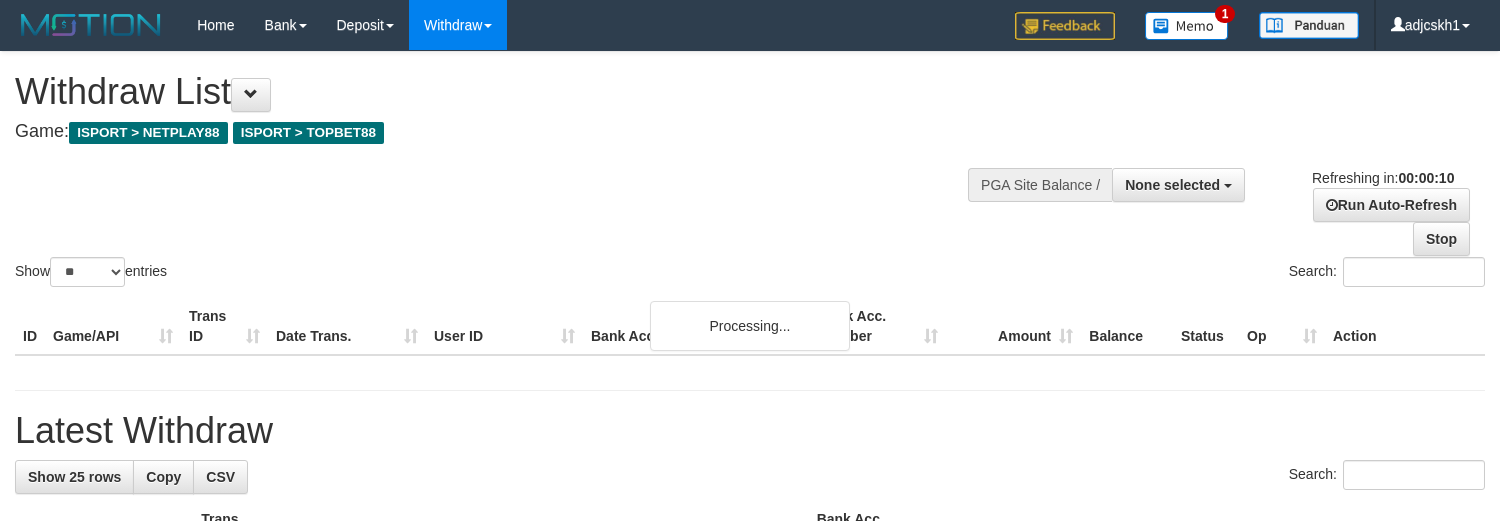 select 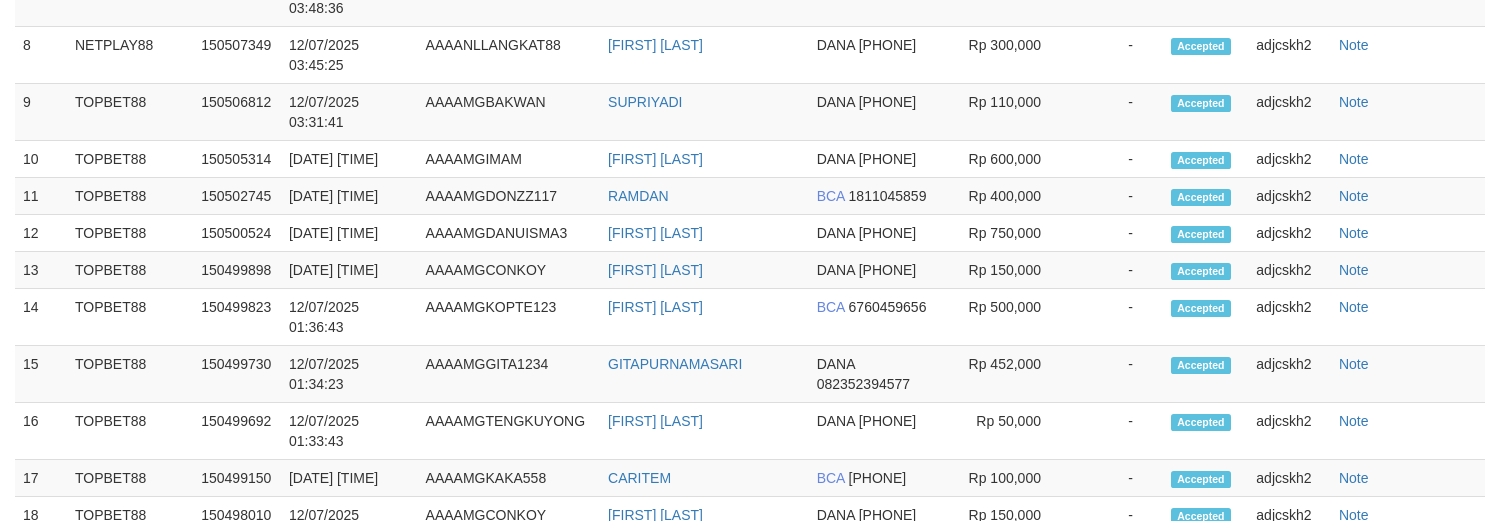 scroll, scrollTop: 1154, scrollLeft: 0, axis: vertical 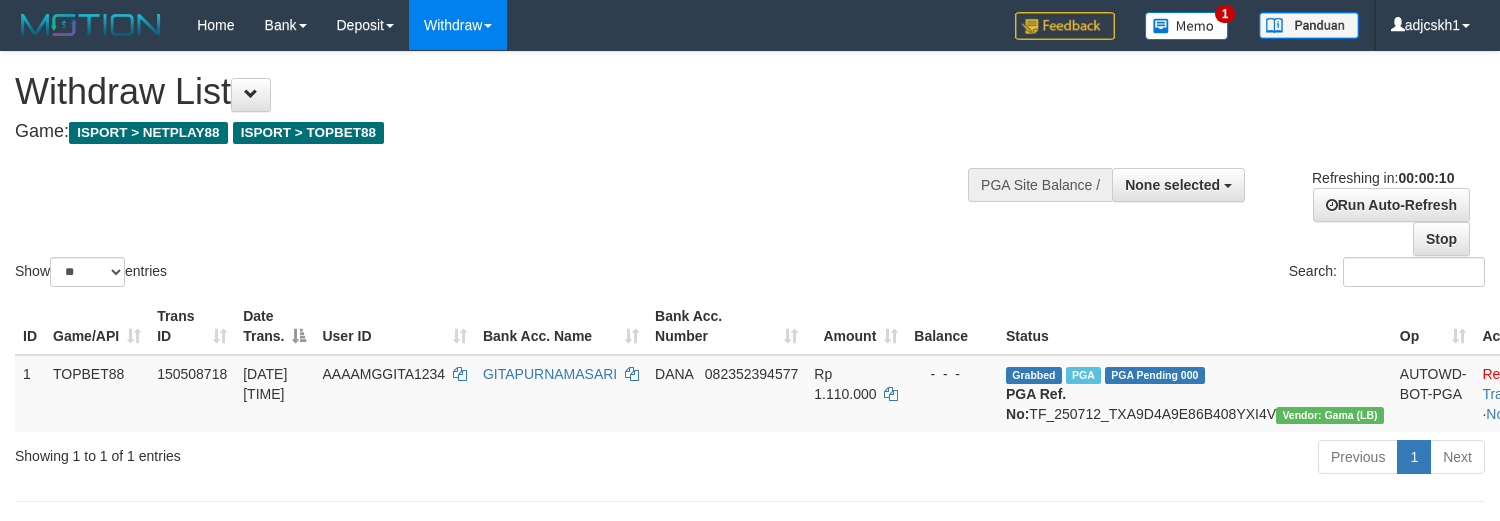 select 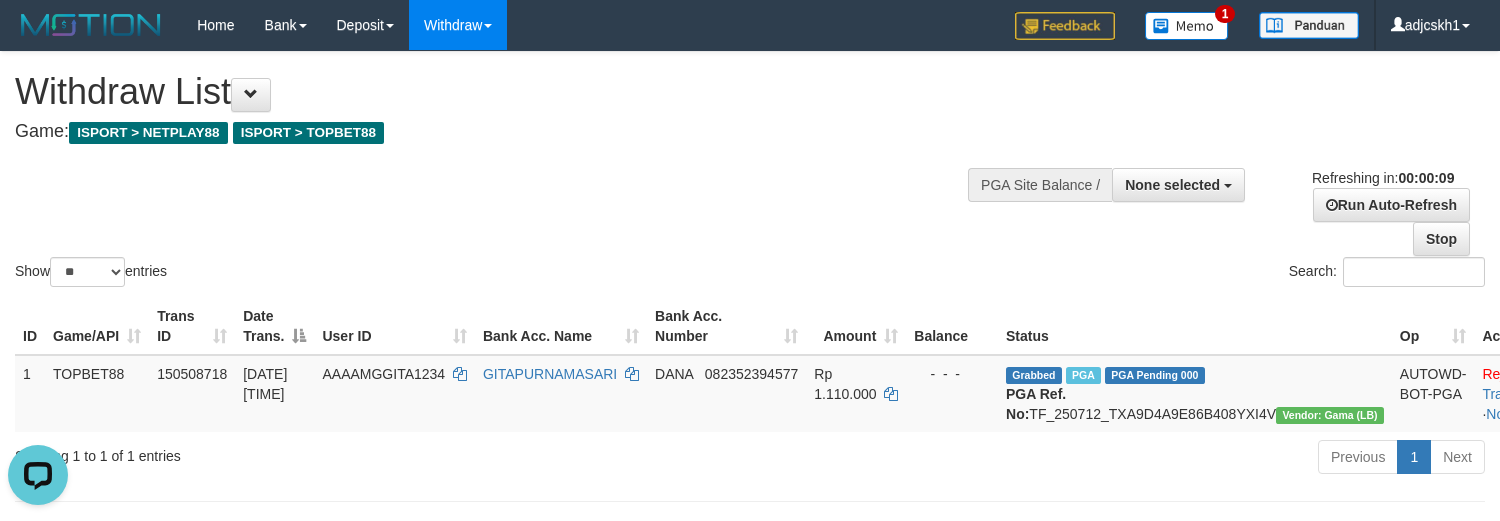 scroll, scrollTop: 0, scrollLeft: 0, axis: both 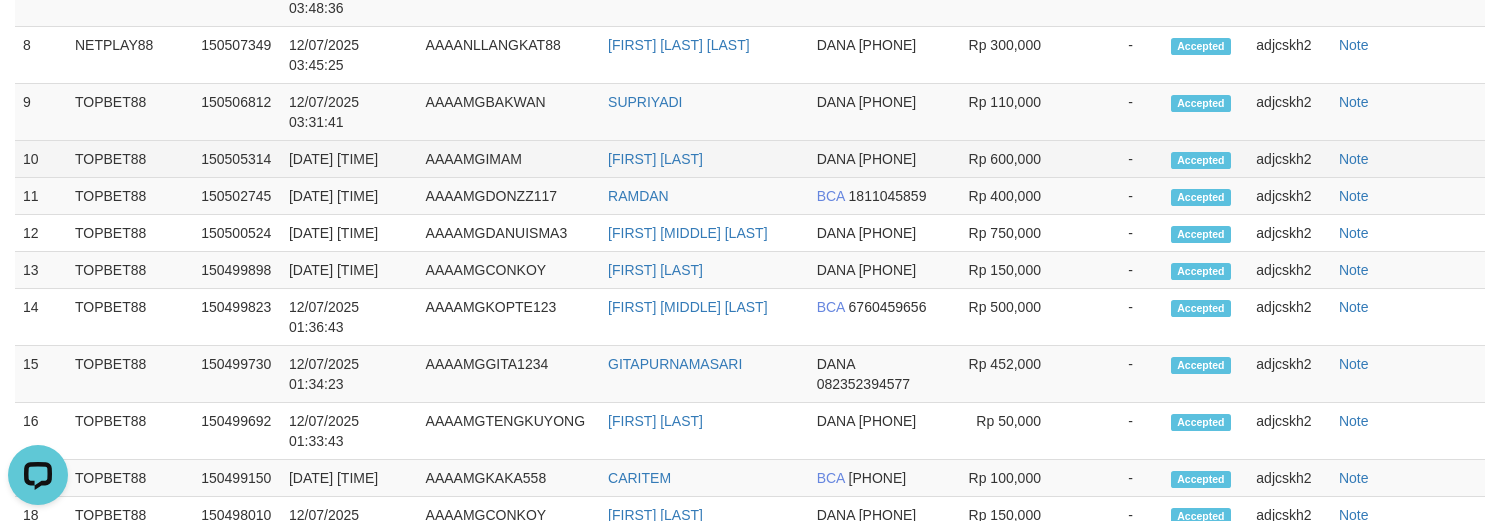click on "-" at bounding box center (1117, 159) 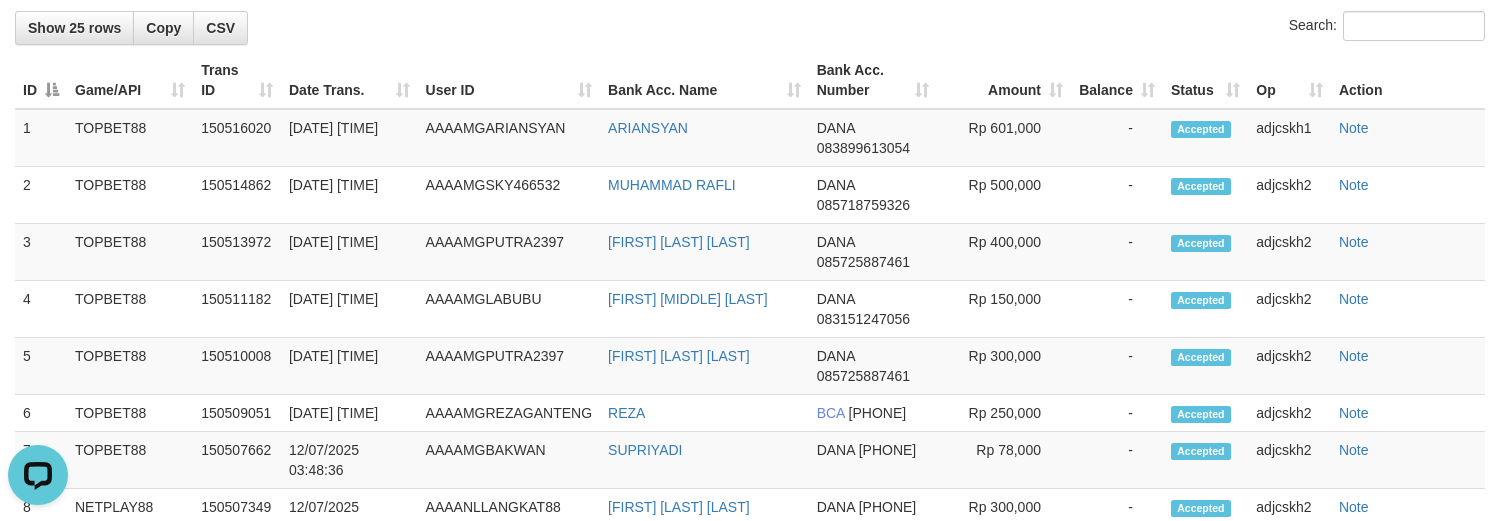 scroll, scrollTop: 542, scrollLeft: 0, axis: vertical 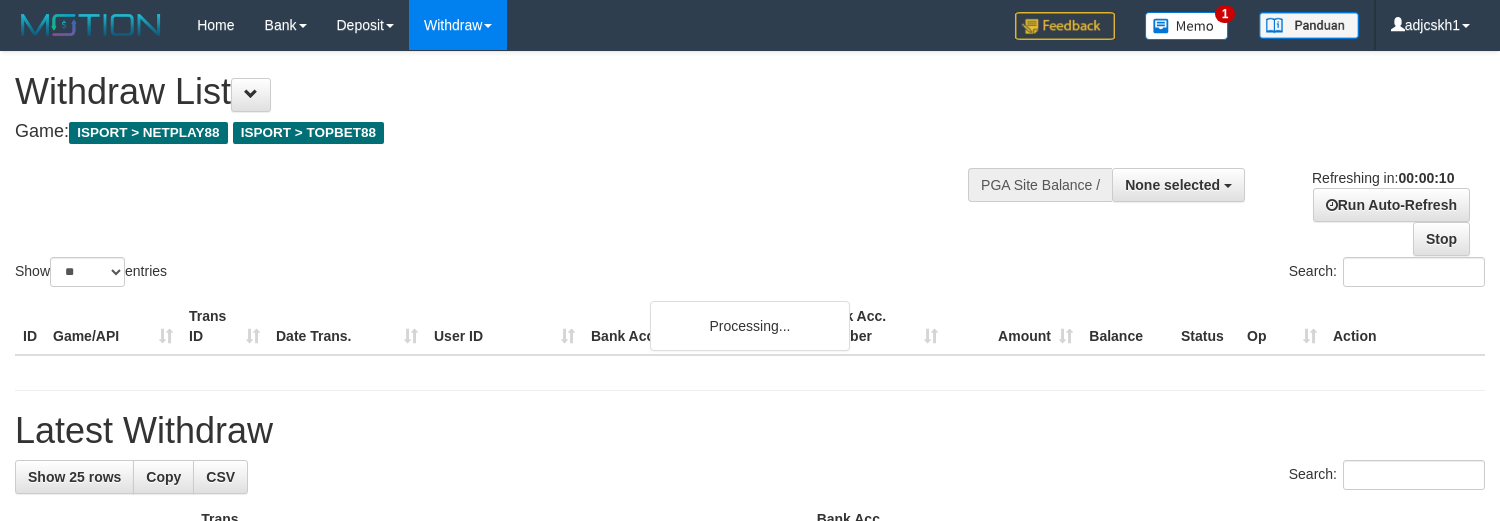 select 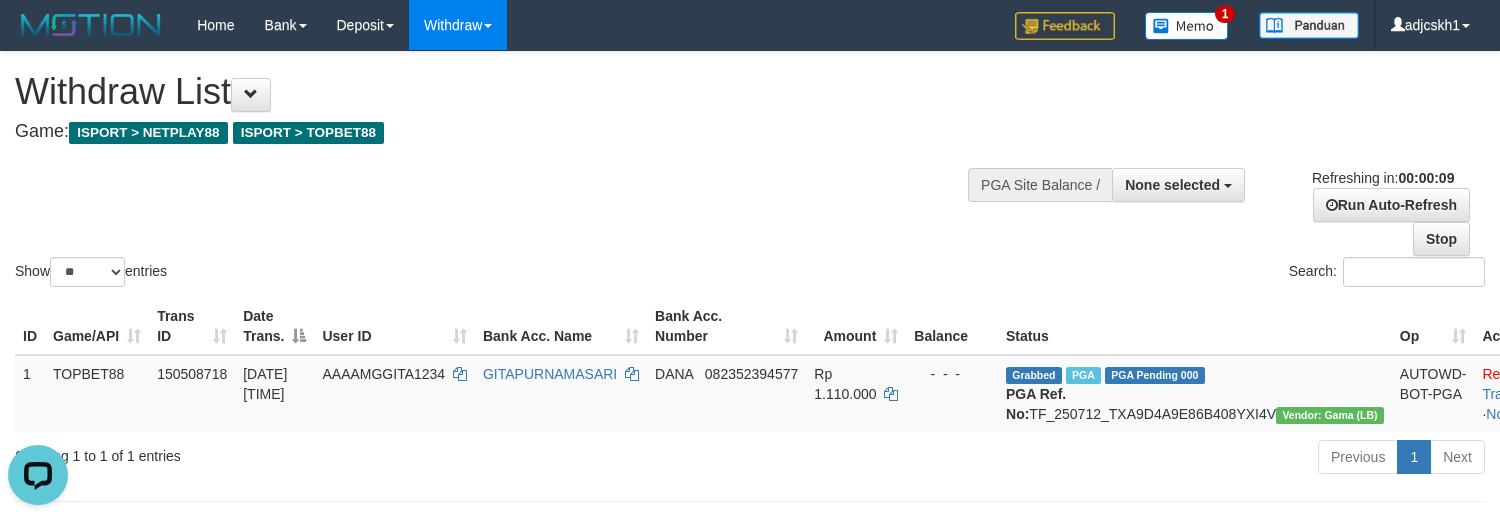 scroll, scrollTop: 0, scrollLeft: 0, axis: both 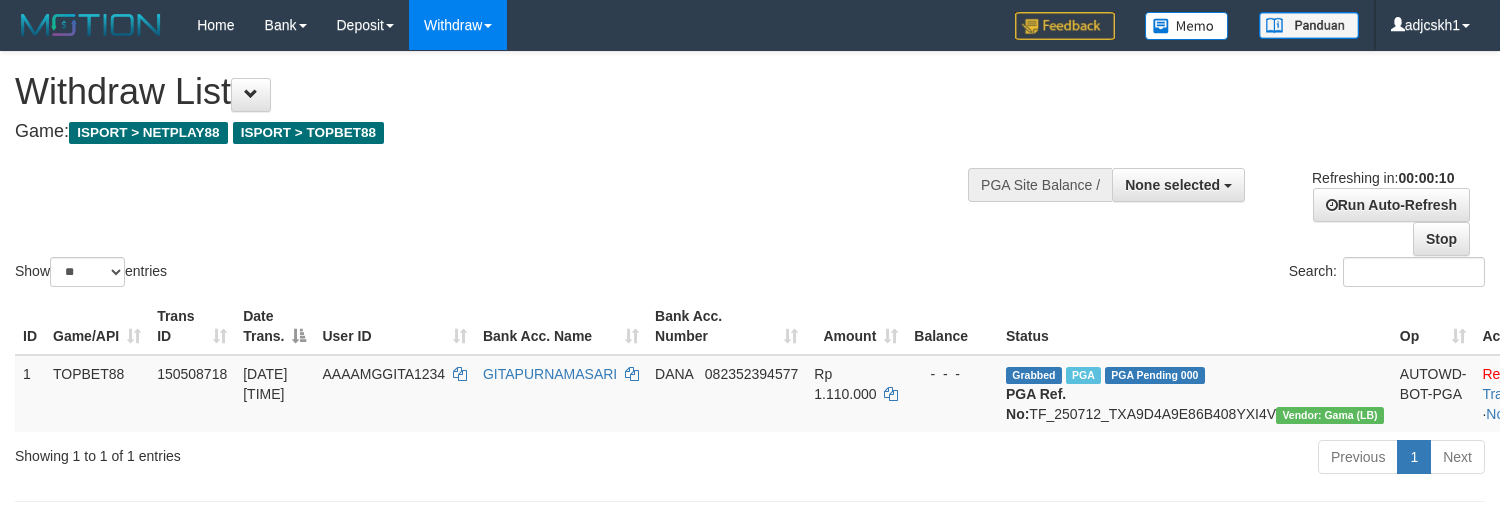 select 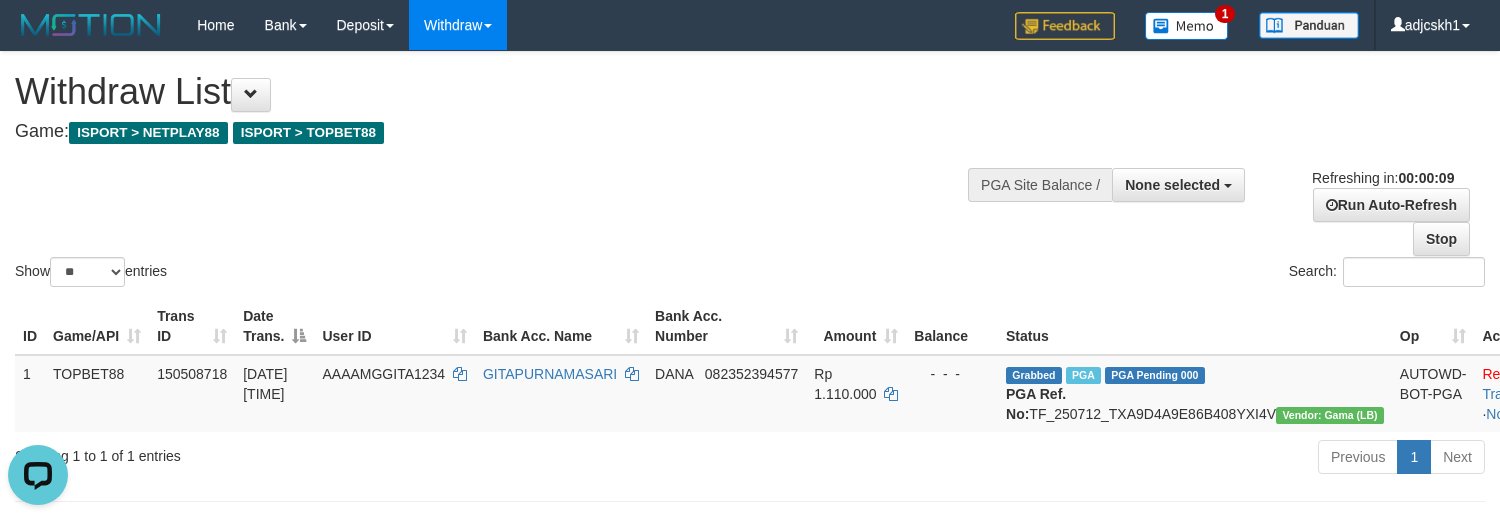scroll, scrollTop: 0, scrollLeft: 0, axis: both 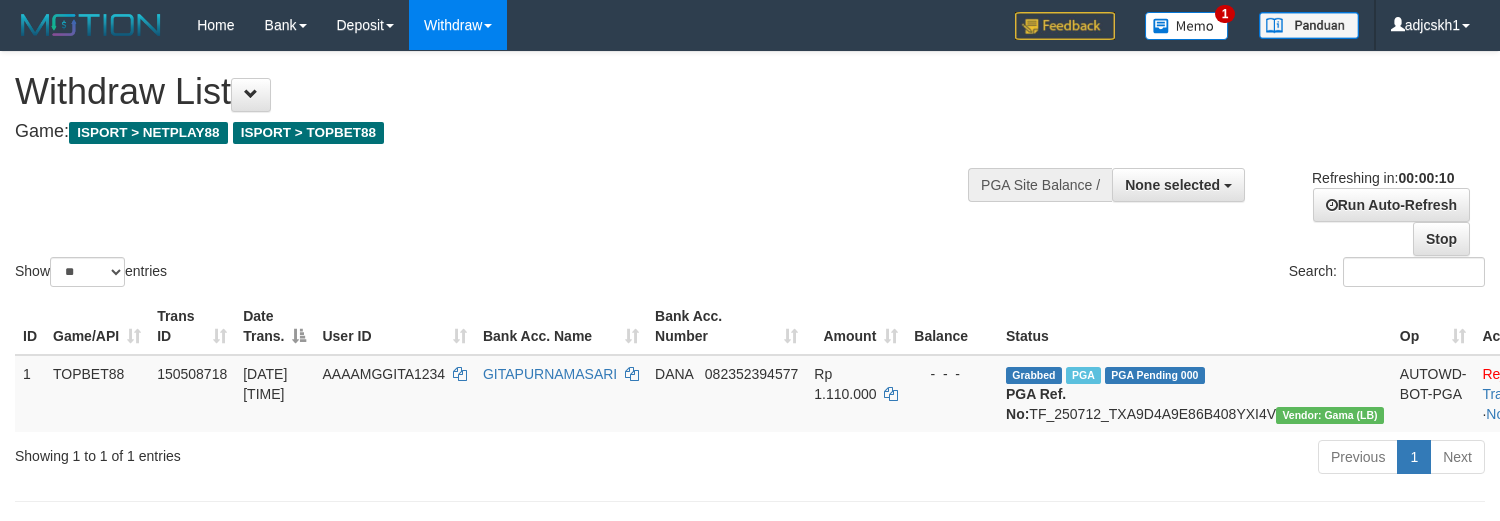 select 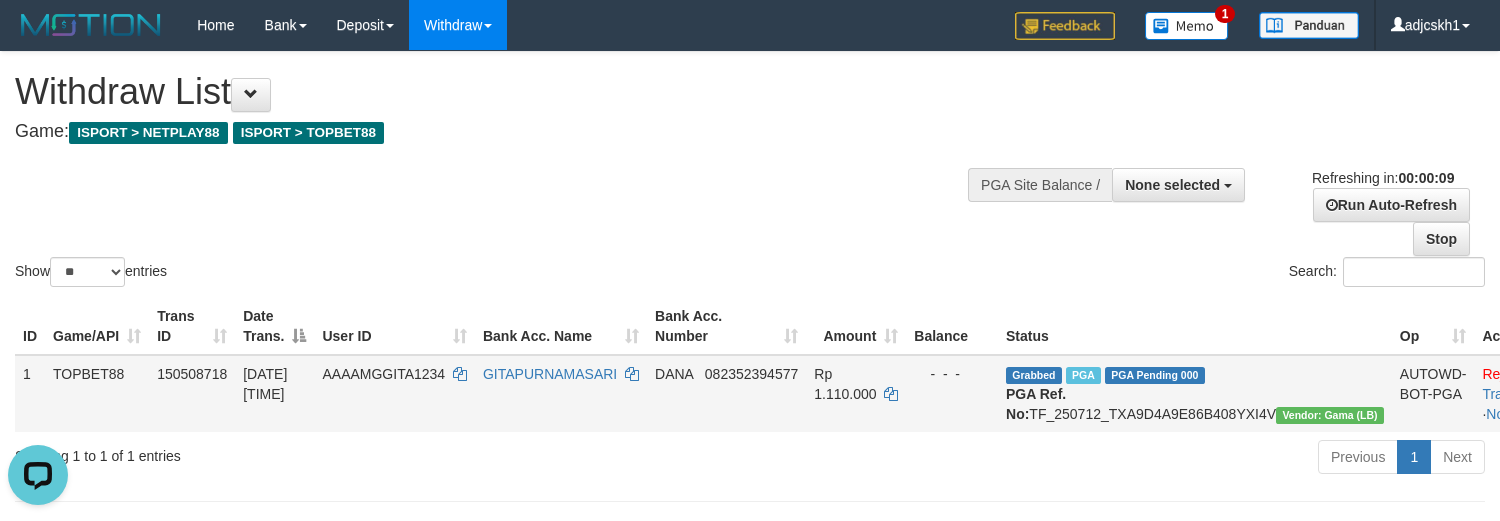 scroll, scrollTop: 0, scrollLeft: 0, axis: both 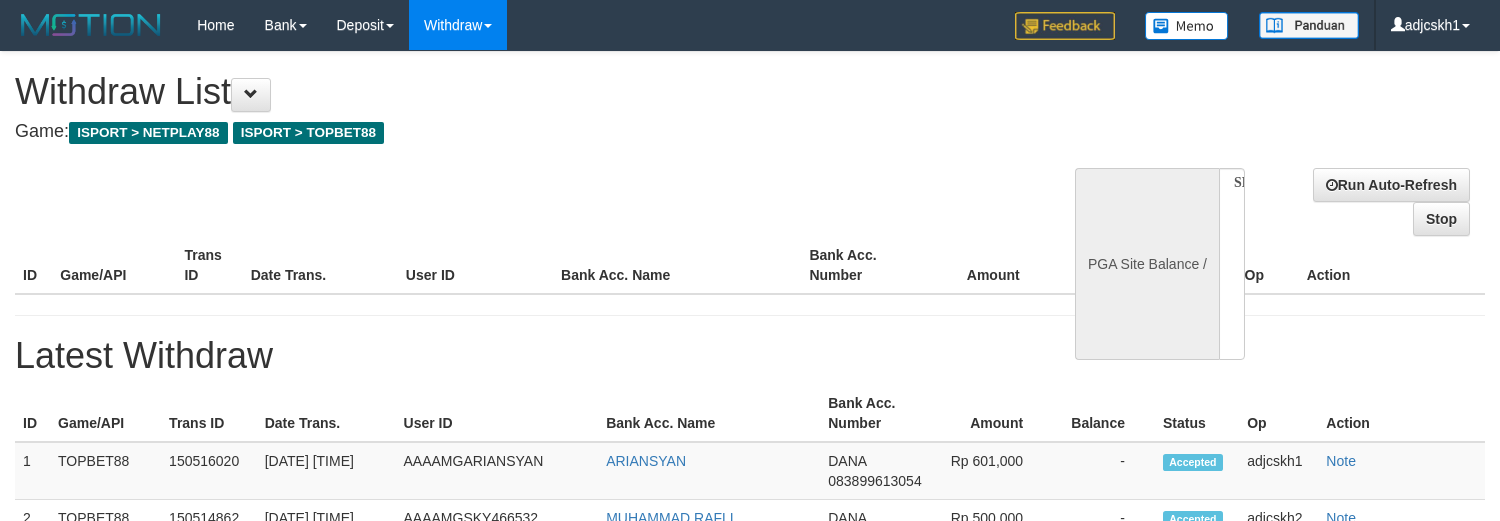 select 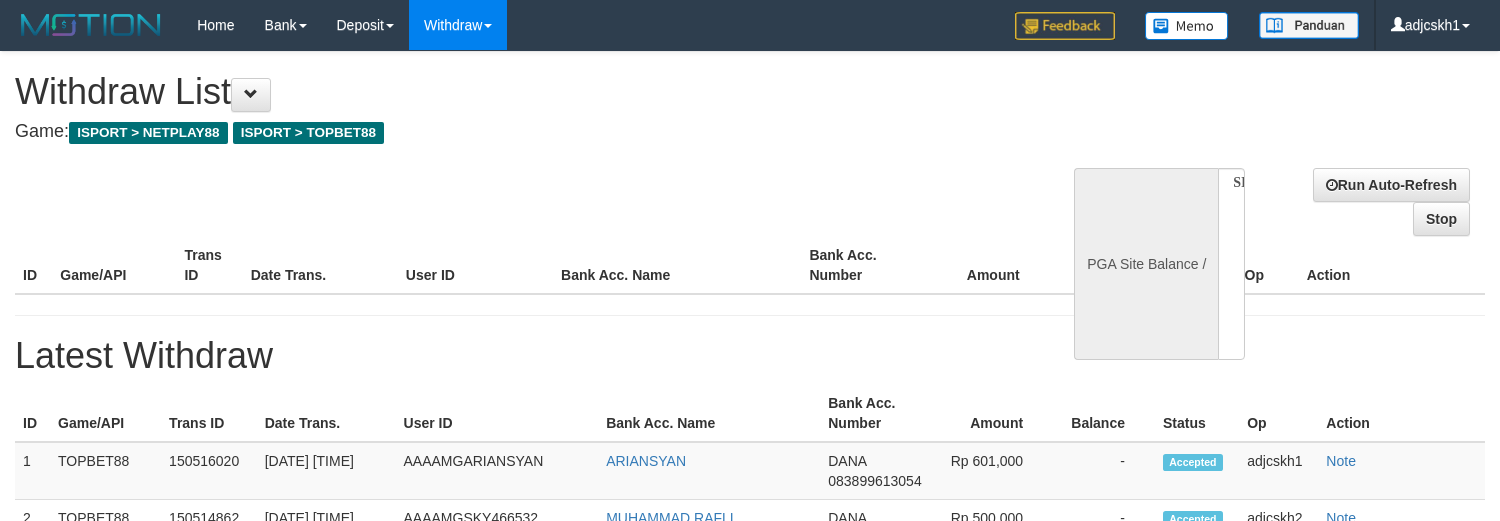 scroll, scrollTop: 0, scrollLeft: 0, axis: both 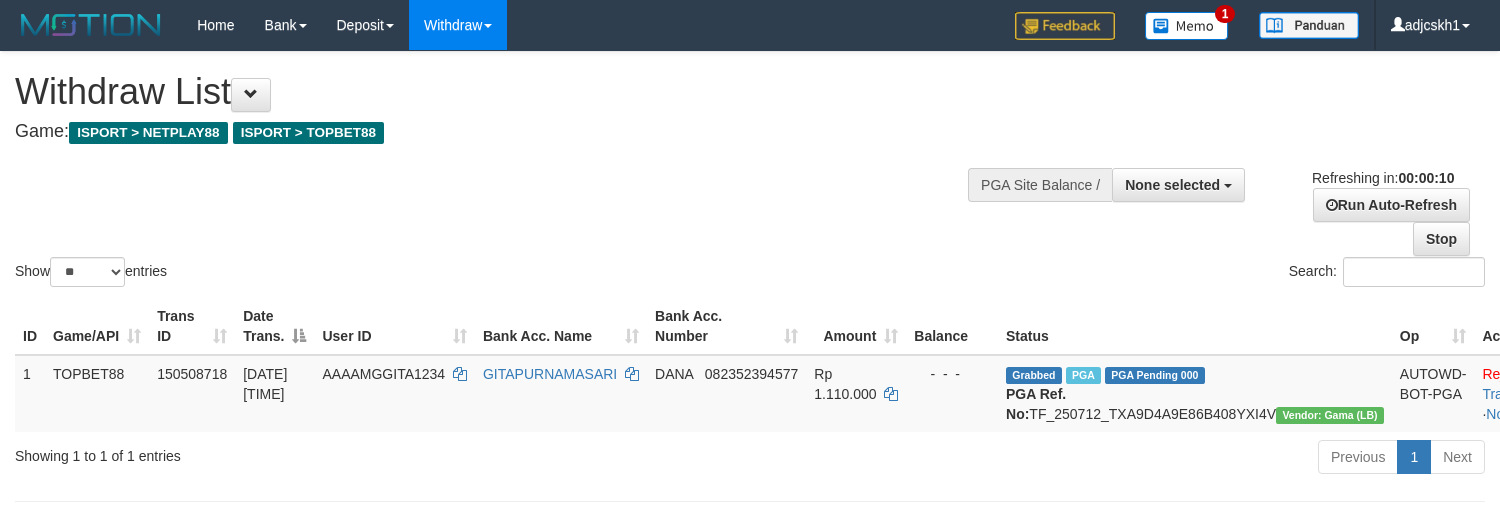 select 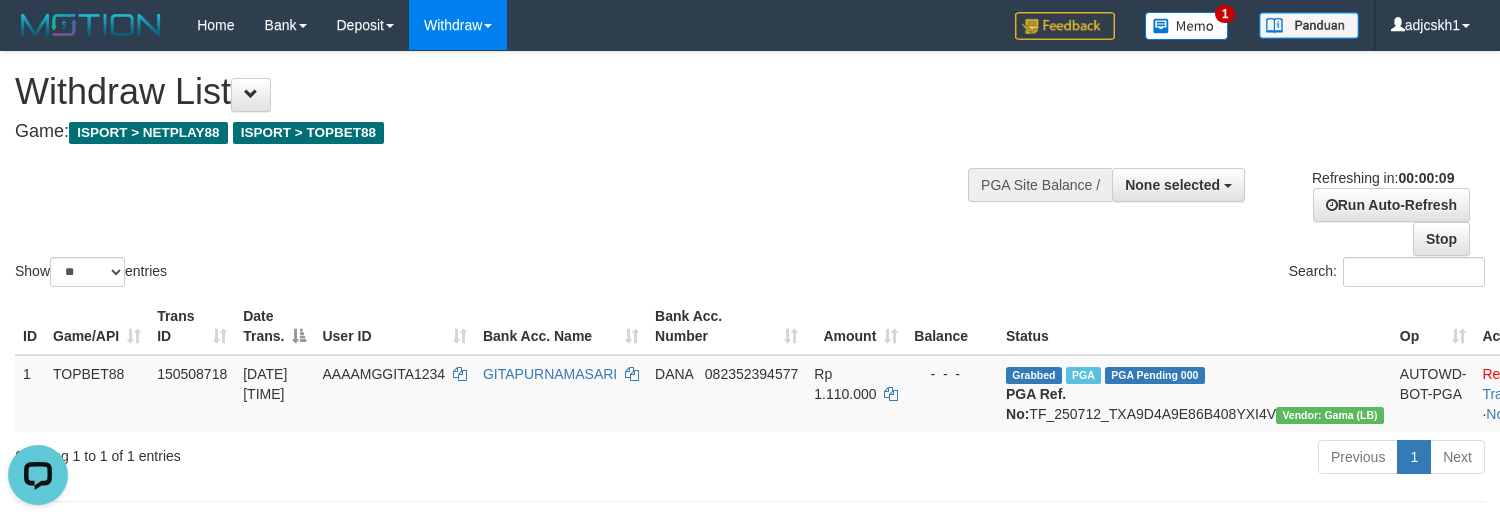 scroll, scrollTop: 0, scrollLeft: 0, axis: both 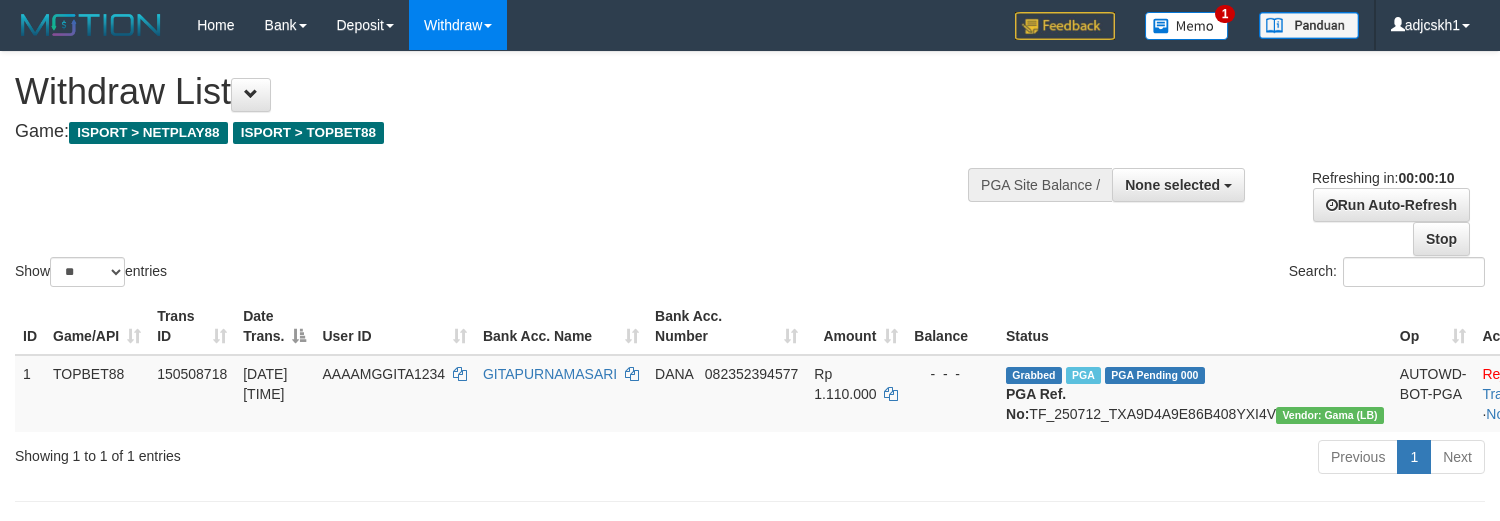 select 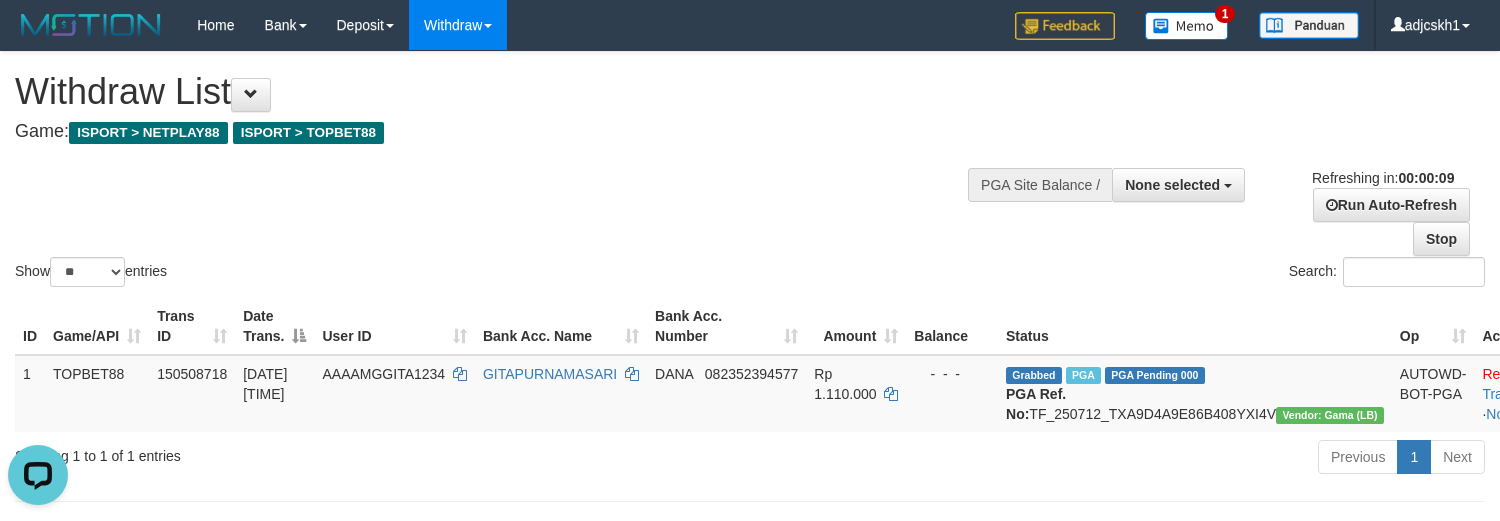 scroll, scrollTop: 0, scrollLeft: 0, axis: both 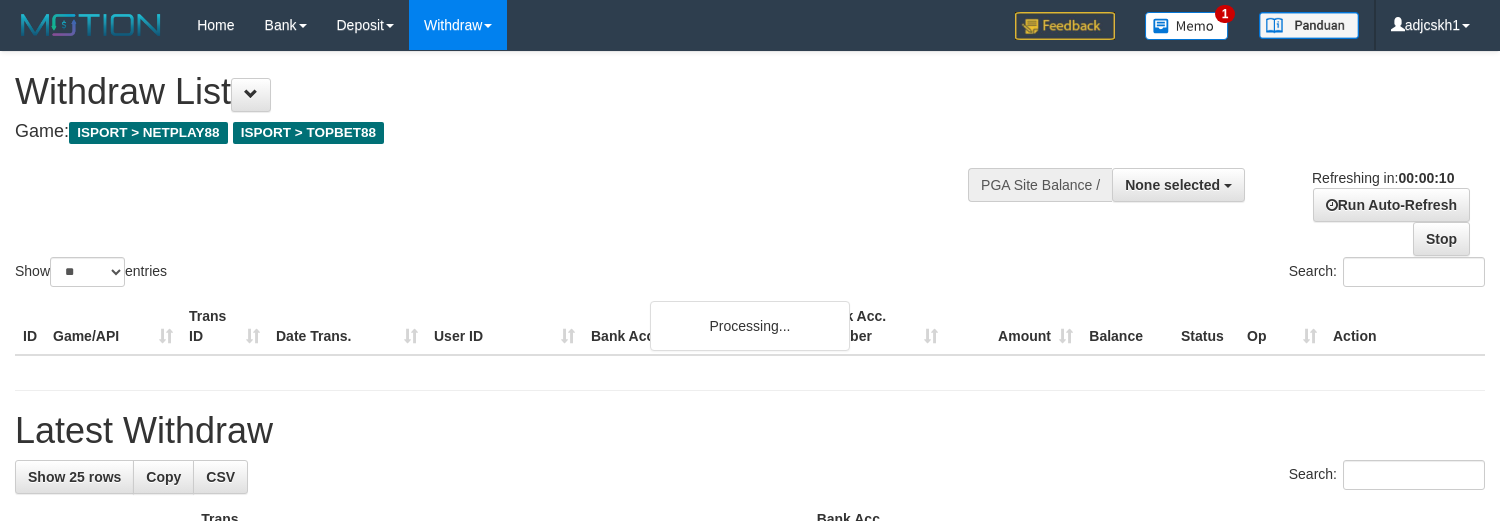 select 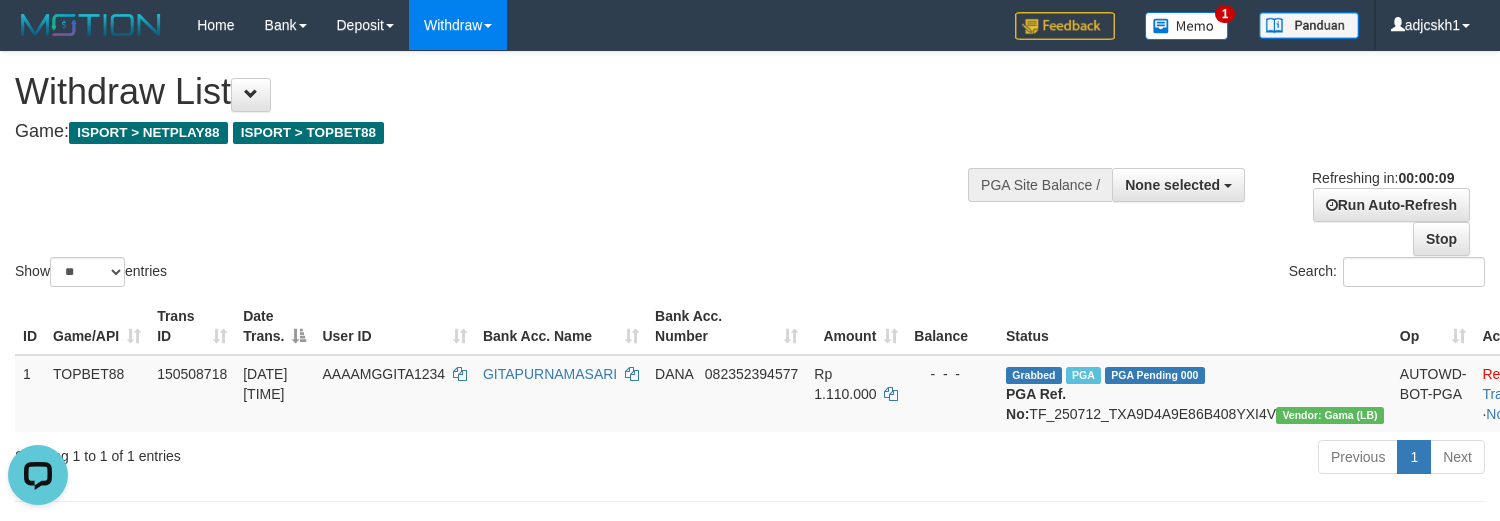 scroll, scrollTop: 0, scrollLeft: 0, axis: both 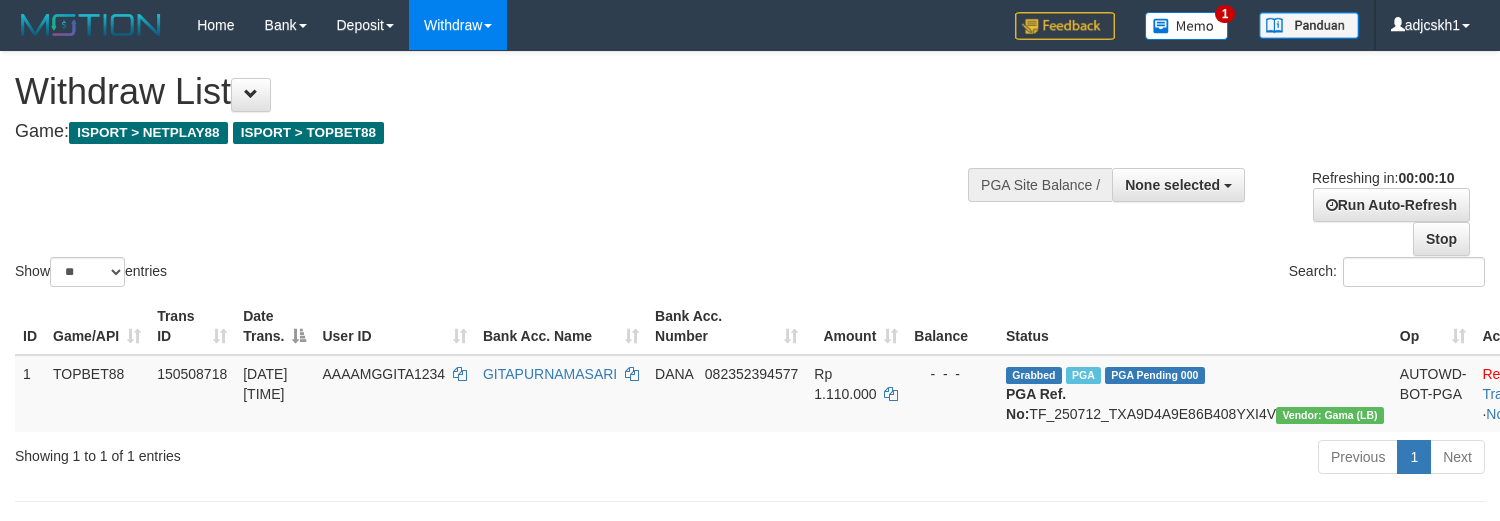 select 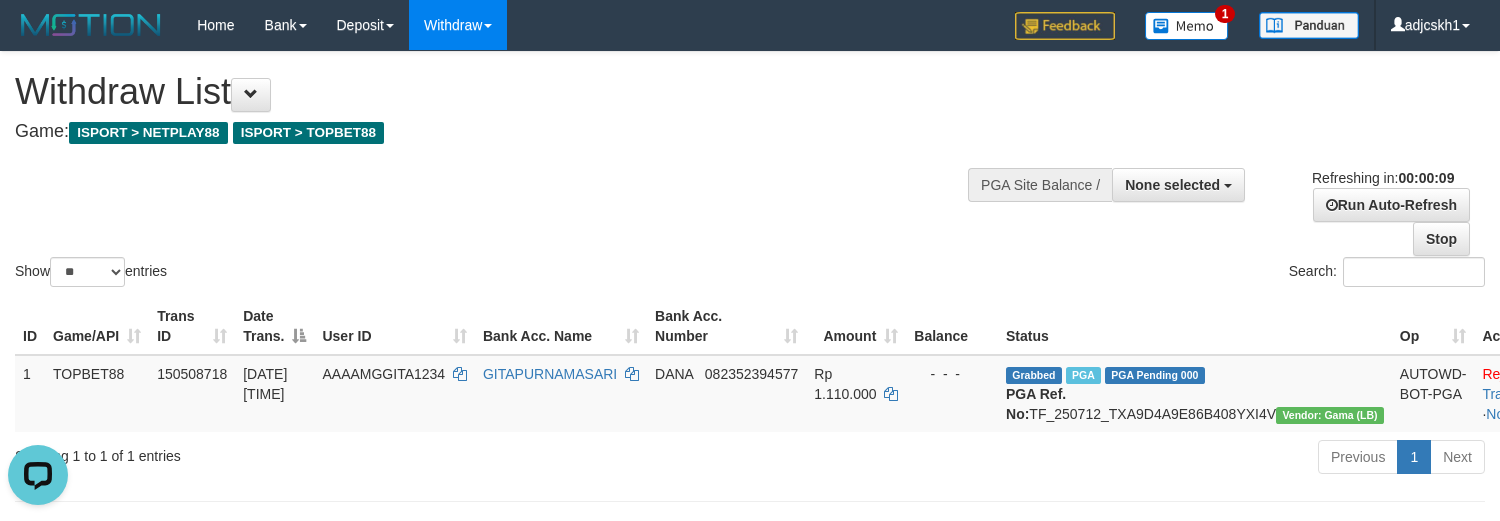 scroll, scrollTop: 0, scrollLeft: 0, axis: both 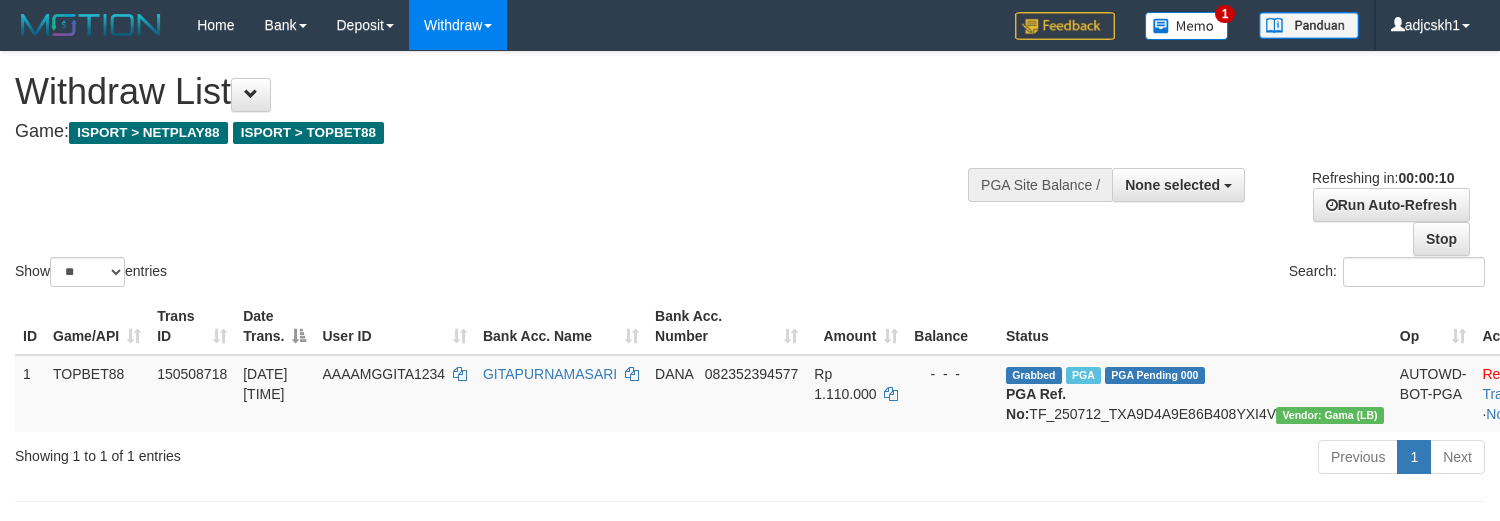 select 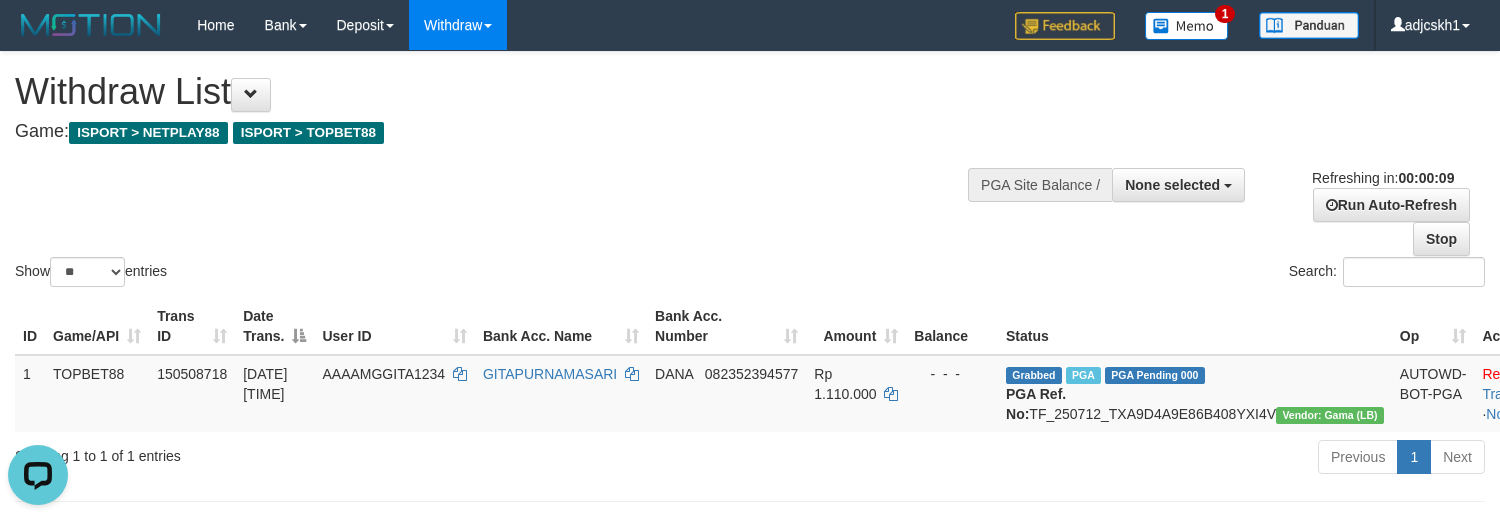 scroll, scrollTop: 0, scrollLeft: 0, axis: both 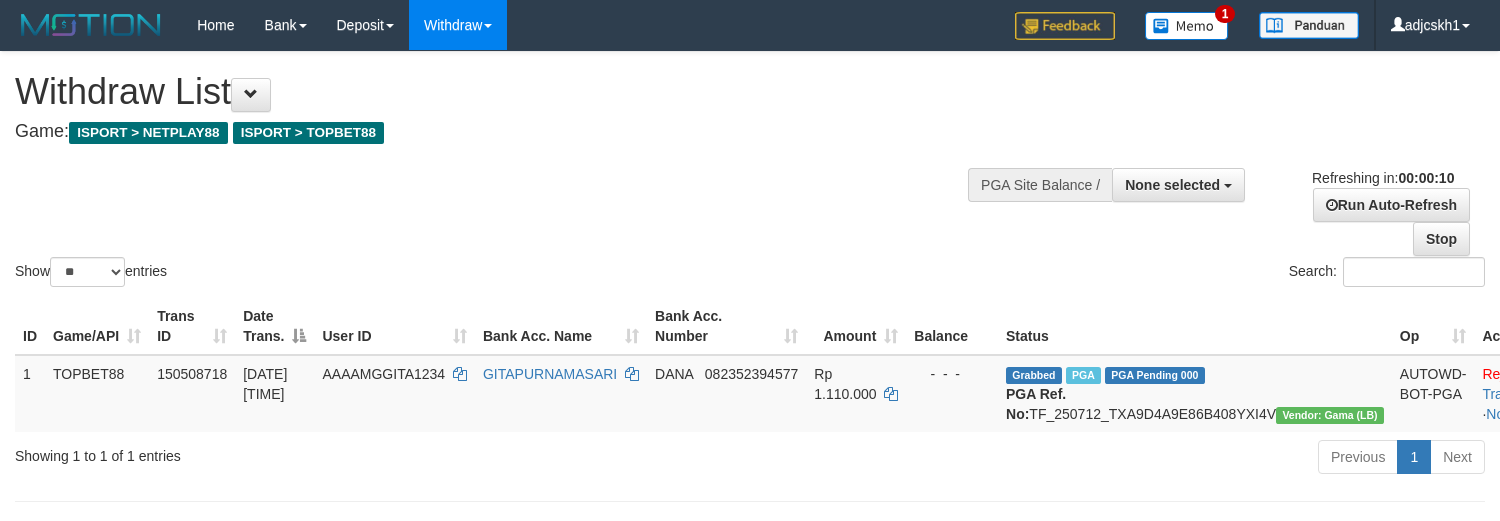 select 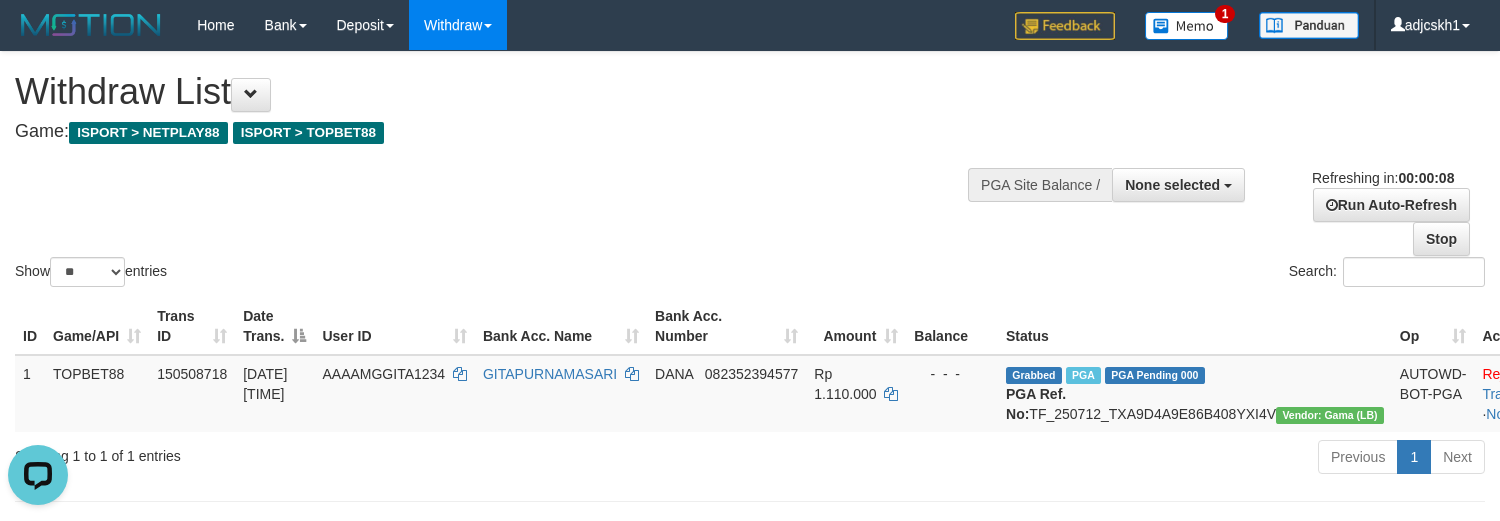scroll, scrollTop: 0, scrollLeft: 0, axis: both 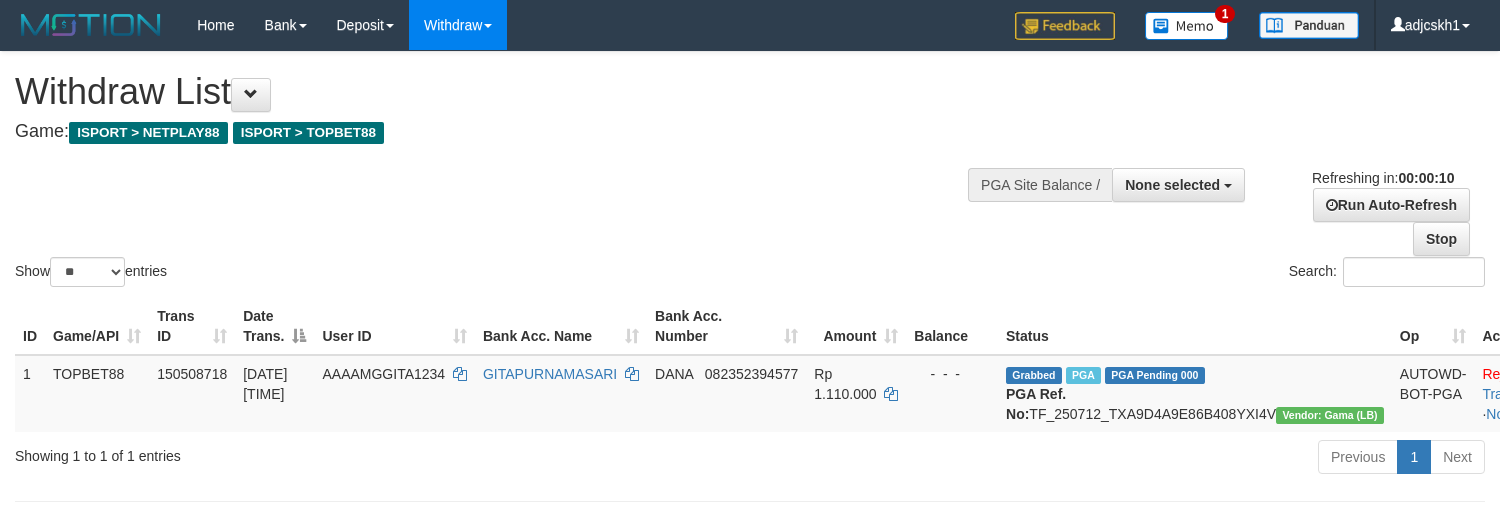 select 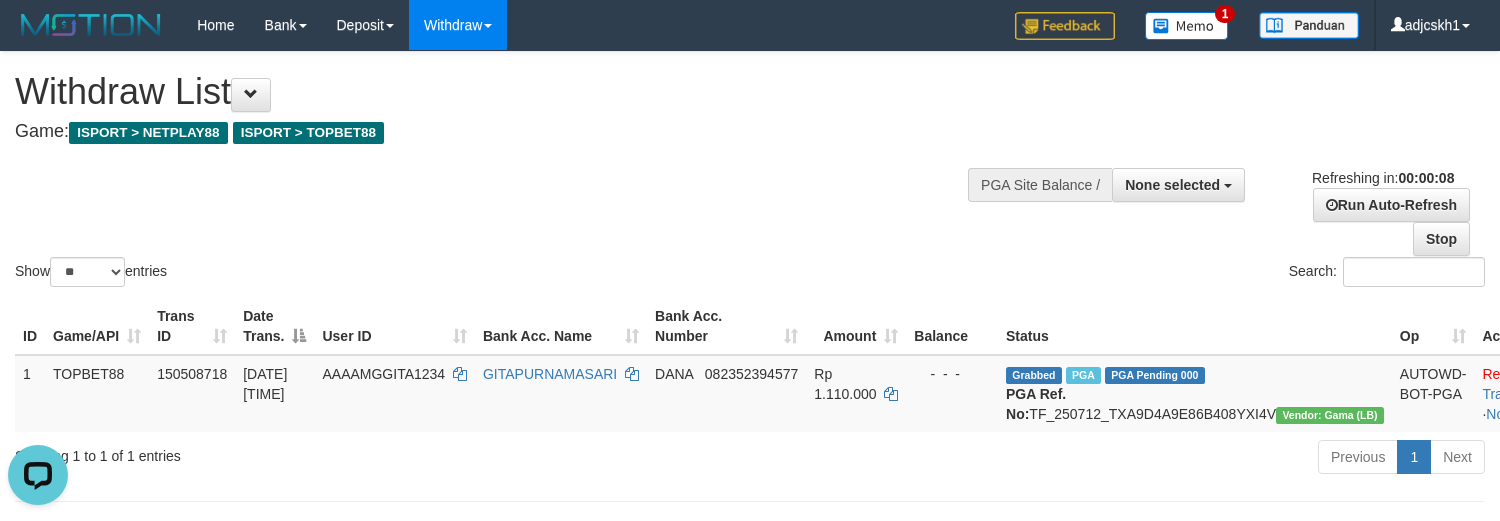 scroll, scrollTop: 0, scrollLeft: 0, axis: both 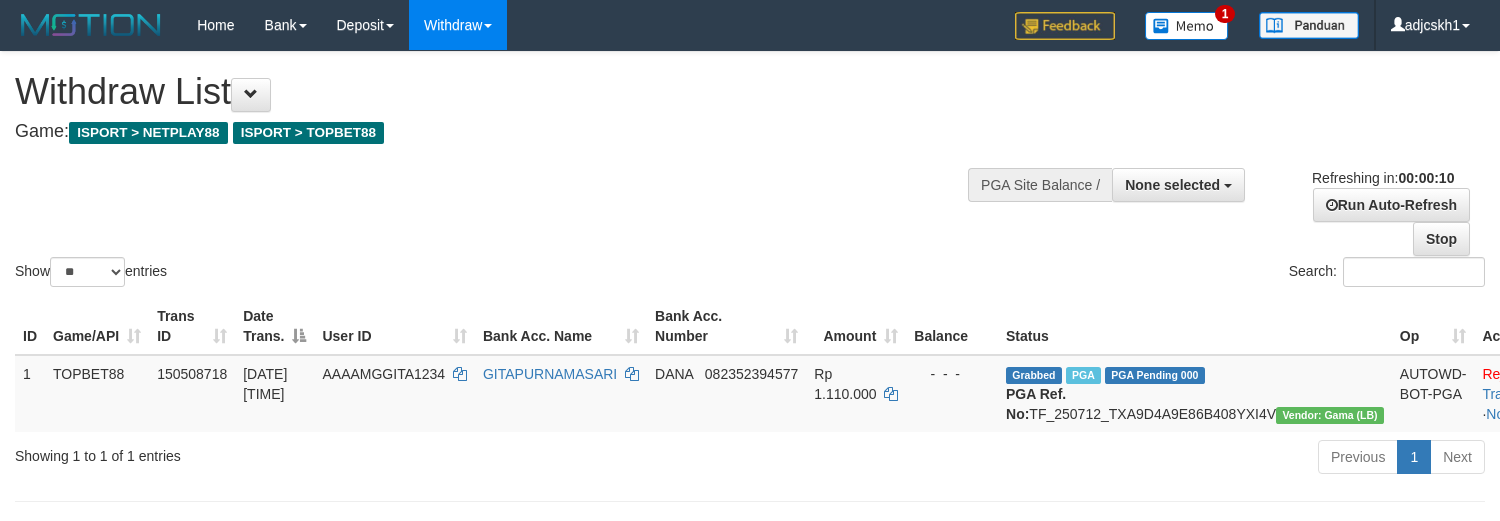 select 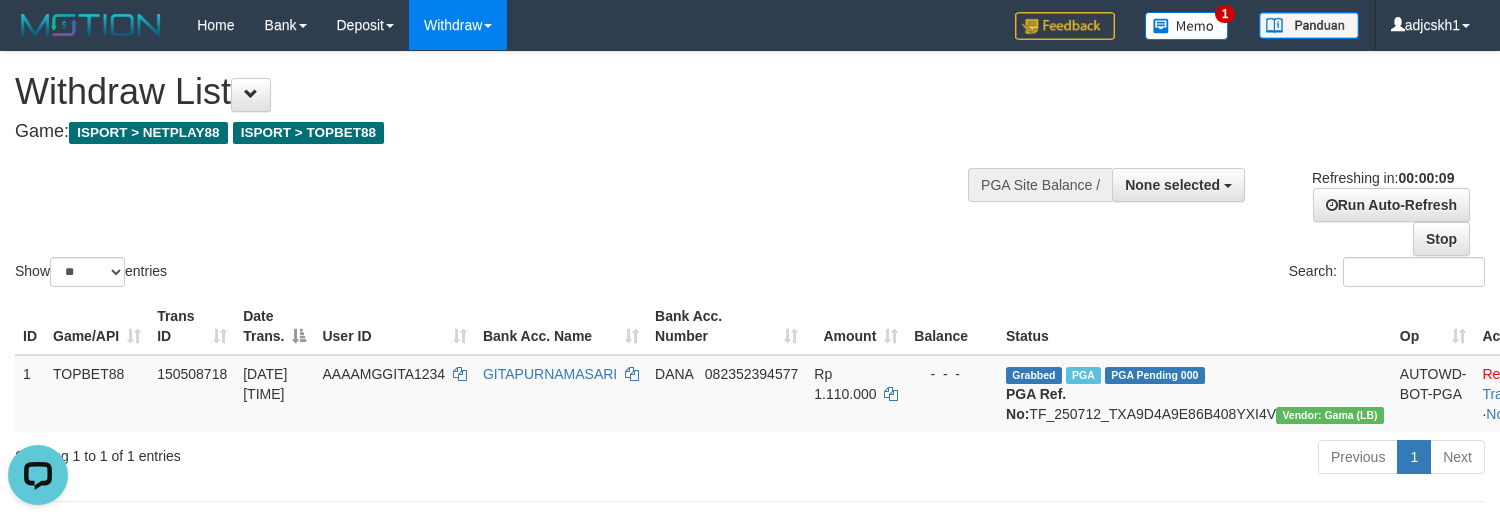 scroll, scrollTop: 0, scrollLeft: 0, axis: both 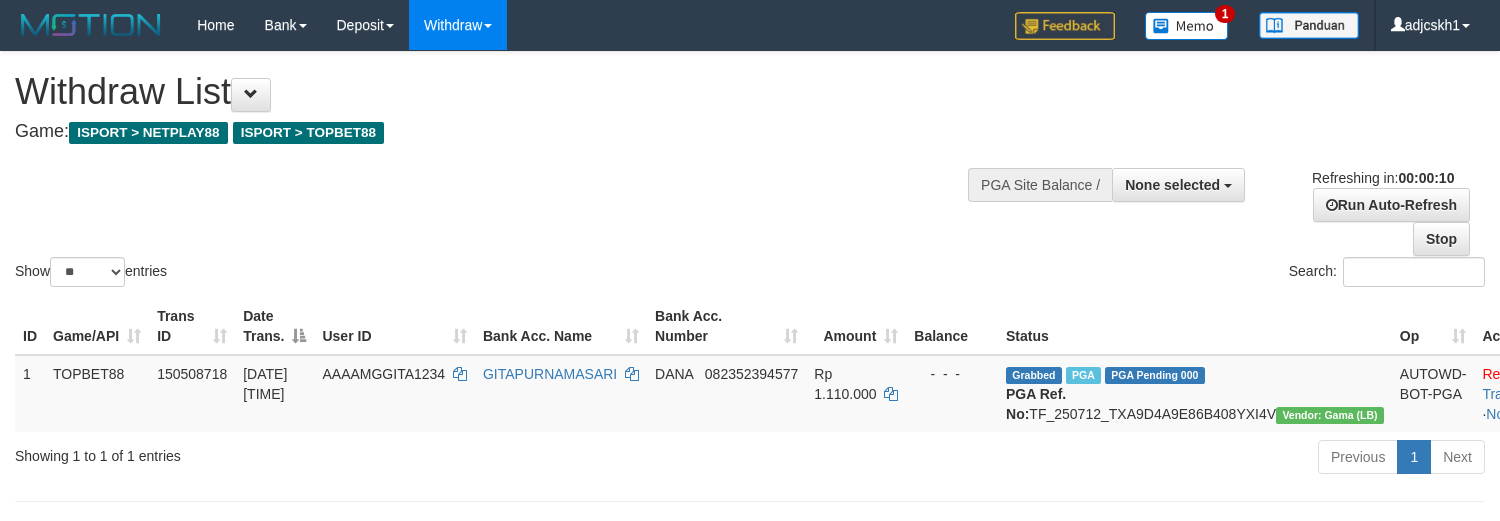select 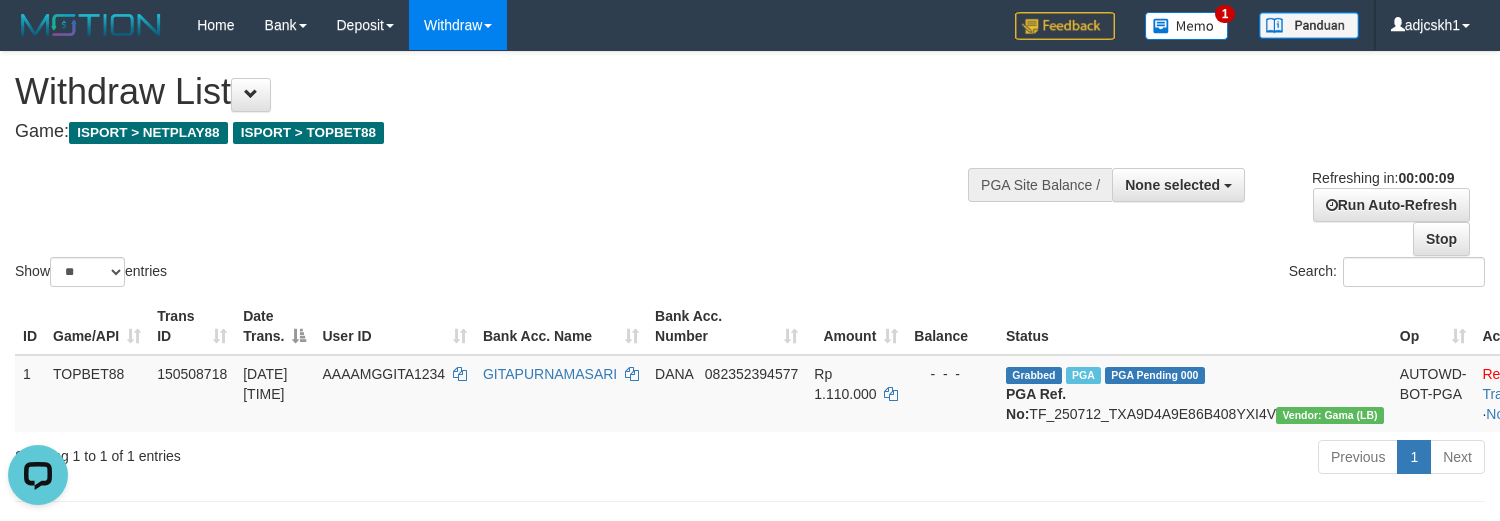 scroll, scrollTop: 0, scrollLeft: 0, axis: both 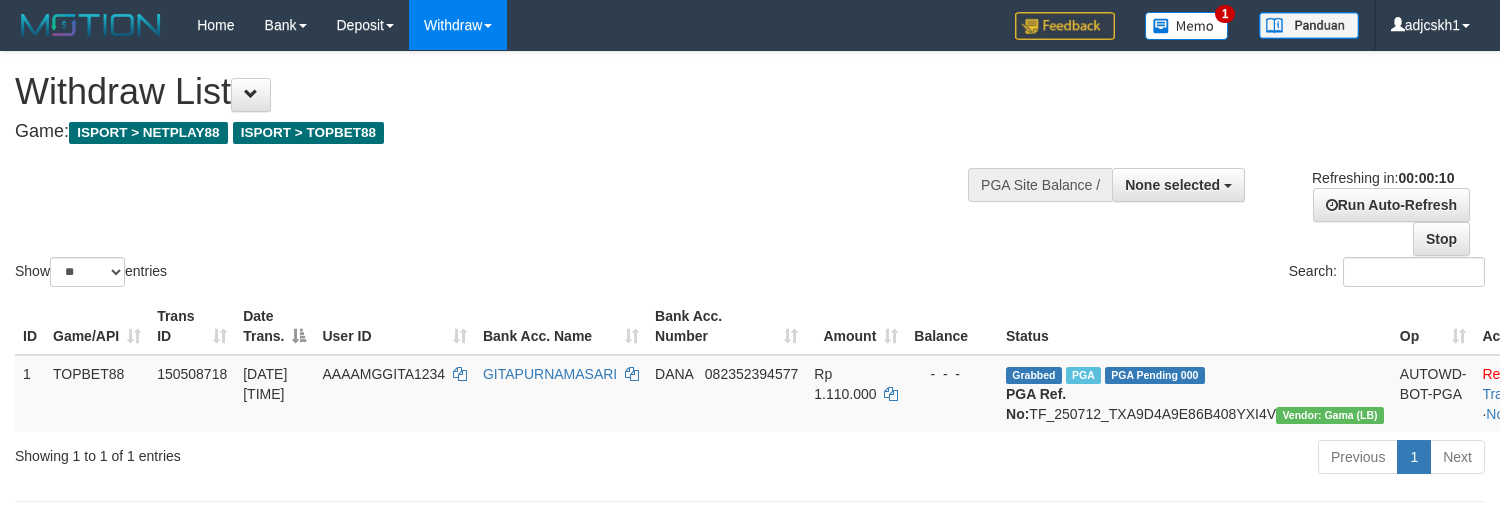 select 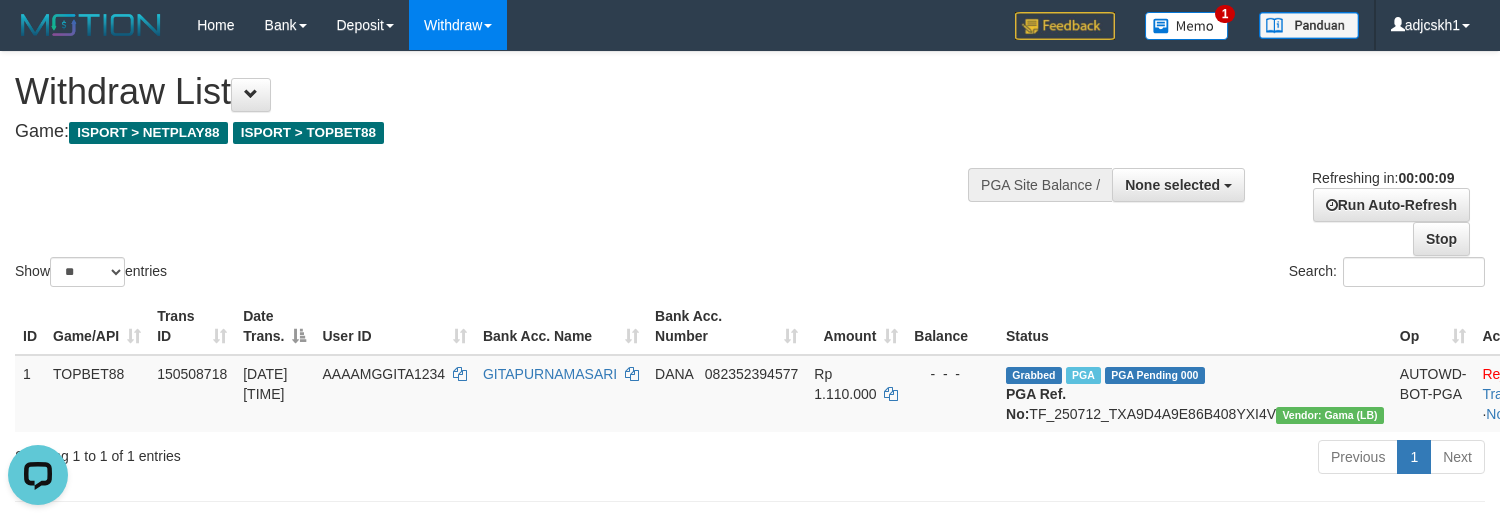 scroll, scrollTop: 0, scrollLeft: 0, axis: both 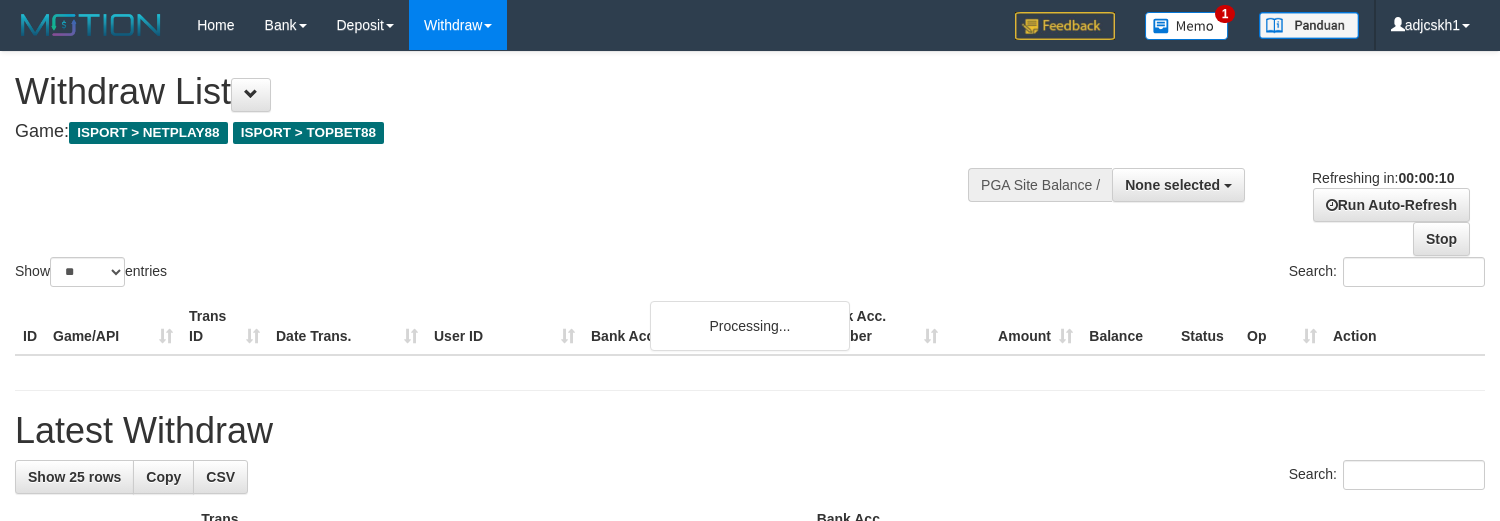select 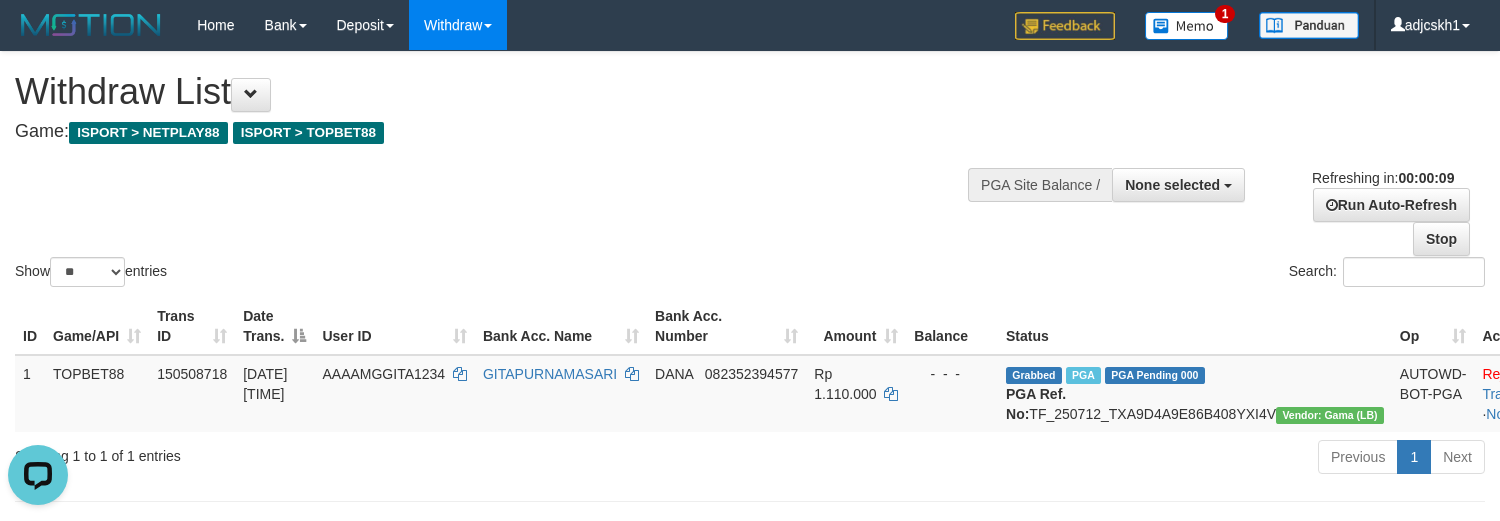 scroll, scrollTop: 0, scrollLeft: 0, axis: both 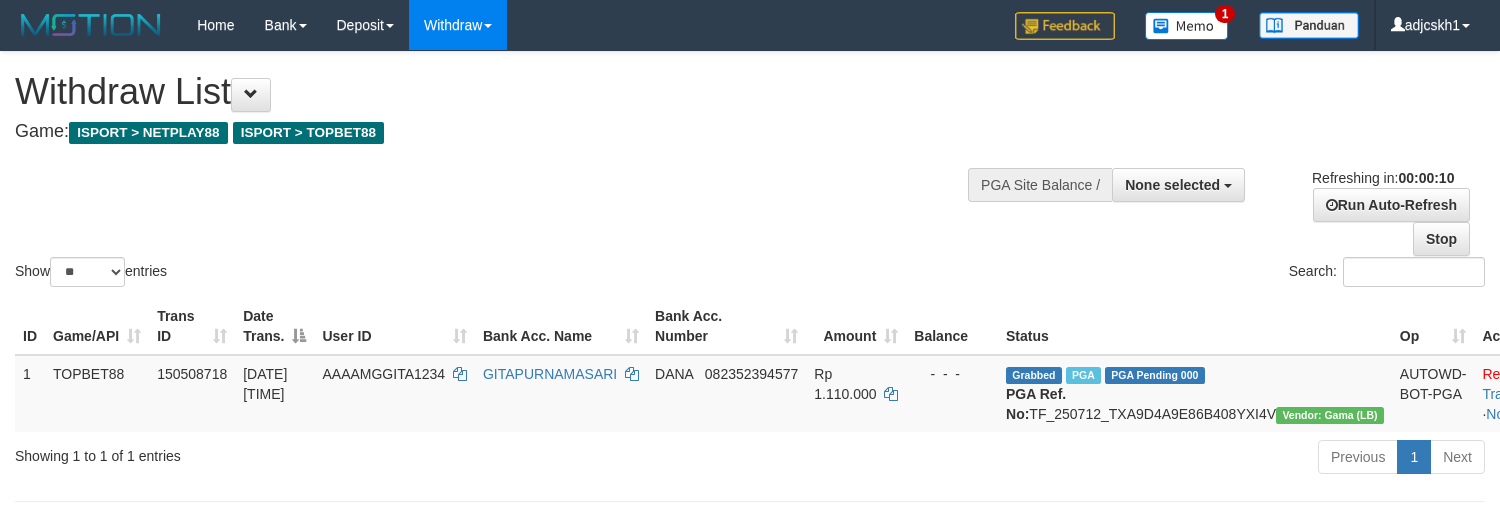 select 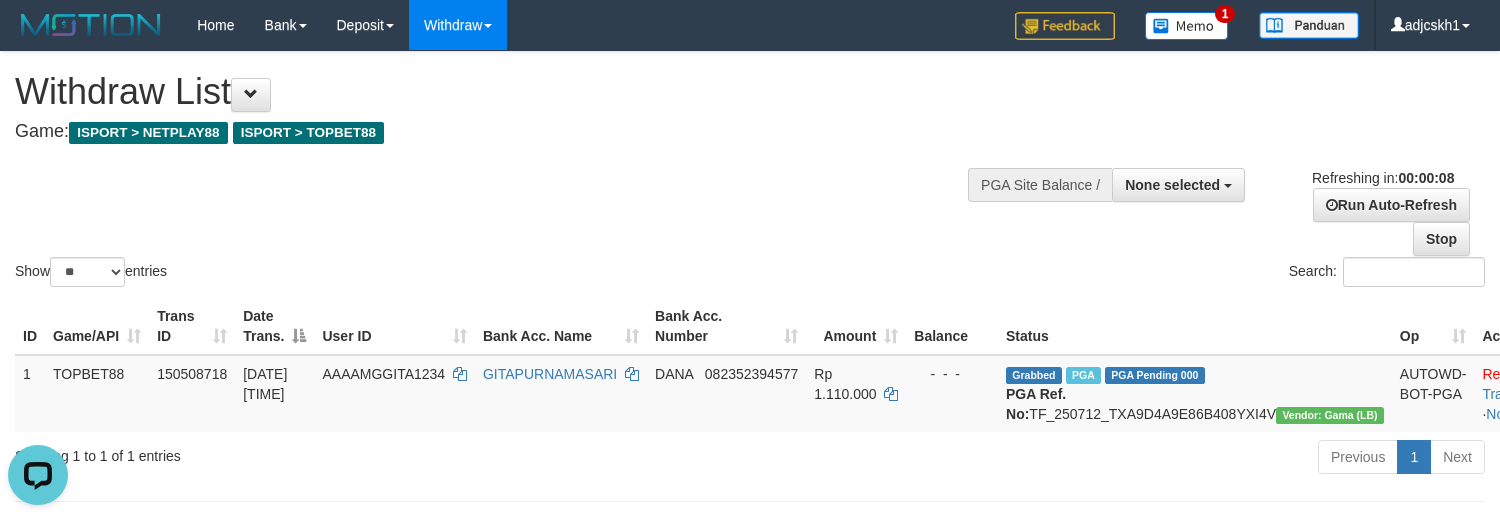 scroll, scrollTop: 0, scrollLeft: 0, axis: both 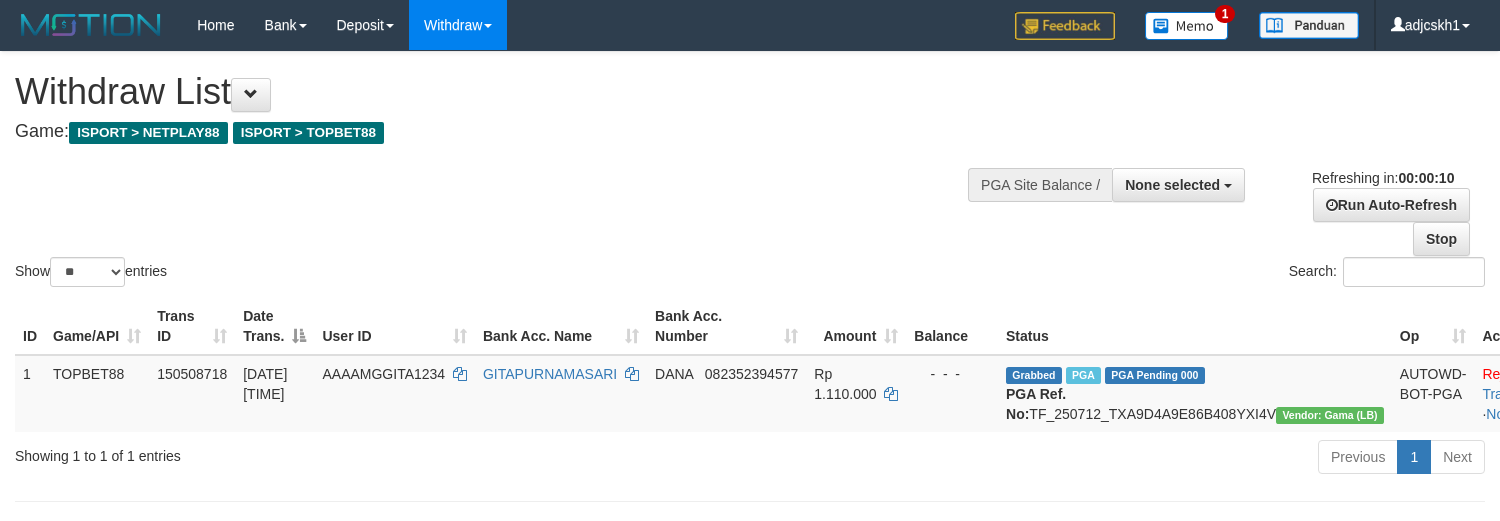 select 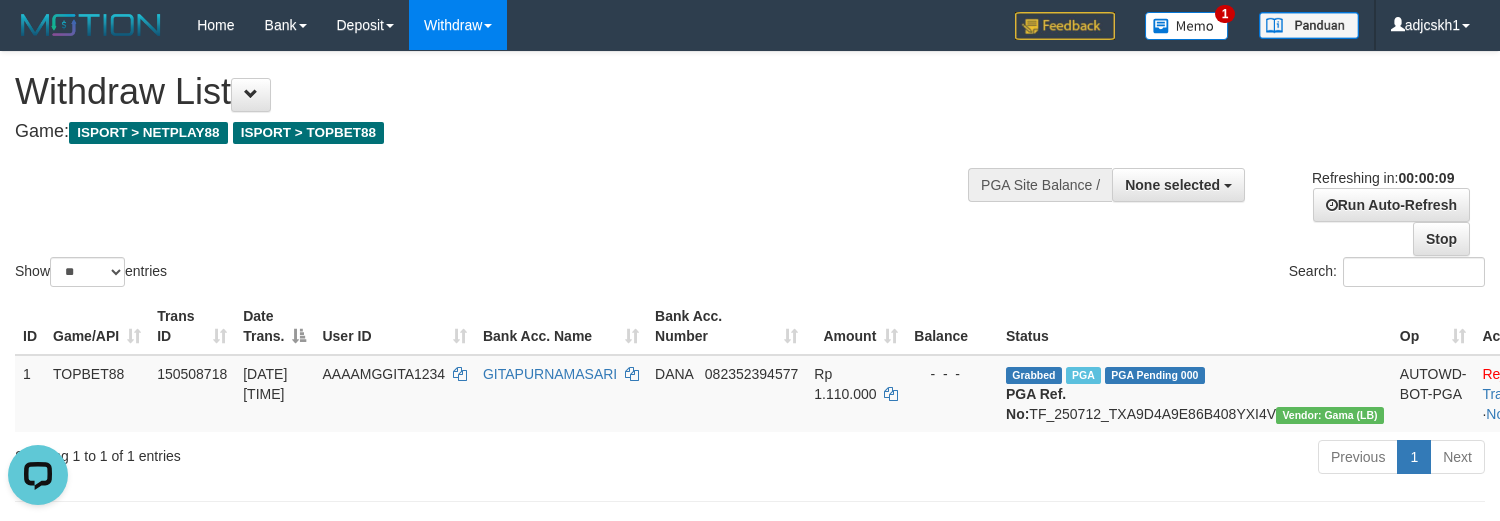 scroll, scrollTop: 0, scrollLeft: 0, axis: both 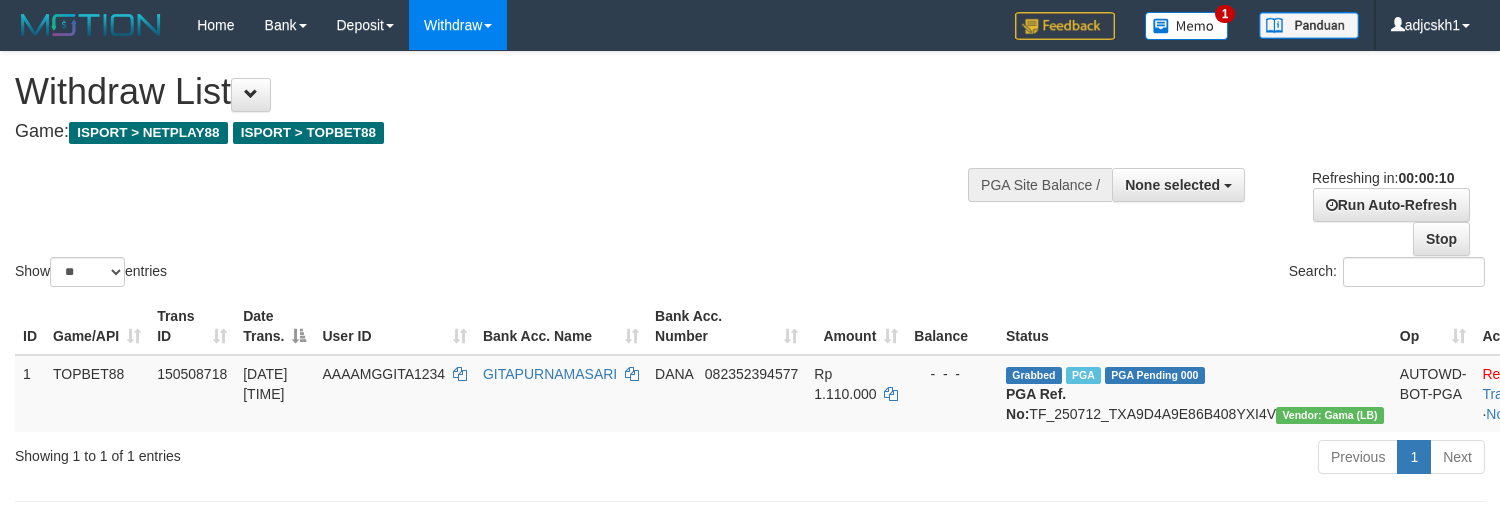 select 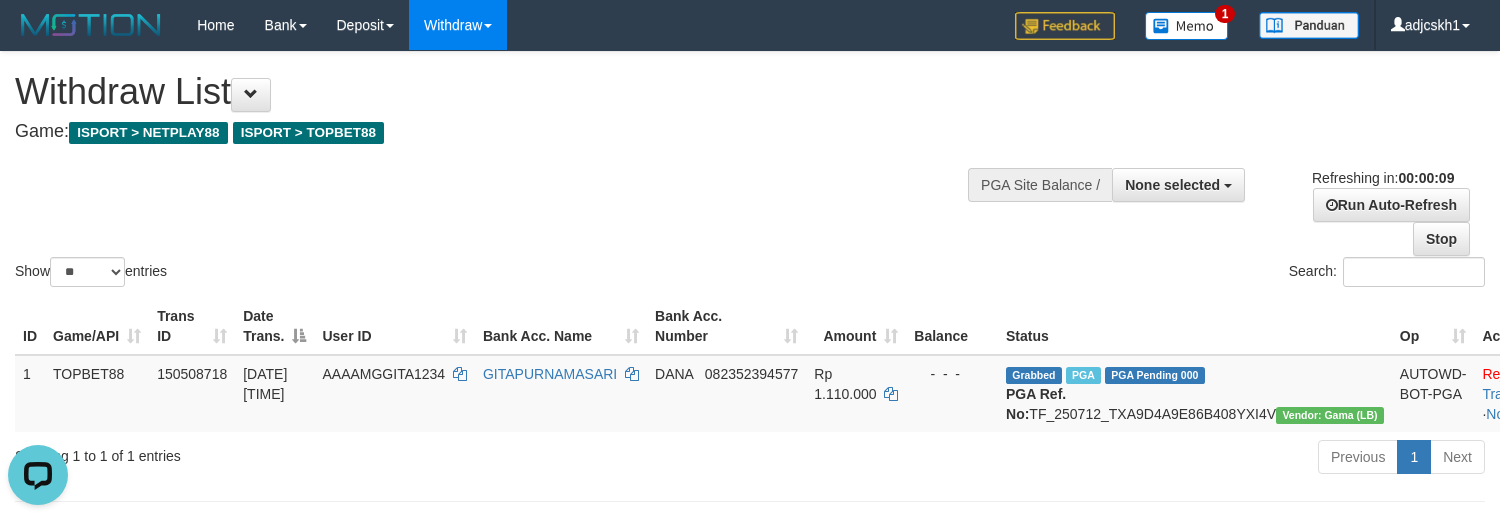 scroll, scrollTop: 0, scrollLeft: 0, axis: both 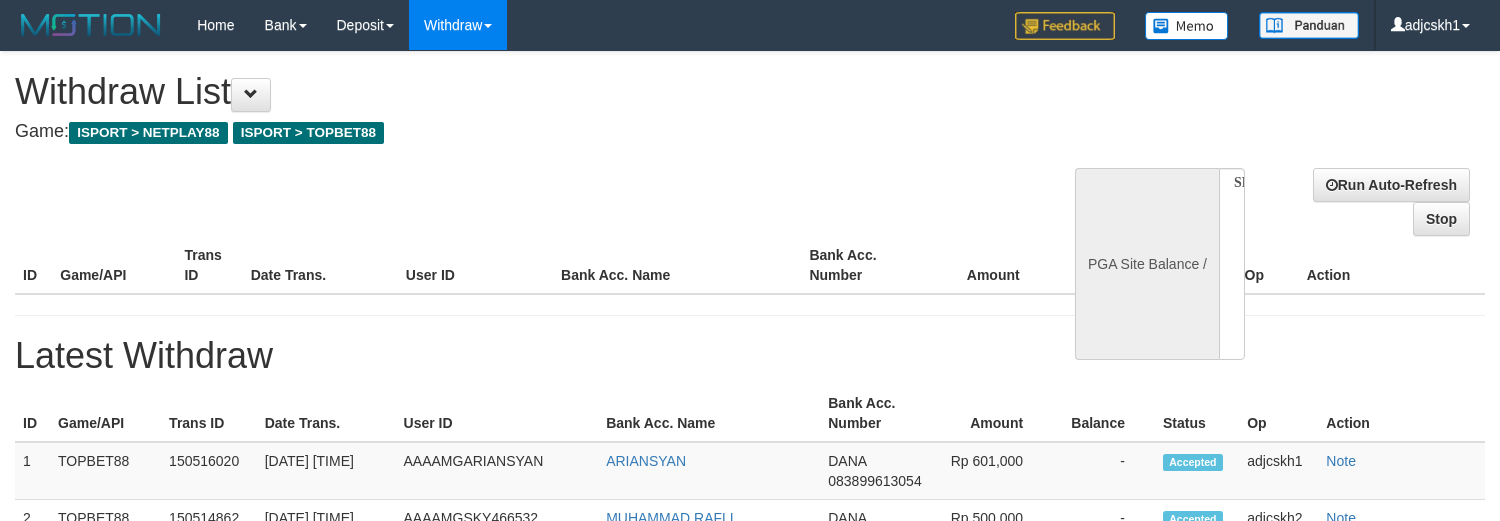 select 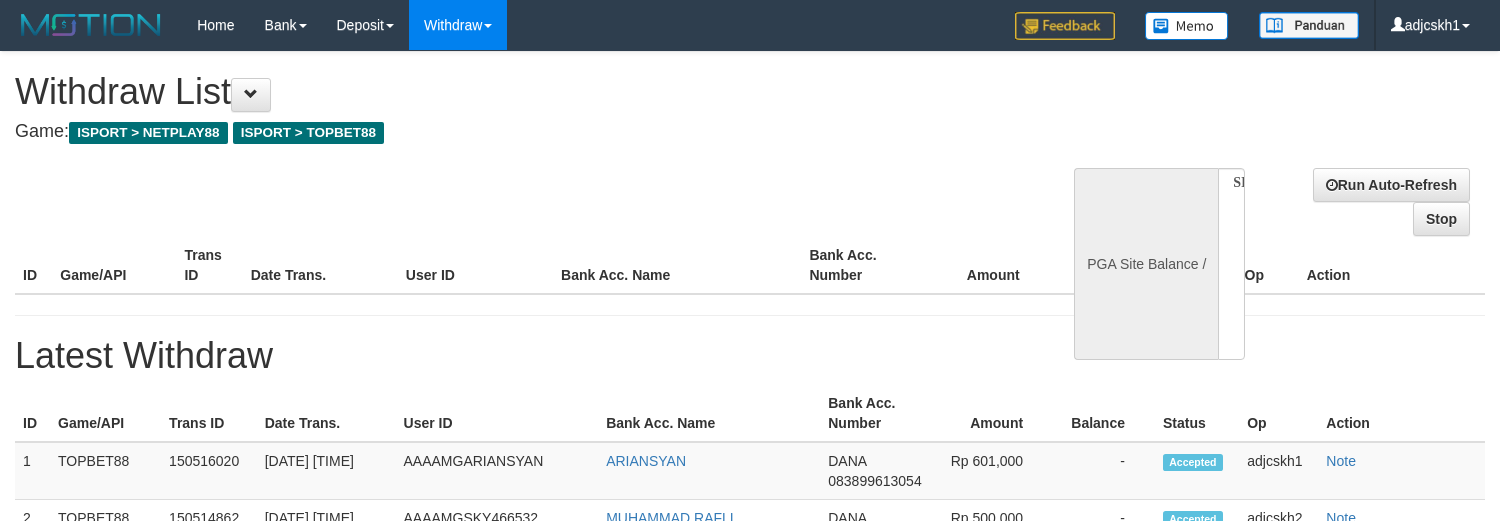 scroll, scrollTop: 0, scrollLeft: 0, axis: both 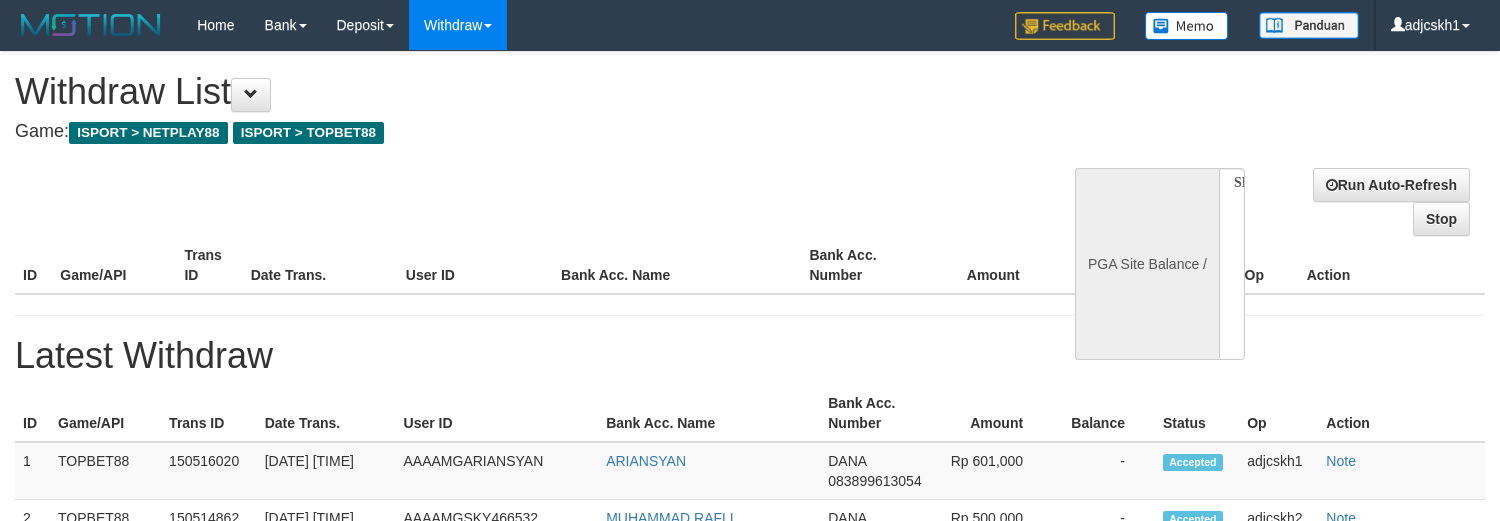 select 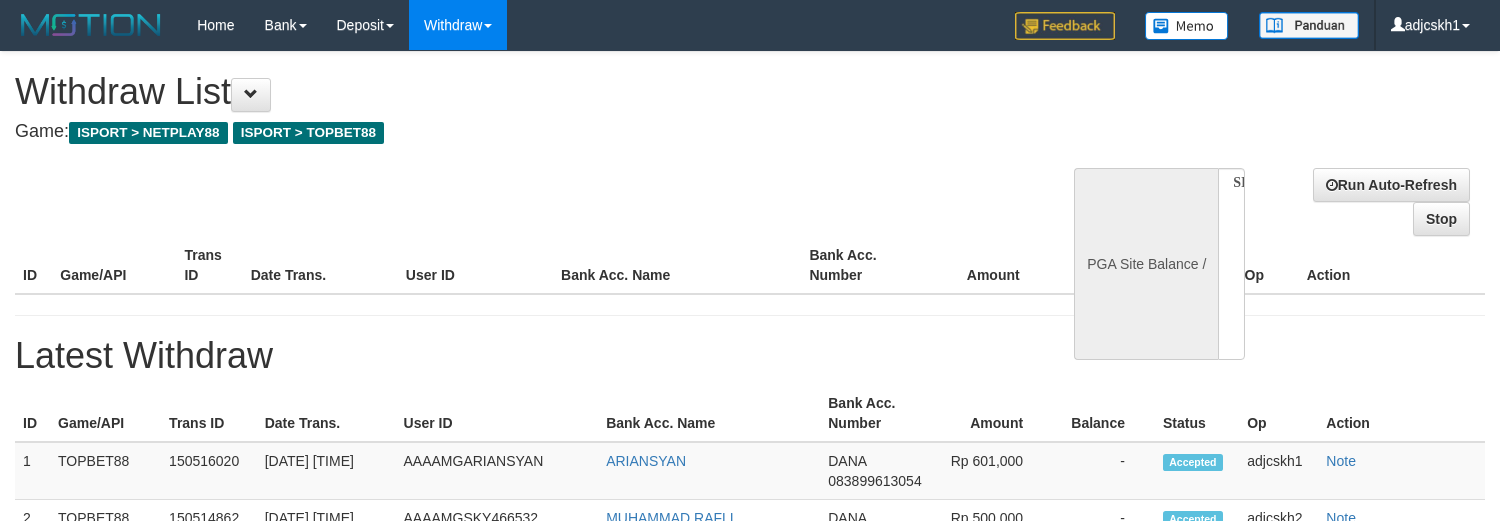 scroll, scrollTop: 0, scrollLeft: 0, axis: both 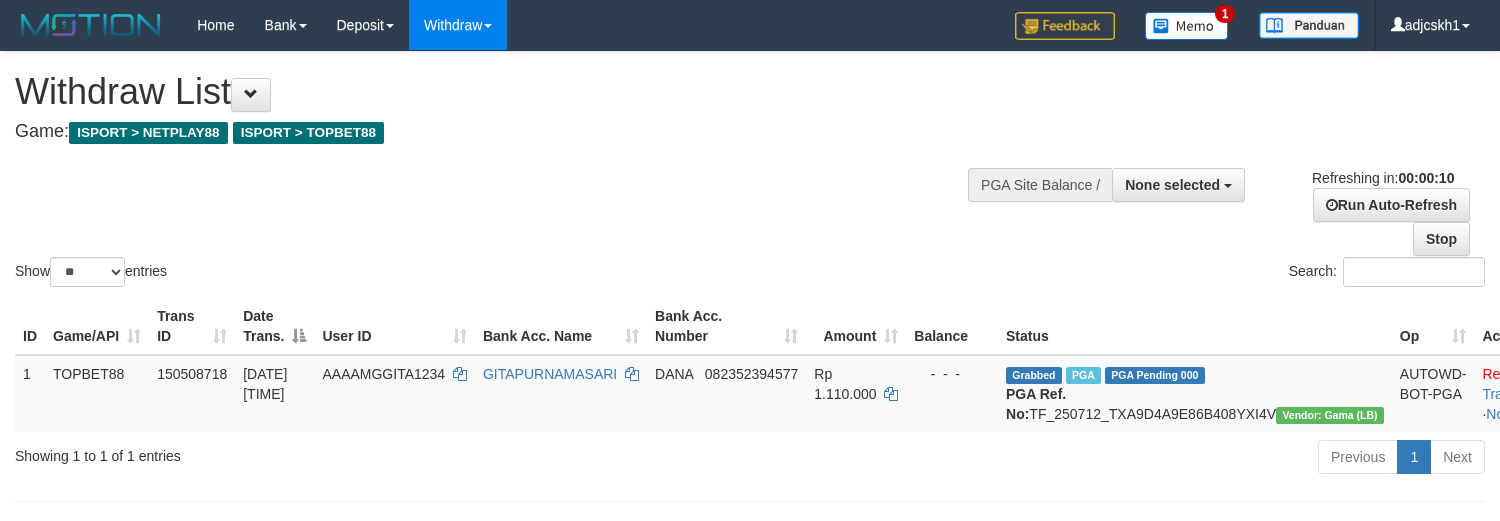 select 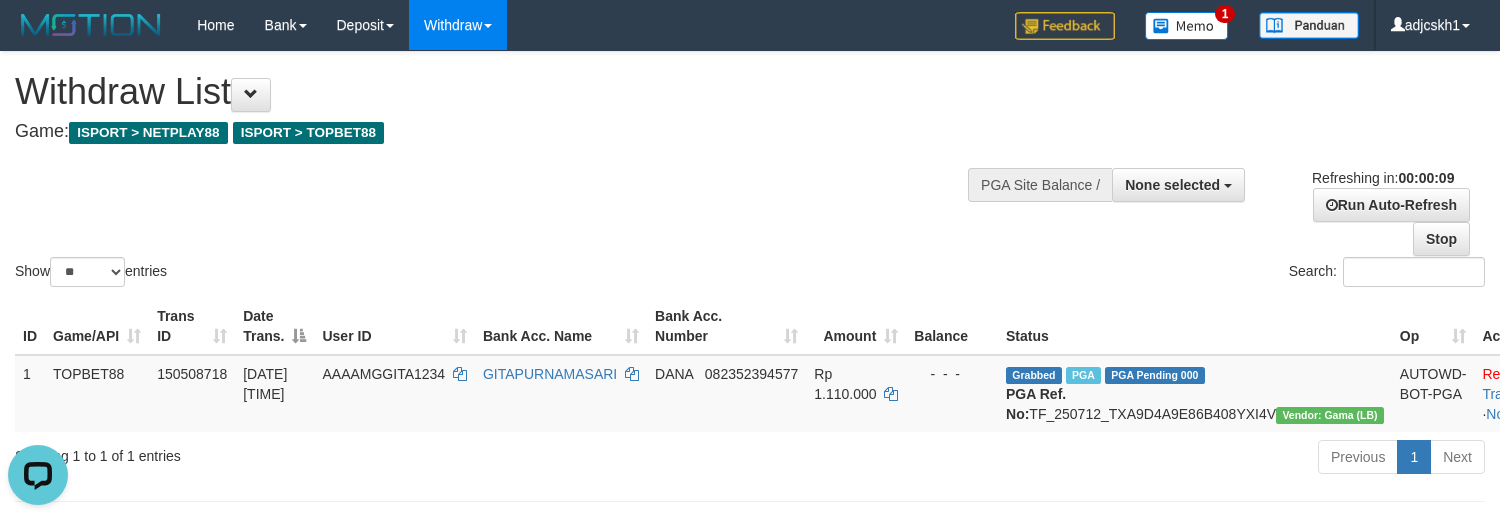 scroll, scrollTop: 0, scrollLeft: 0, axis: both 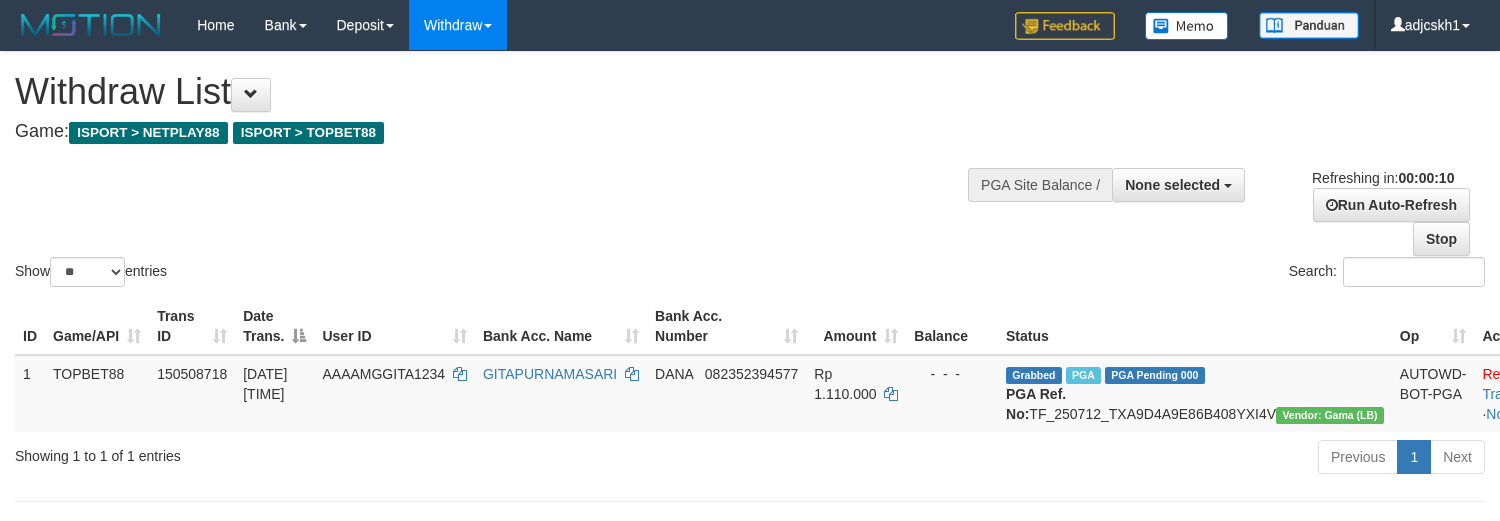 select 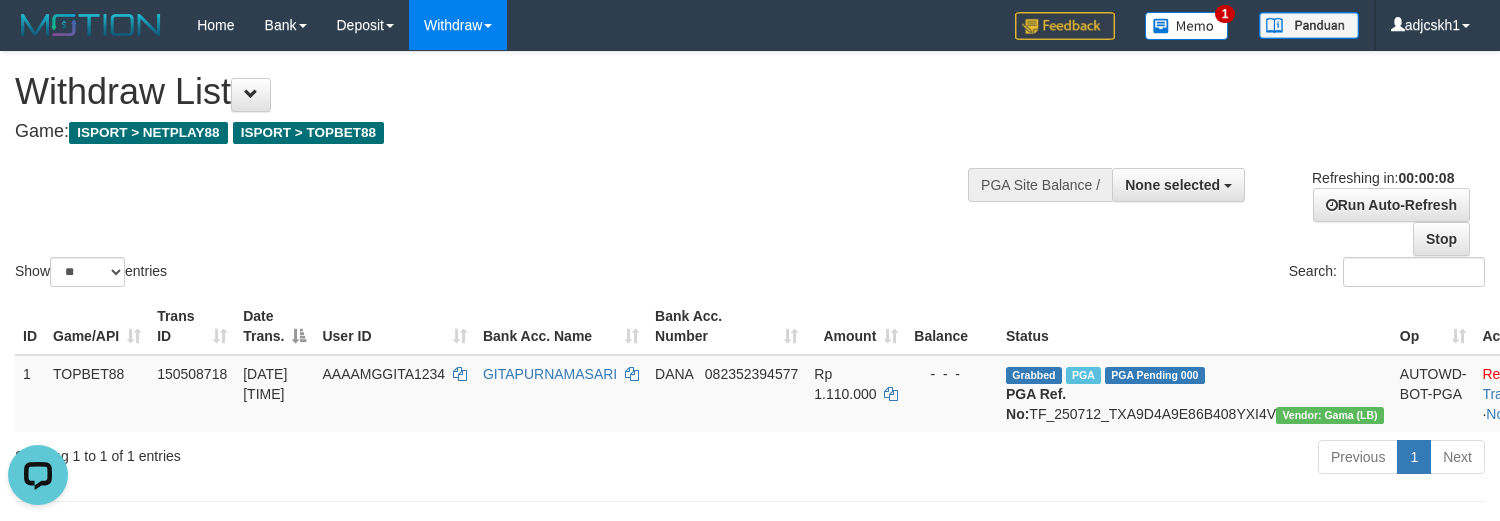 scroll, scrollTop: 0, scrollLeft: 0, axis: both 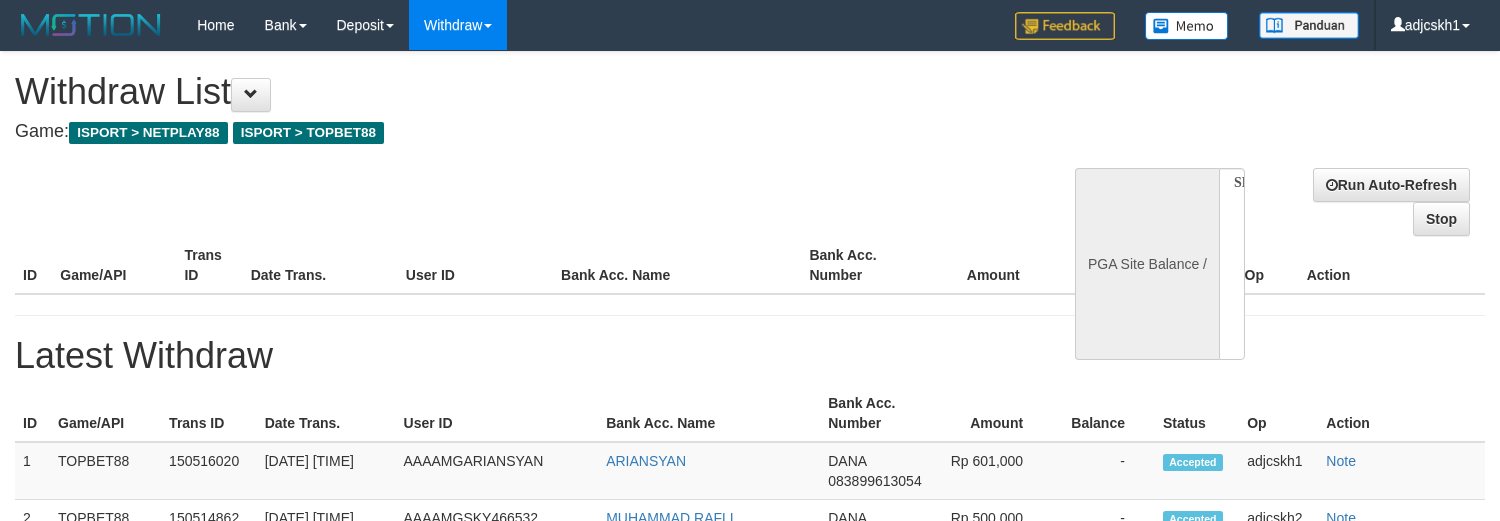 select 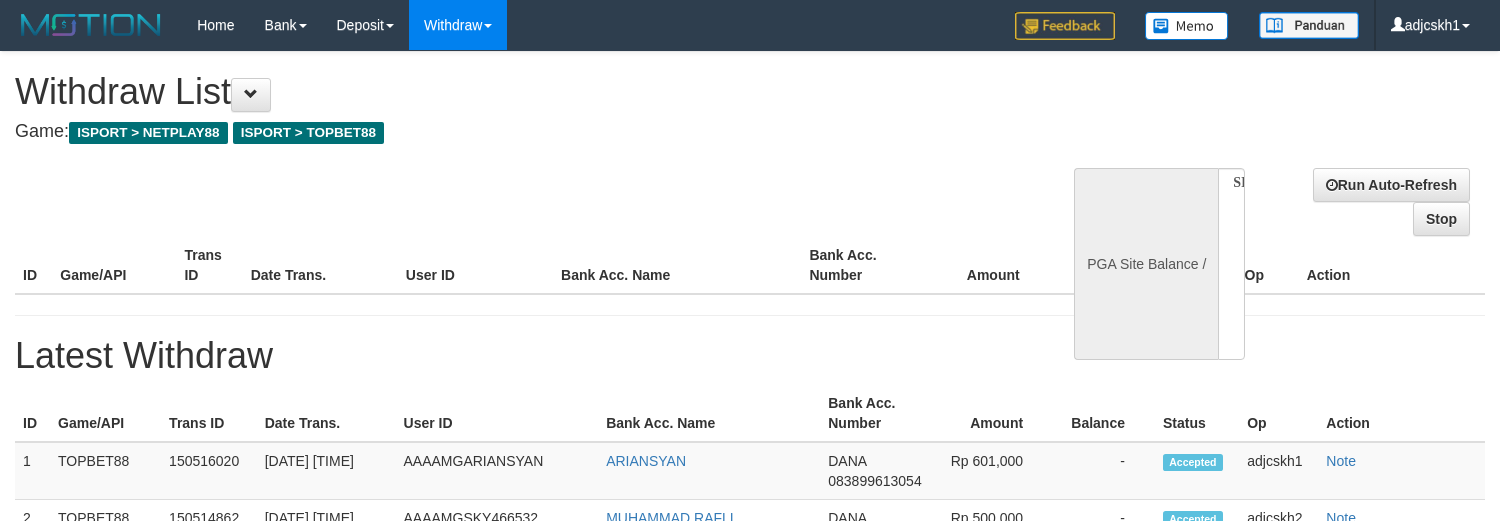 scroll, scrollTop: 0, scrollLeft: 0, axis: both 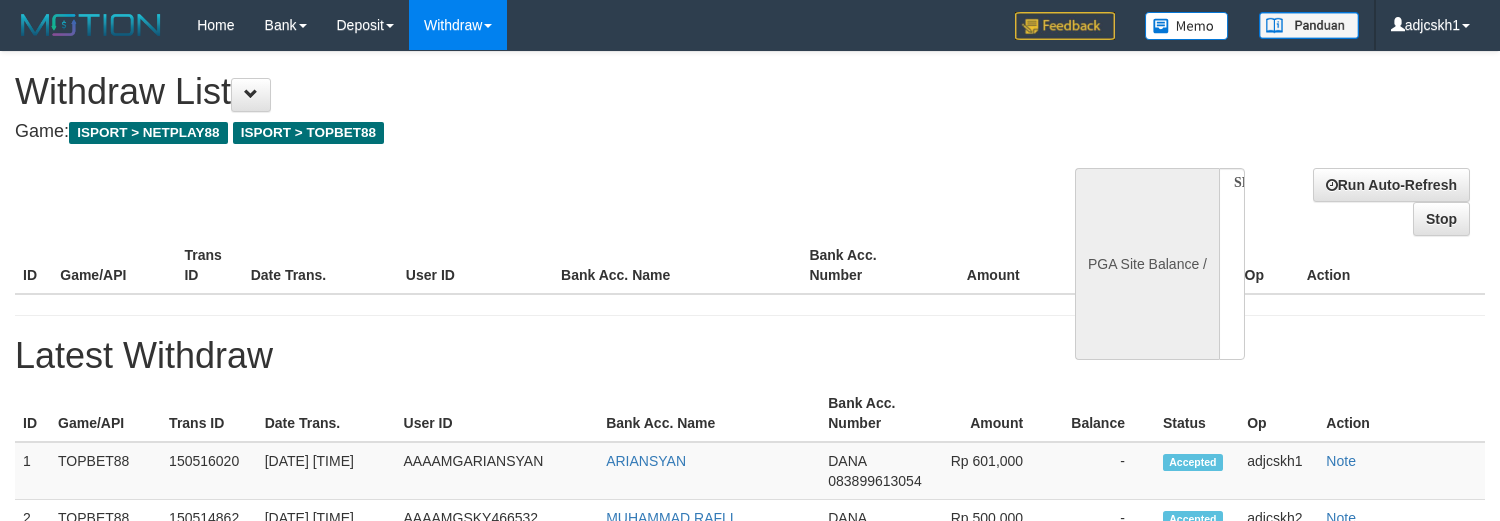 select 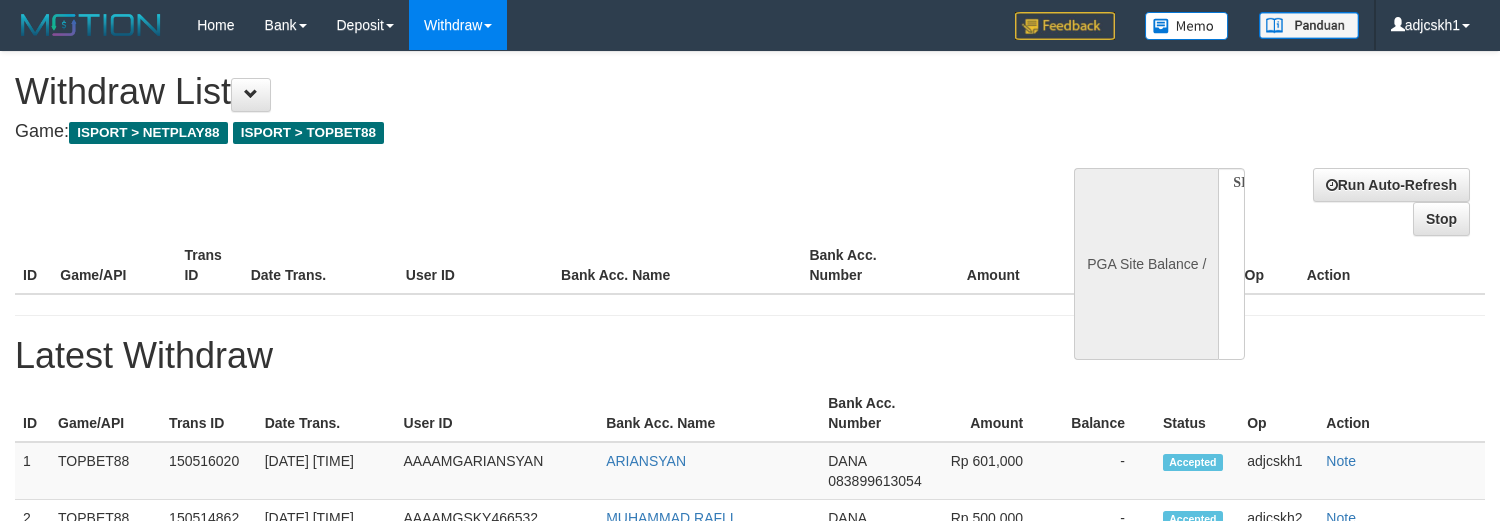 scroll, scrollTop: 0, scrollLeft: 0, axis: both 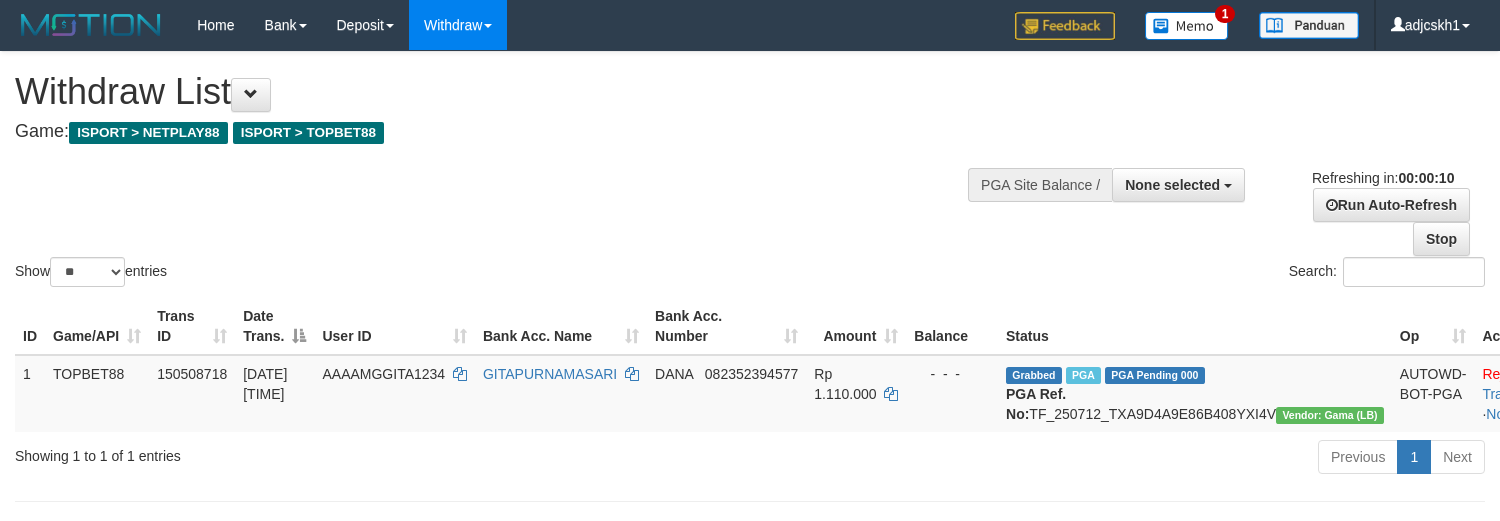 select 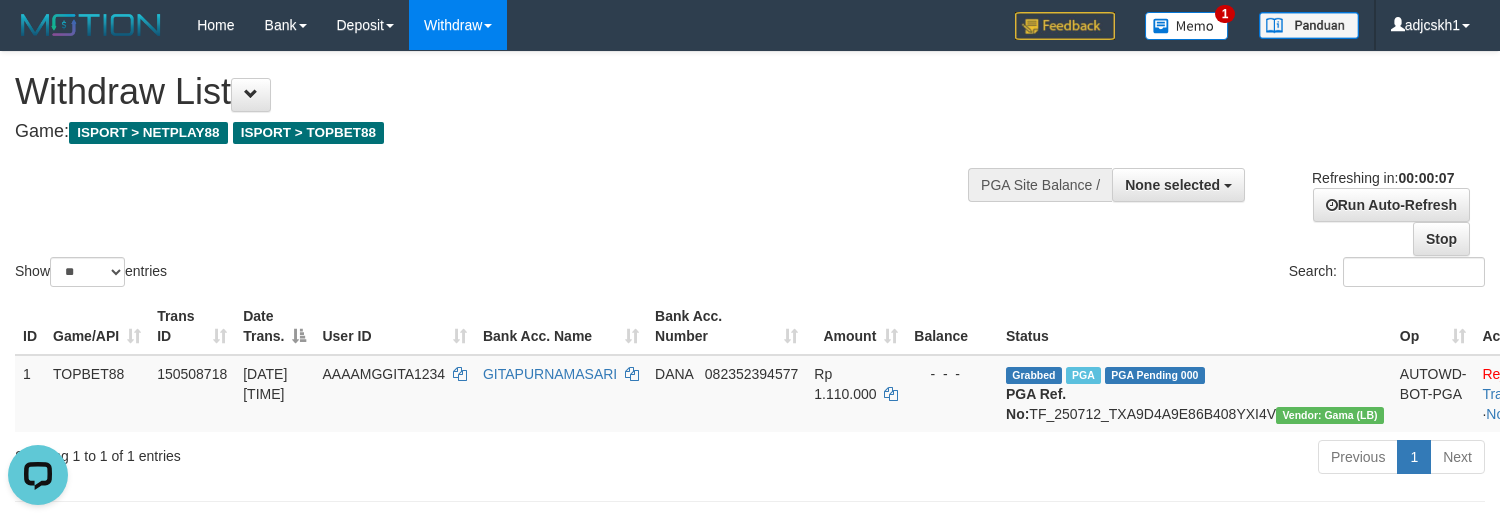 scroll, scrollTop: 0, scrollLeft: 0, axis: both 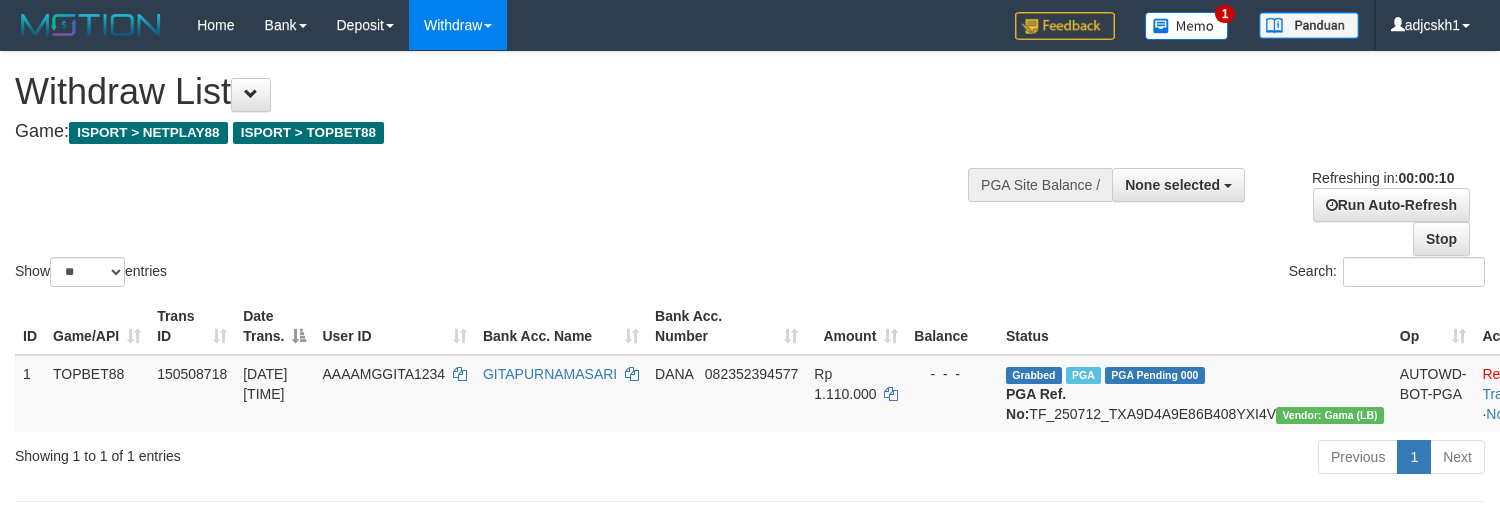 select 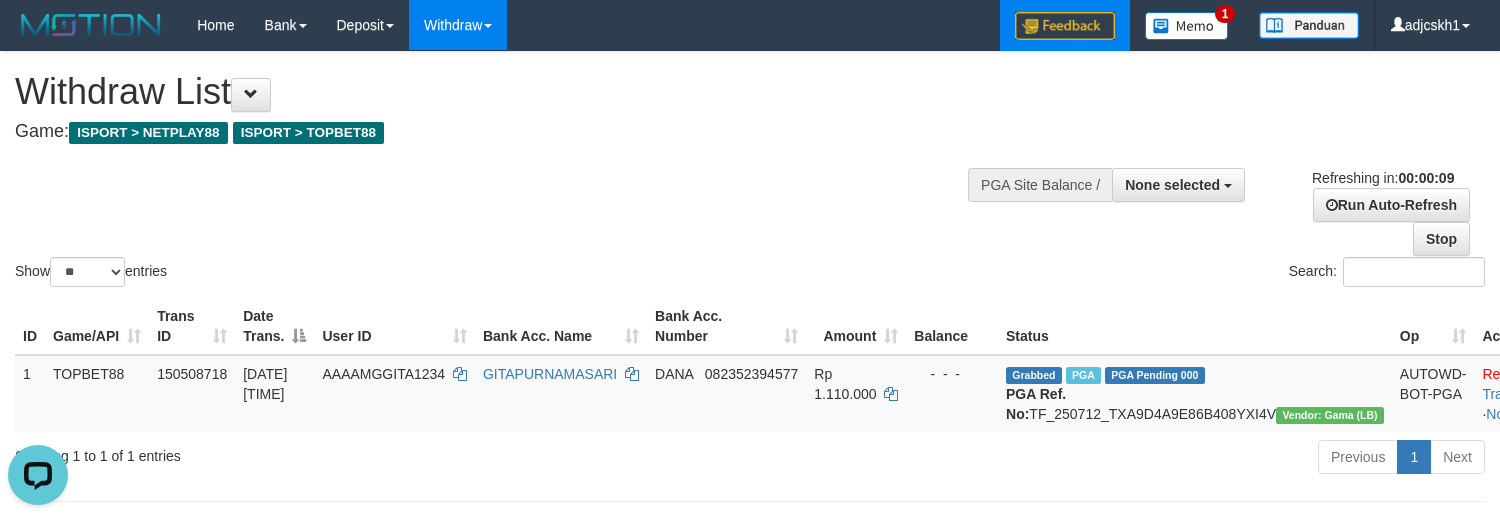 scroll, scrollTop: 0, scrollLeft: 0, axis: both 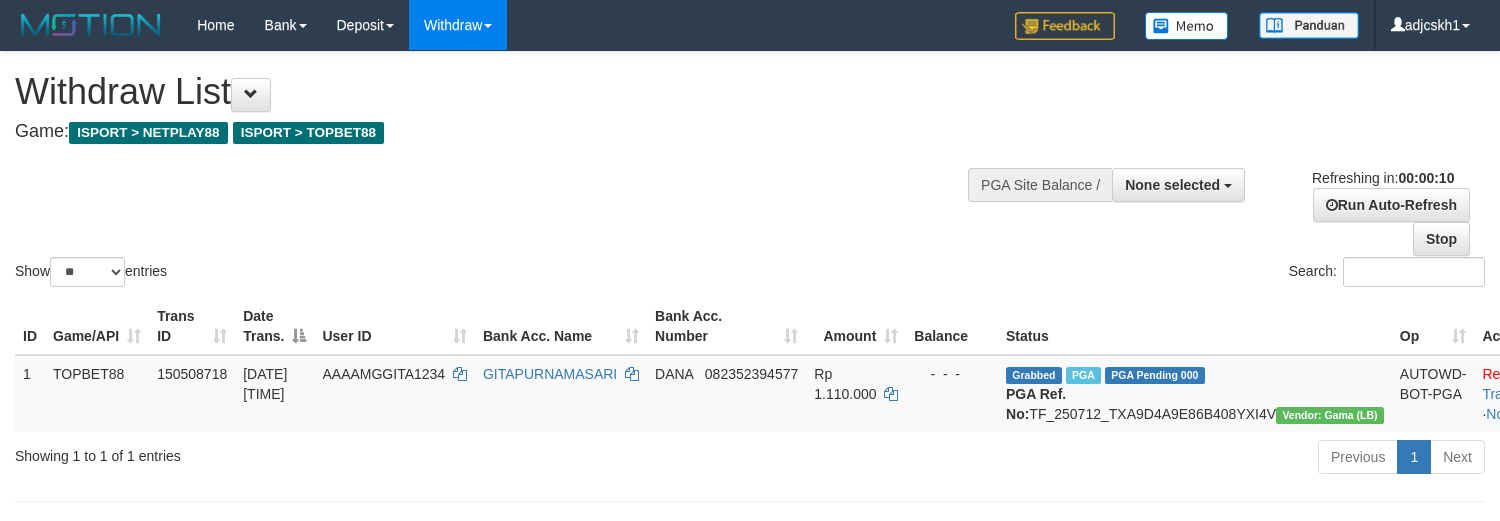 select 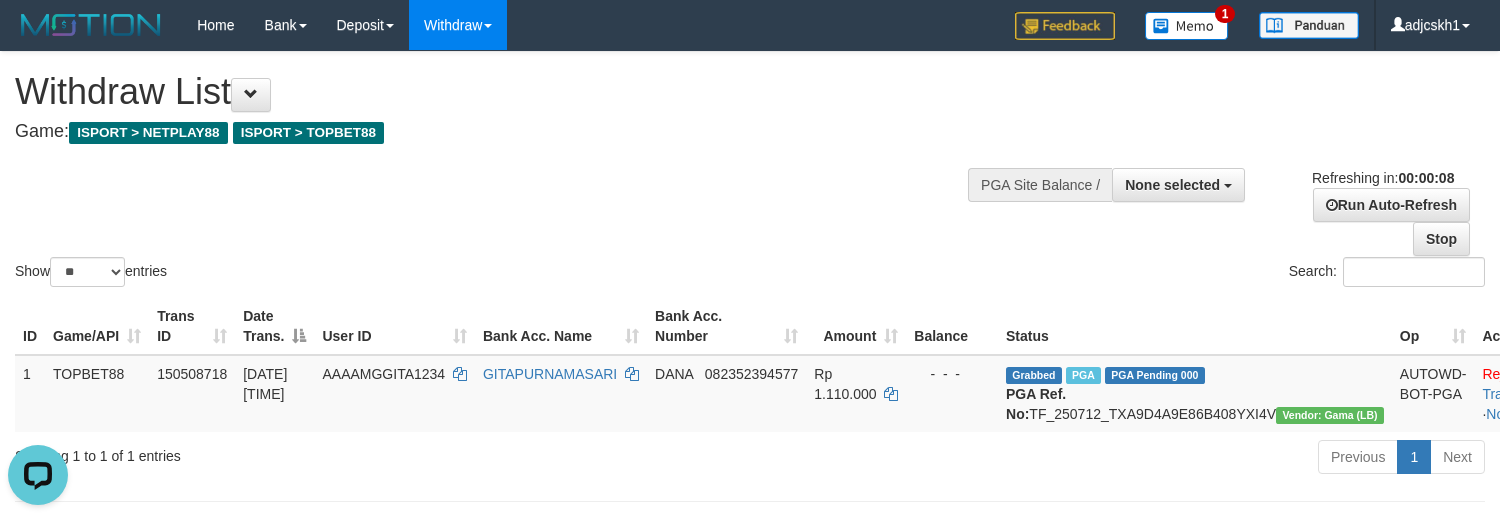 scroll, scrollTop: 0, scrollLeft: 0, axis: both 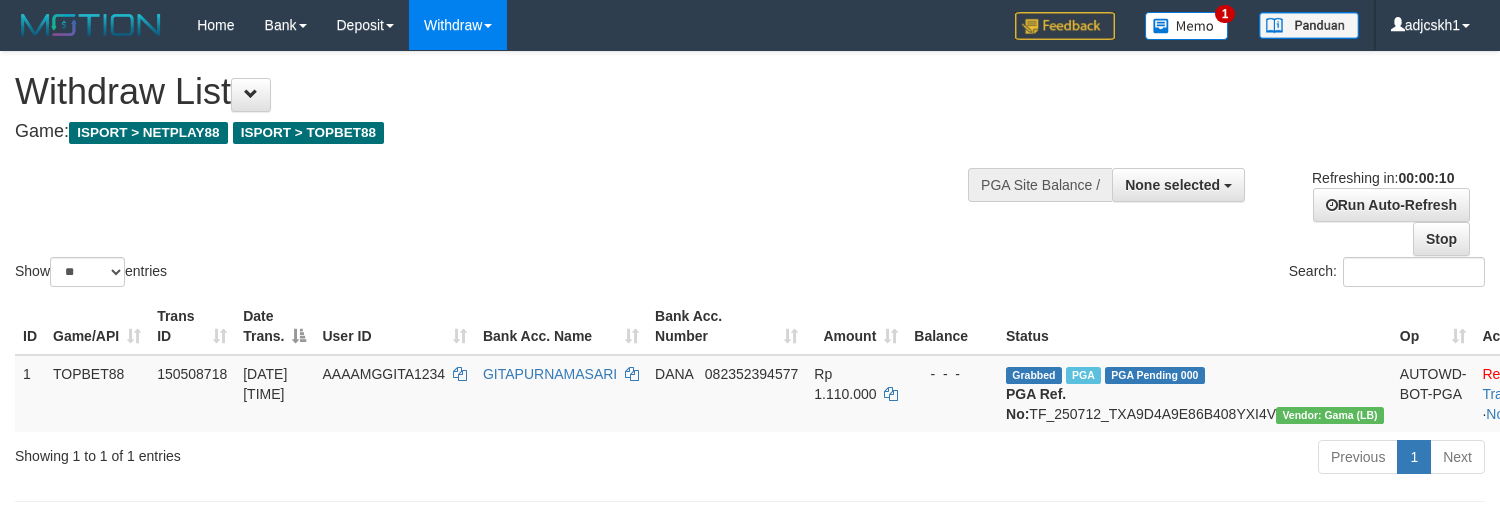 select 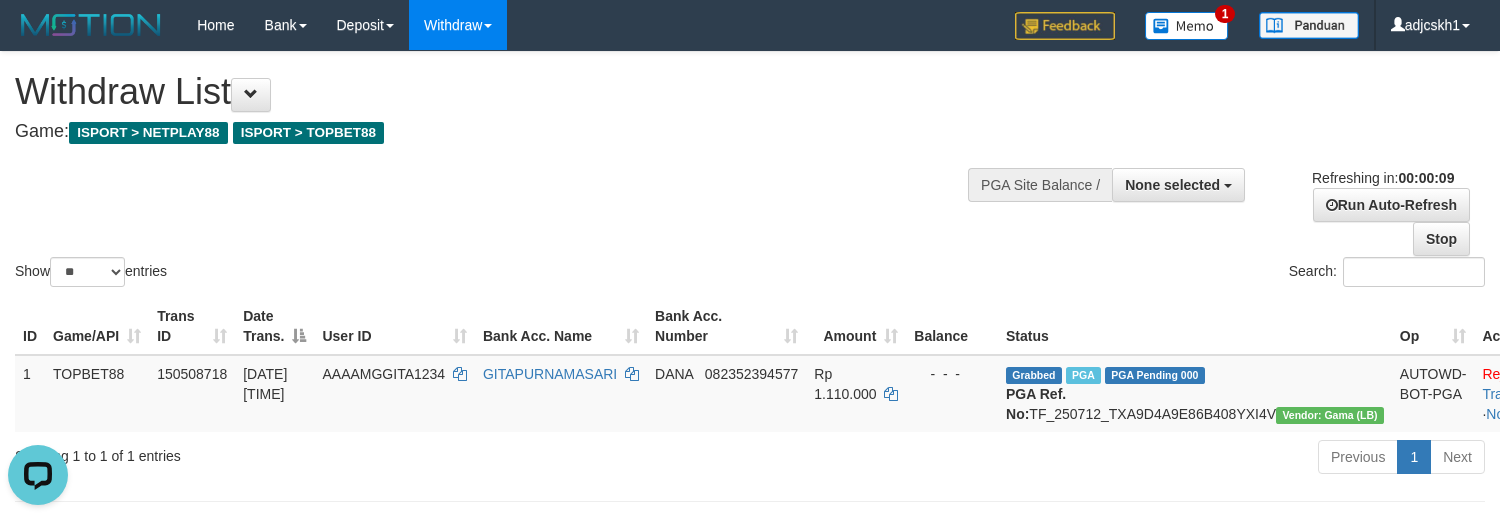 scroll, scrollTop: 0, scrollLeft: 0, axis: both 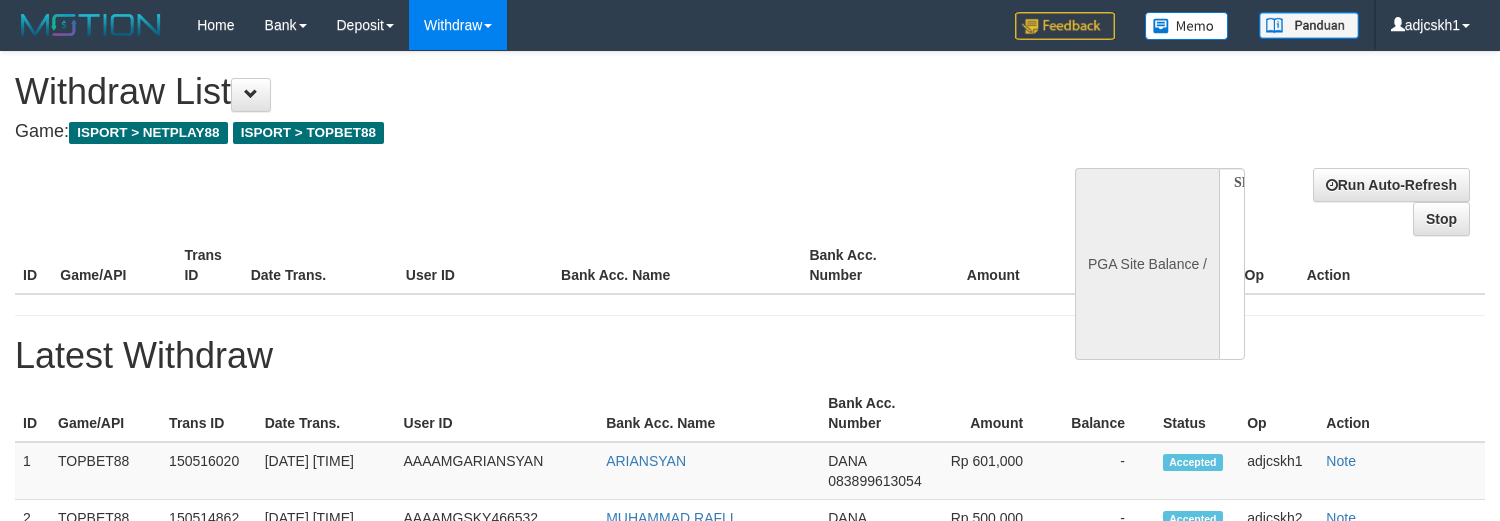 select 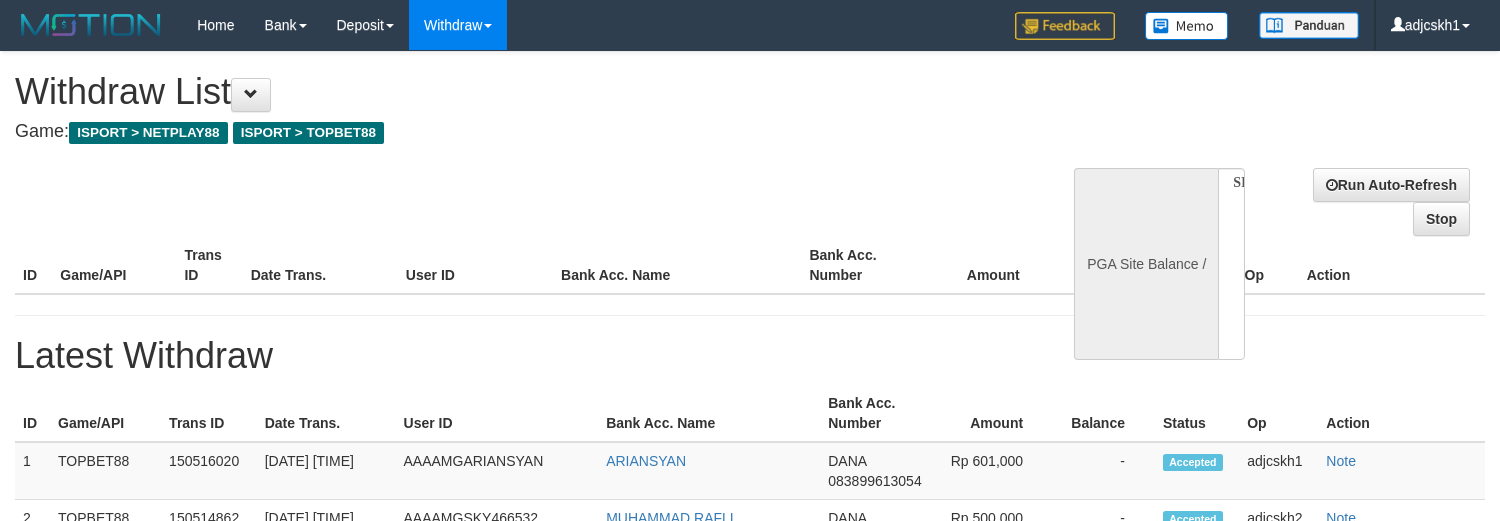 scroll, scrollTop: 0, scrollLeft: 0, axis: both 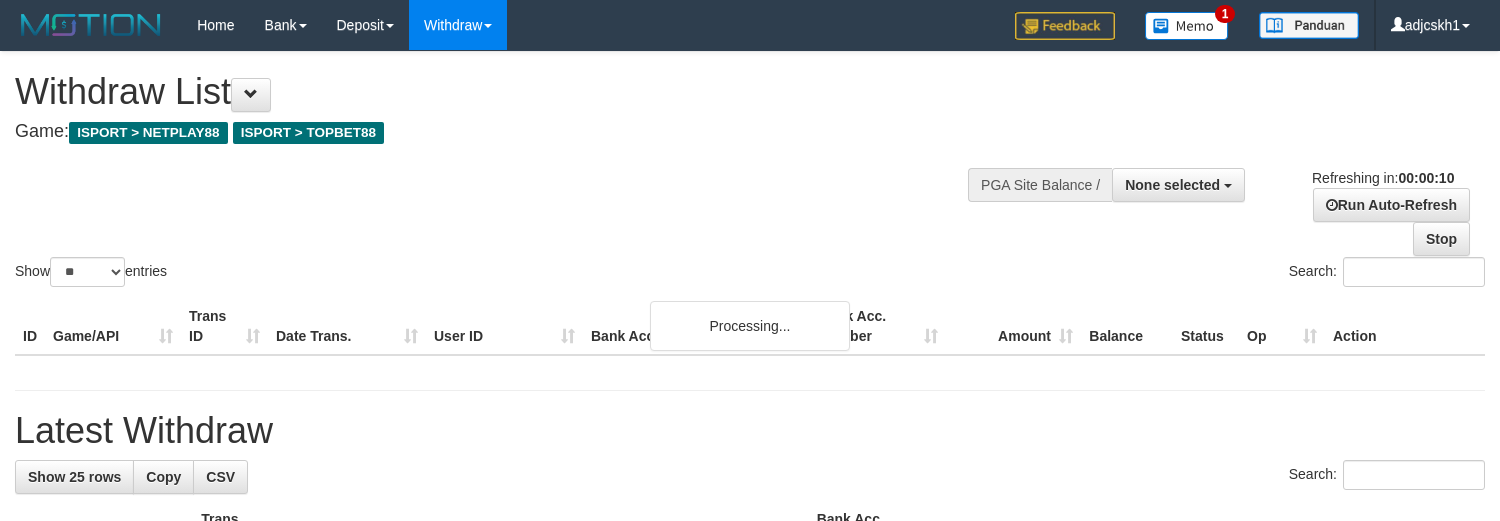 select 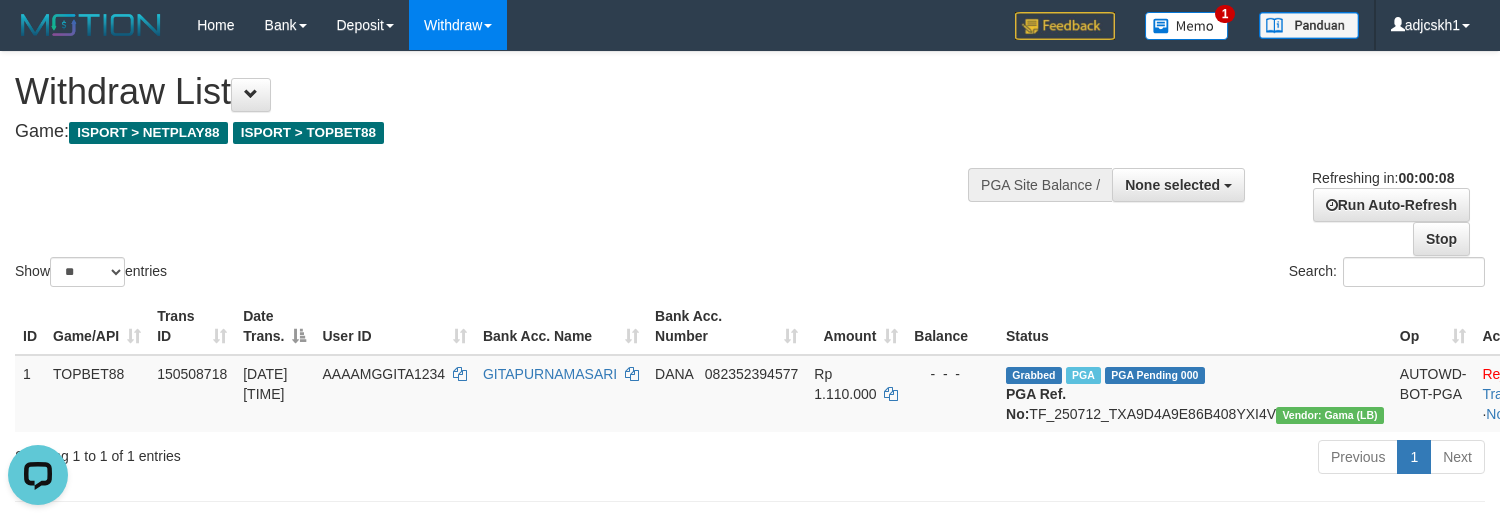 scroll, scrollTop: 0, scrollLeft: 0, axis: both 